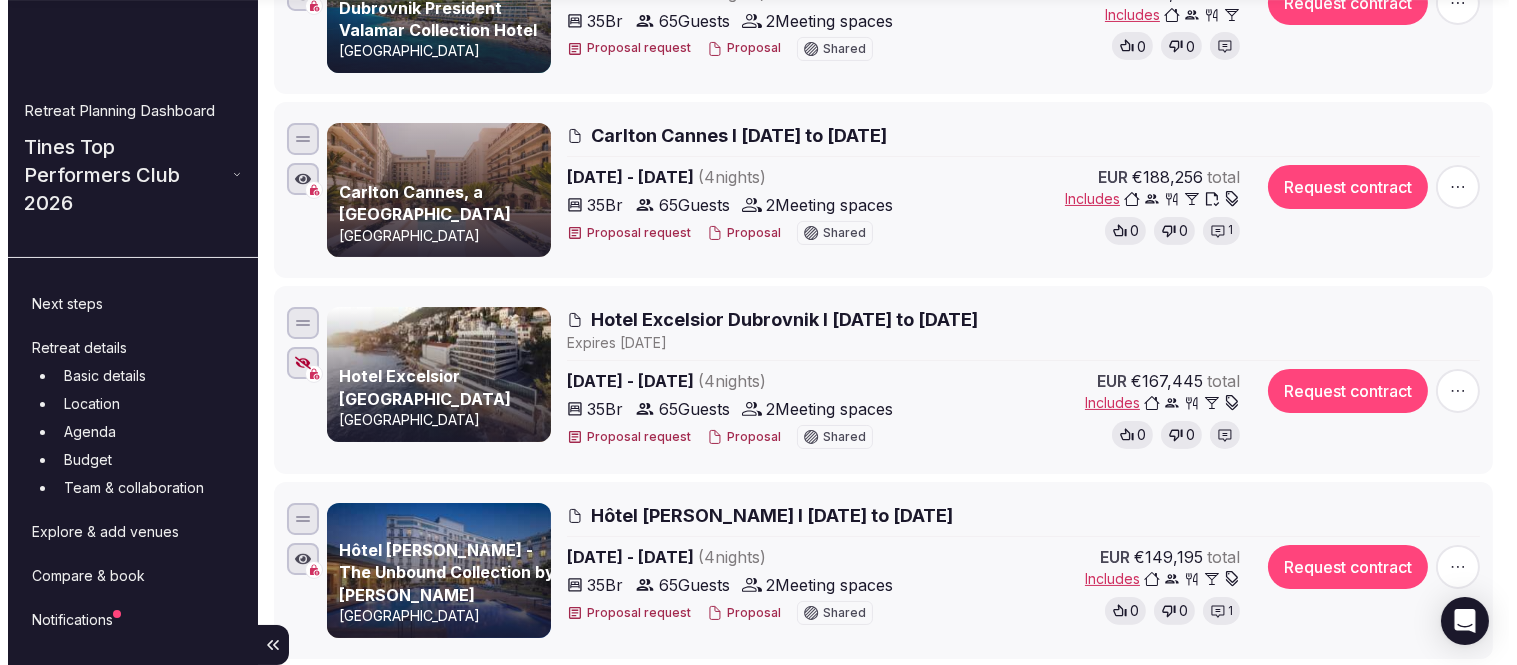 scroll, scrollTop: 666, scrollLeft: 0, axis: vertical 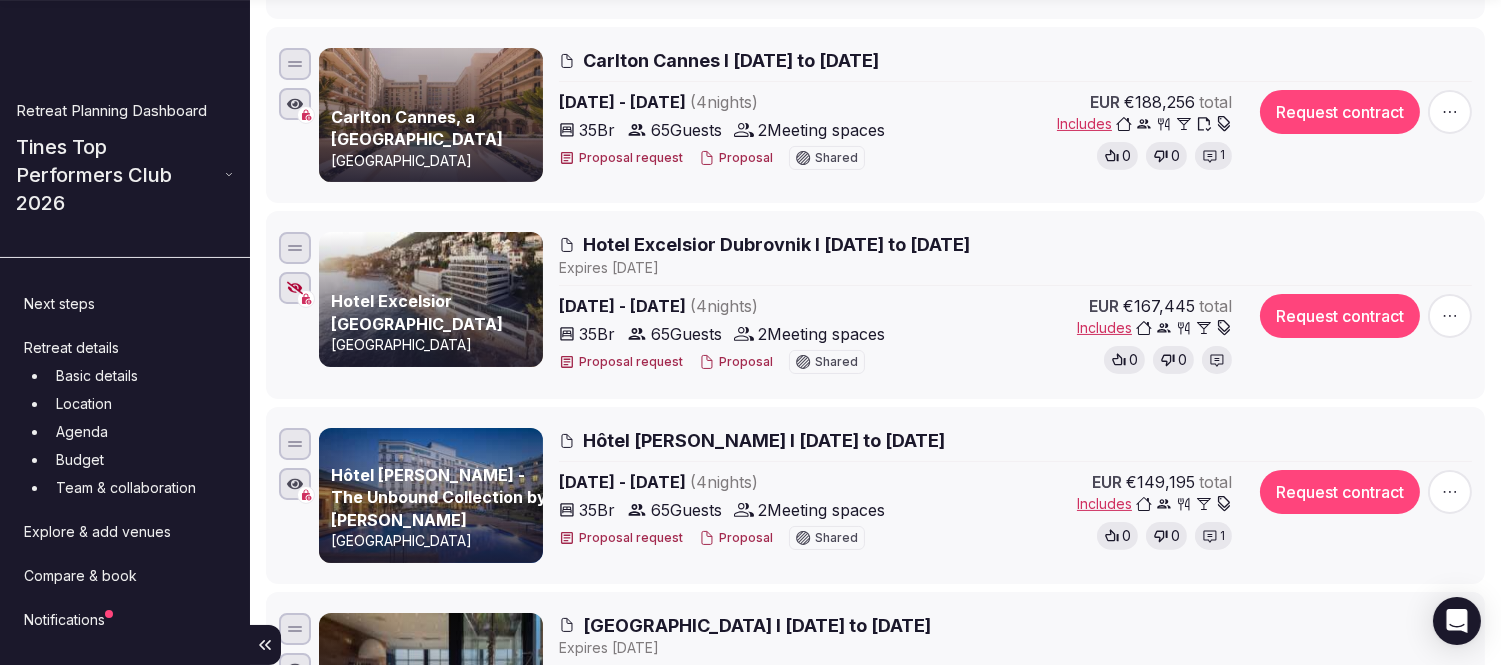 click on "Proposal" at bounding box center [736, 362] 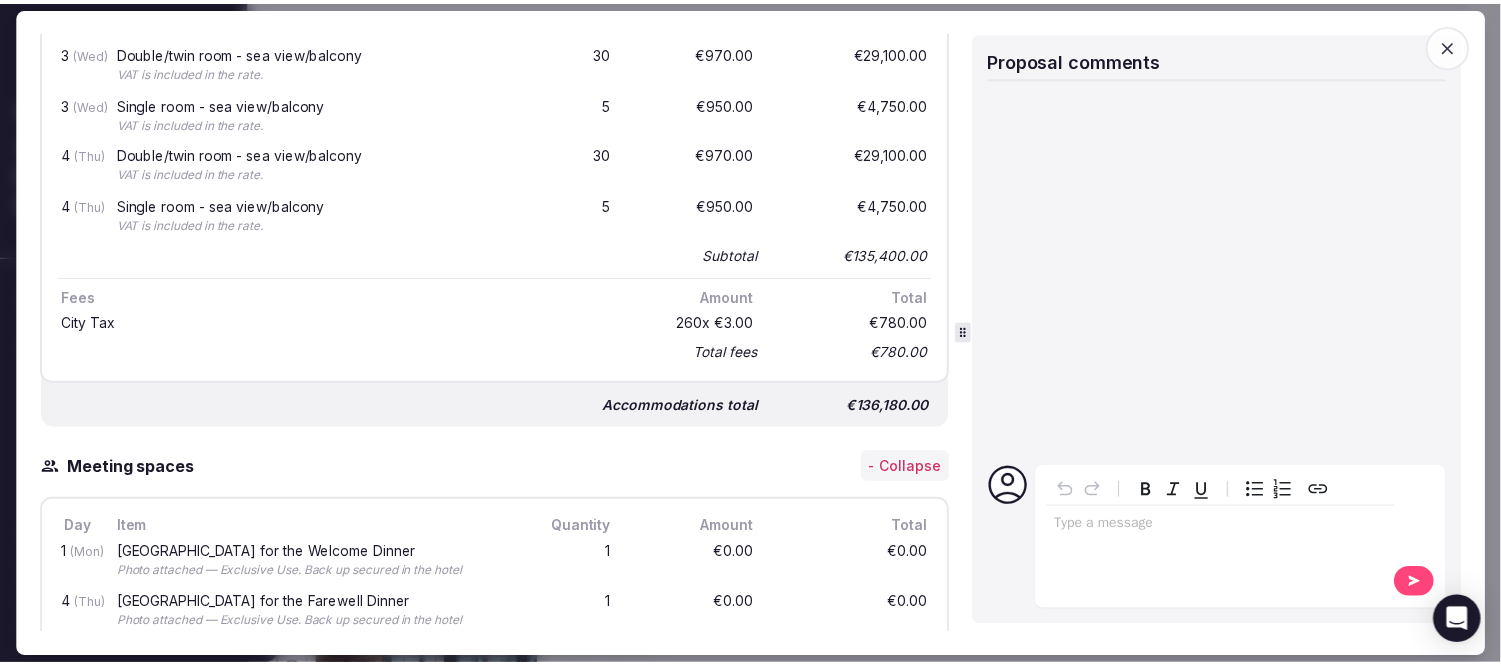 scroll, scrollTop: 1222, scrollLeft: 0, axis: vertical 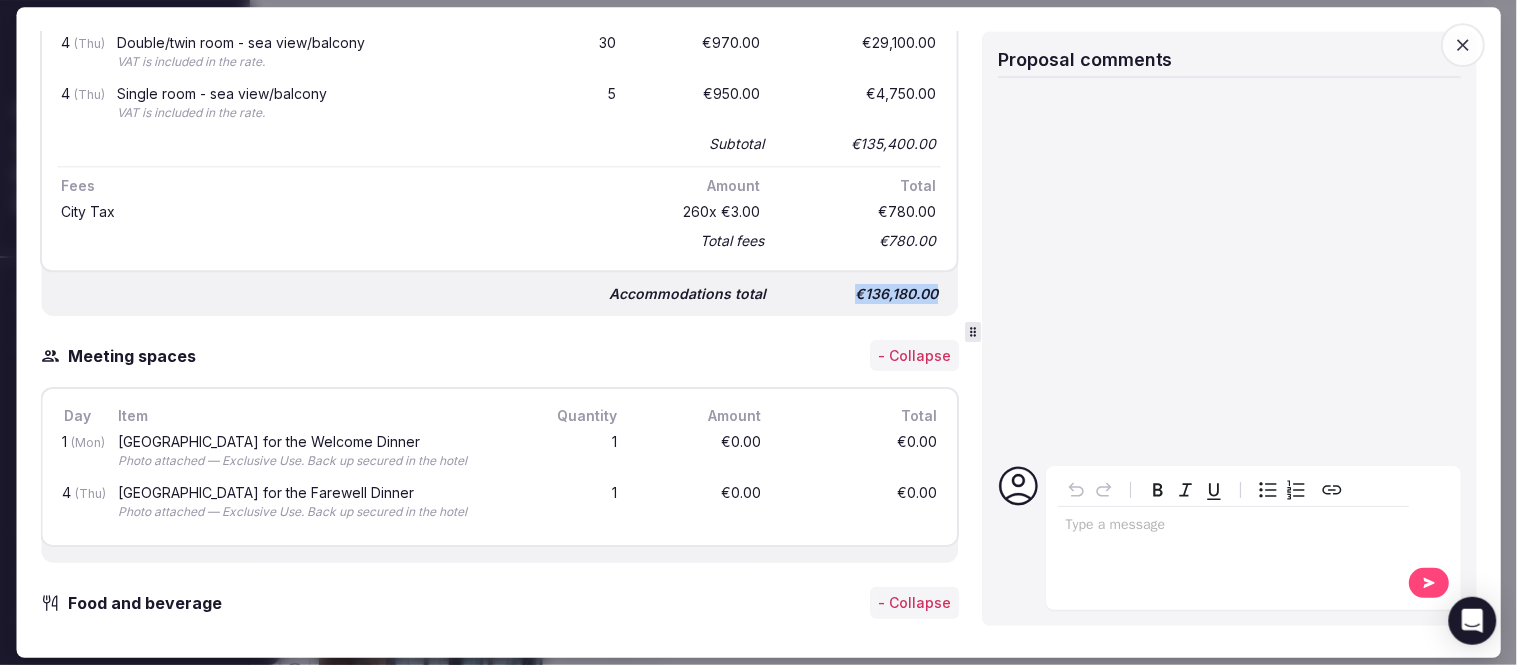 drag, startPoint x: 925, startPoint y: 285, endPoint x: 838, endPoint y: 283, distance: 87.02299 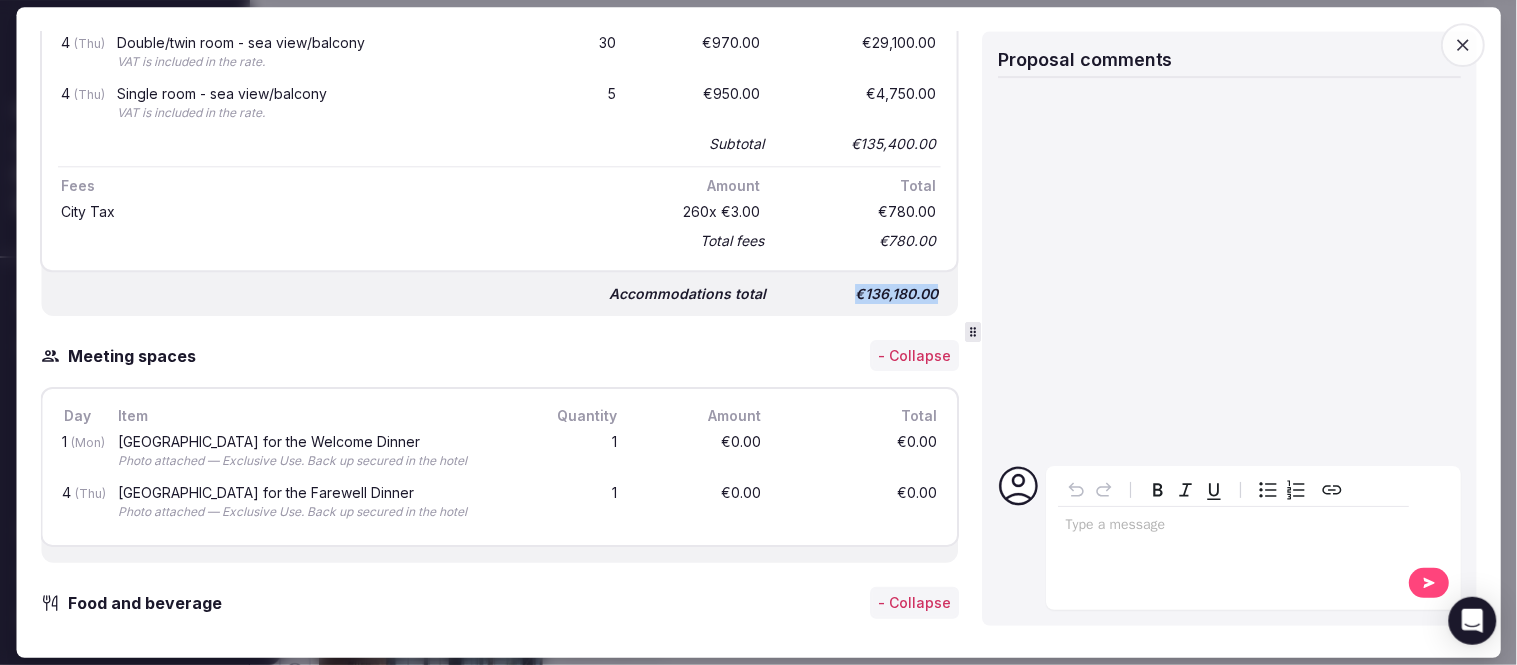 click at bounding box center [1463, 45] 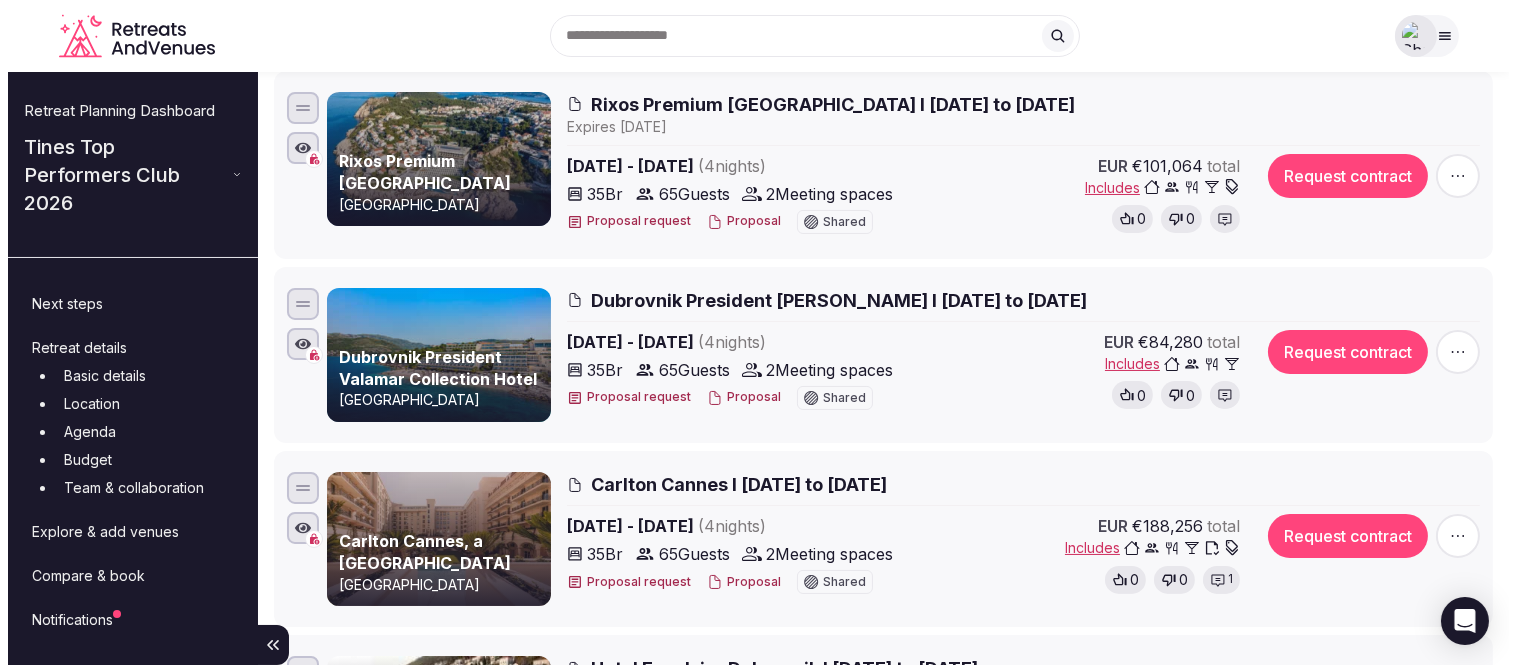 scroll, scrollTop: 222, scrollLeft: 0, axis: vertical 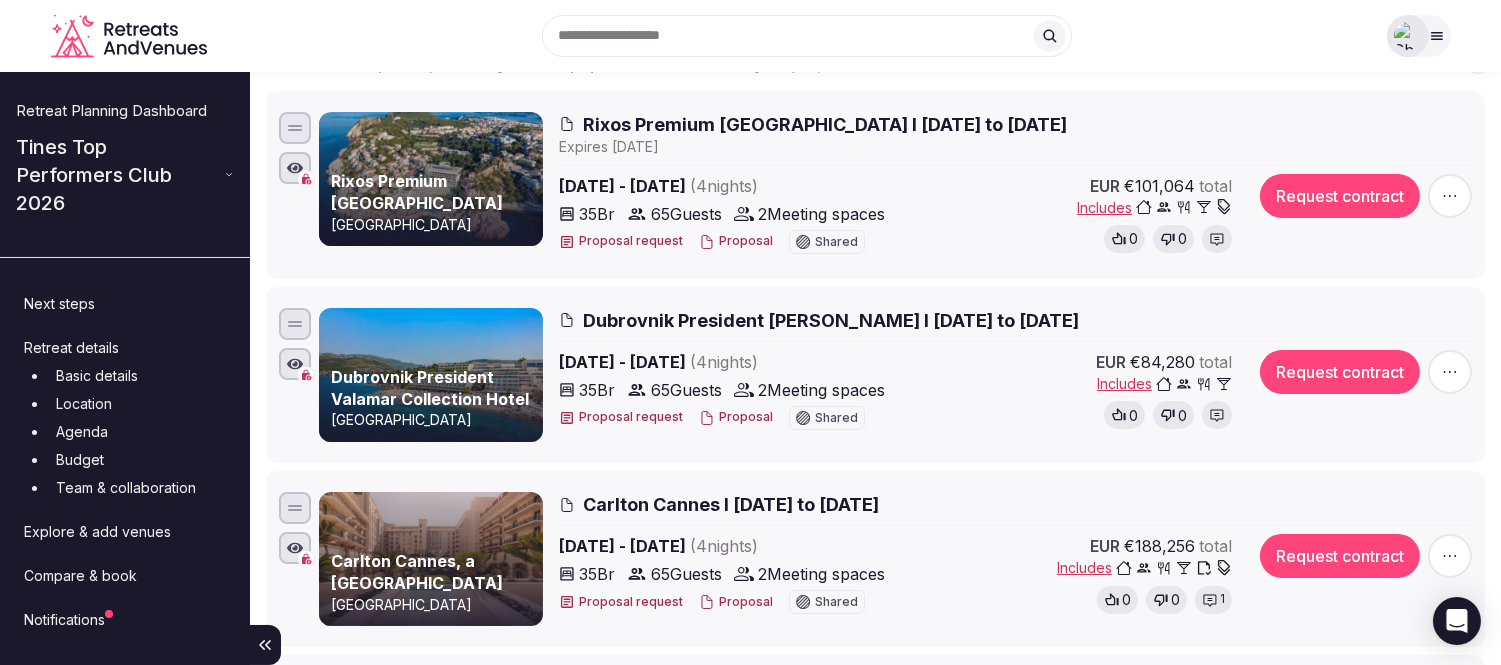click on "Proposal" at bounding box center (736, 241) 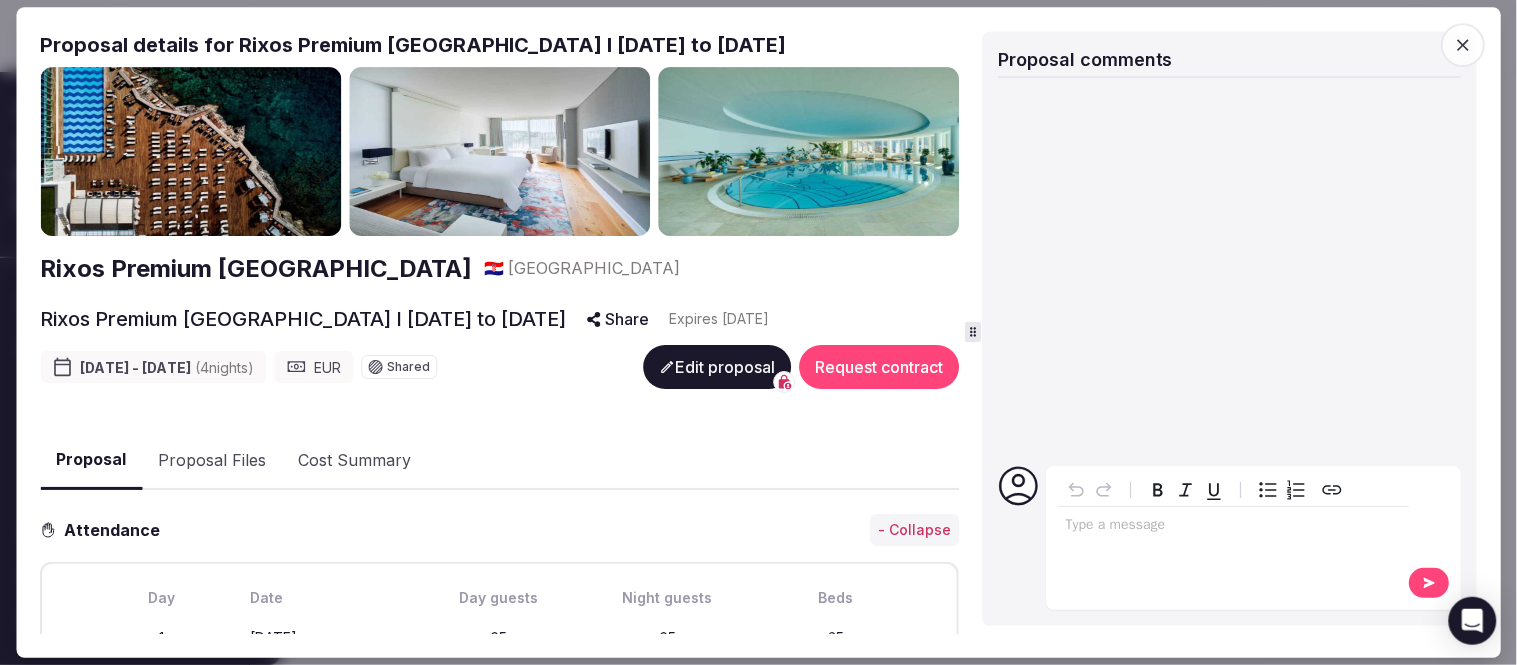 click on "Proposal Files" at bounding box center (212, 461) 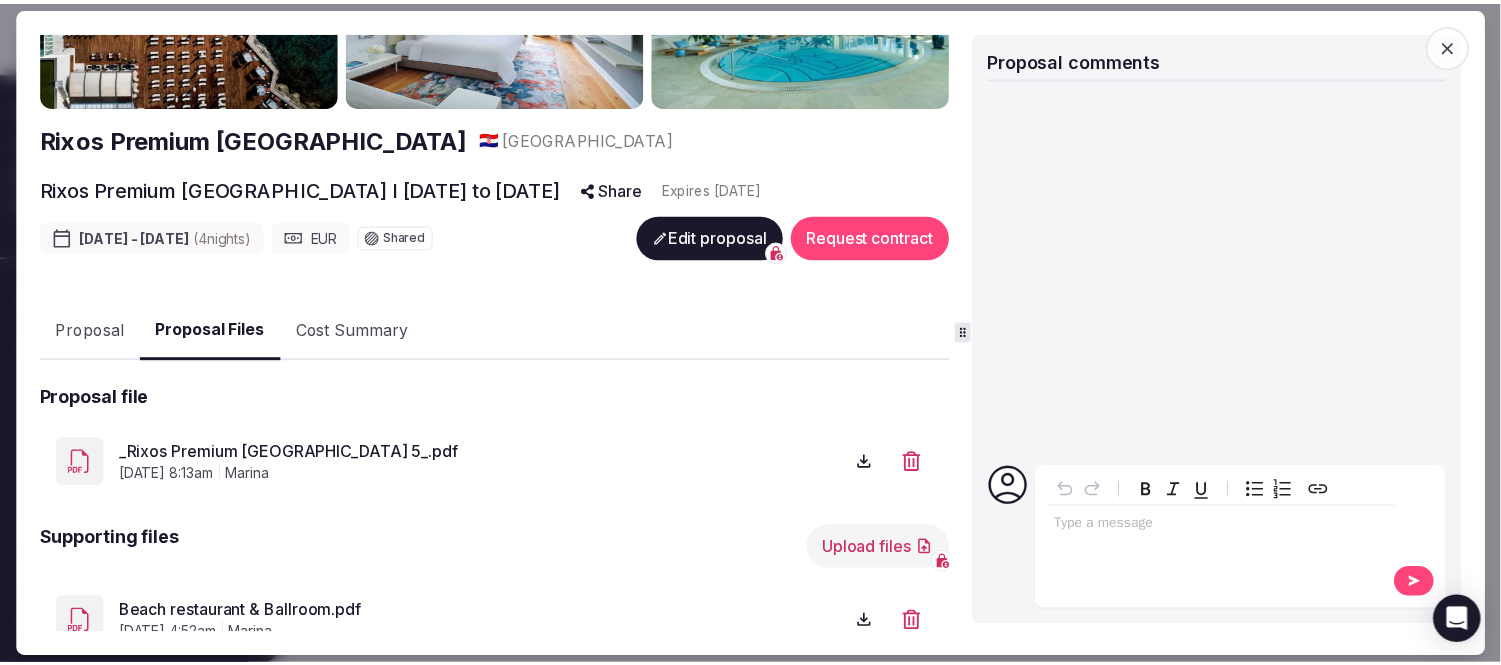 scroll, scrollTop: 222, scrollLeft: 0, axis: vertical 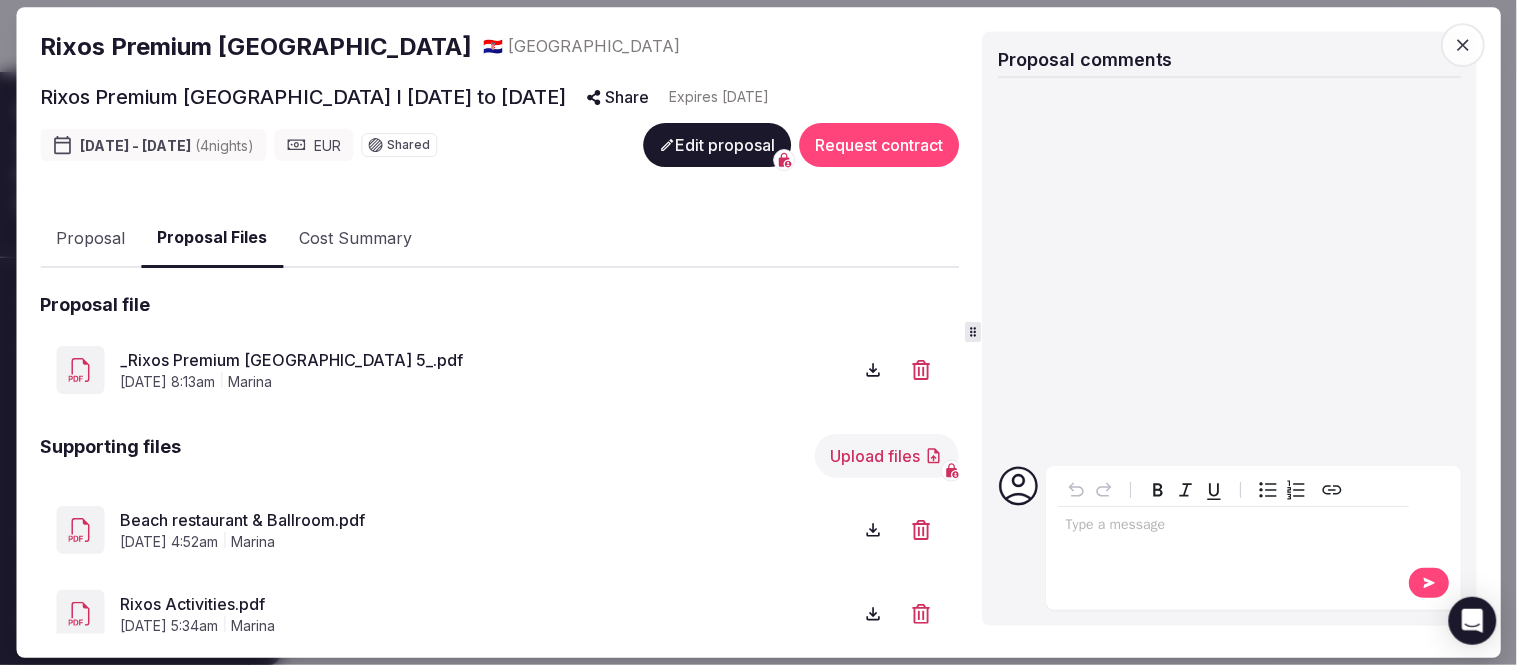click on "Beach restaurant & Ballroom.pdf" at bounding box center [485, 520] 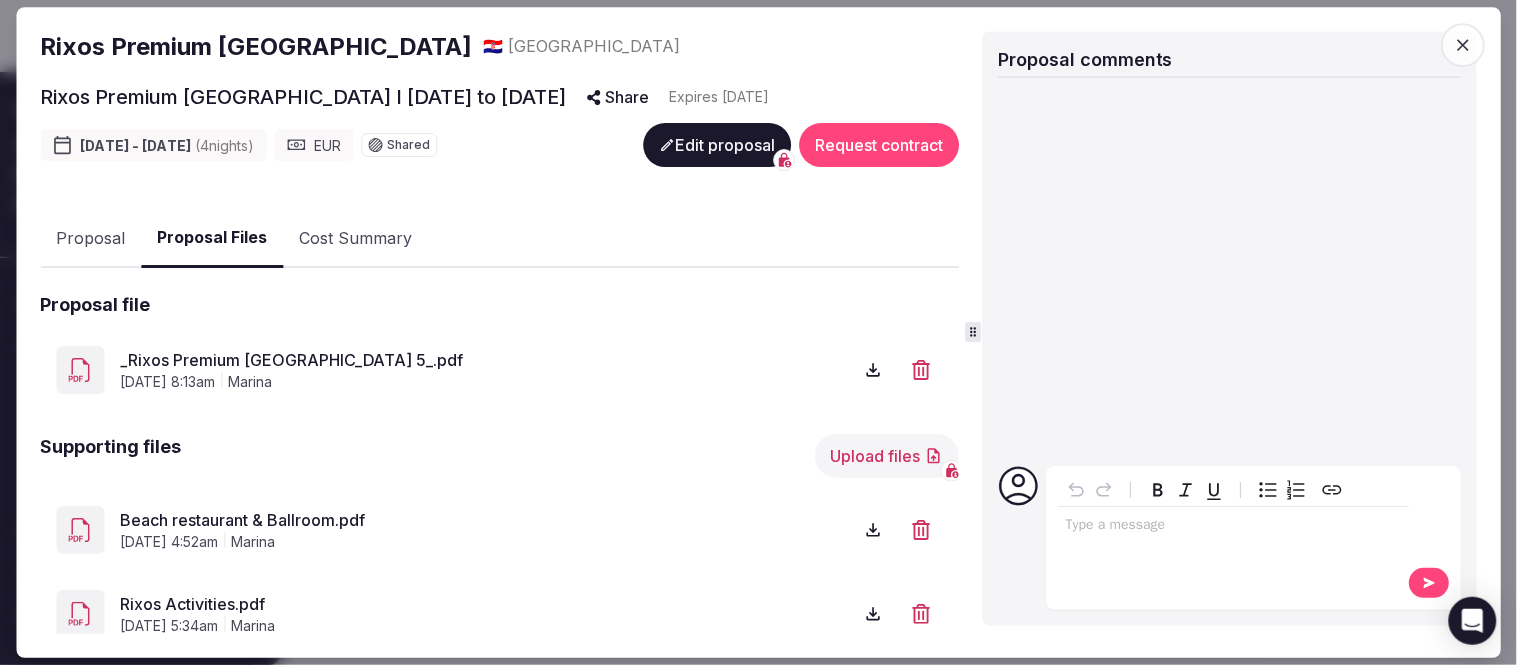 click 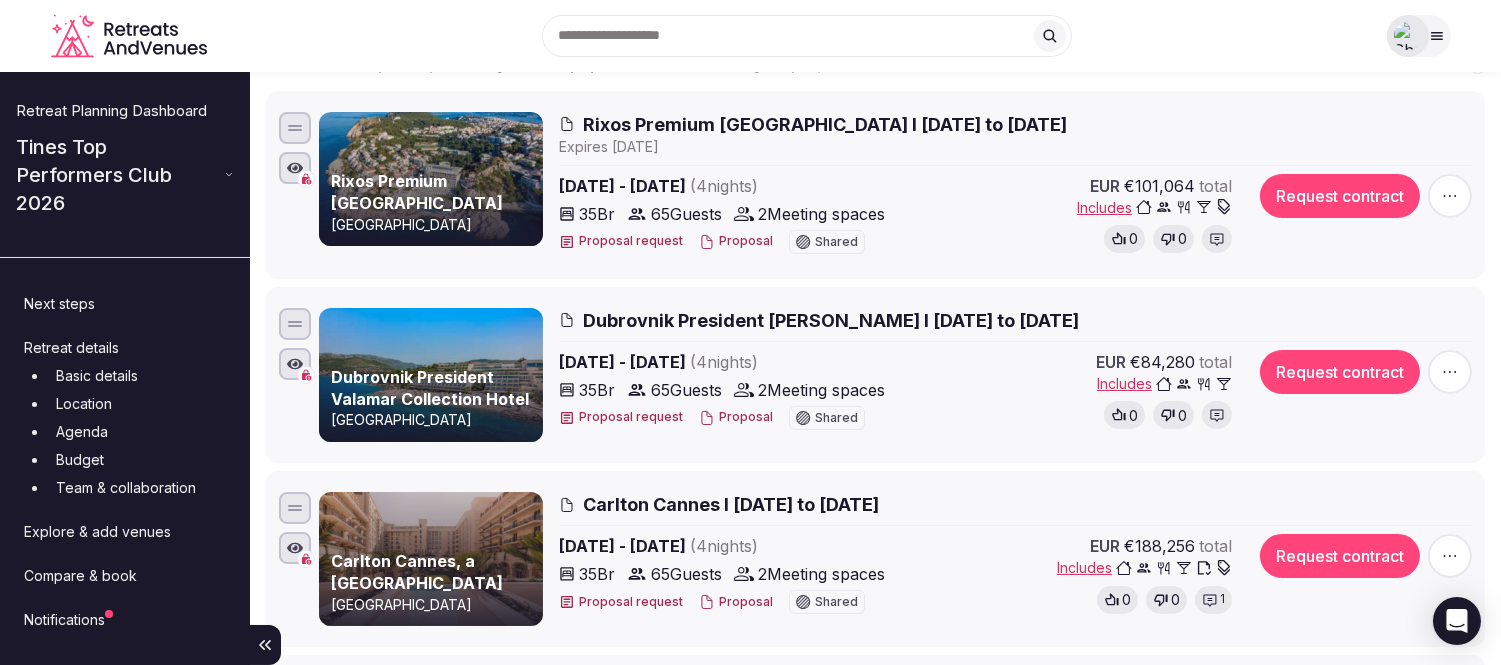 click 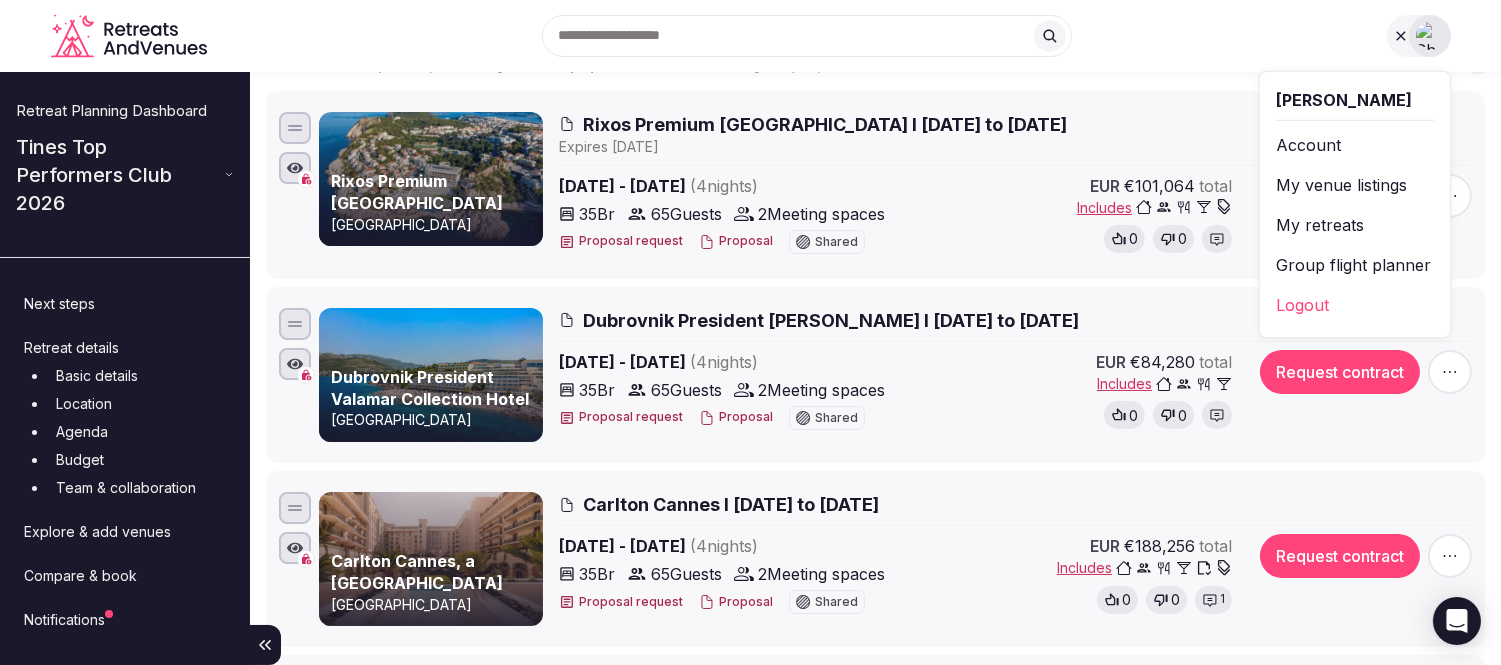 click on "My retreats" at bounding box center [1354, 225] 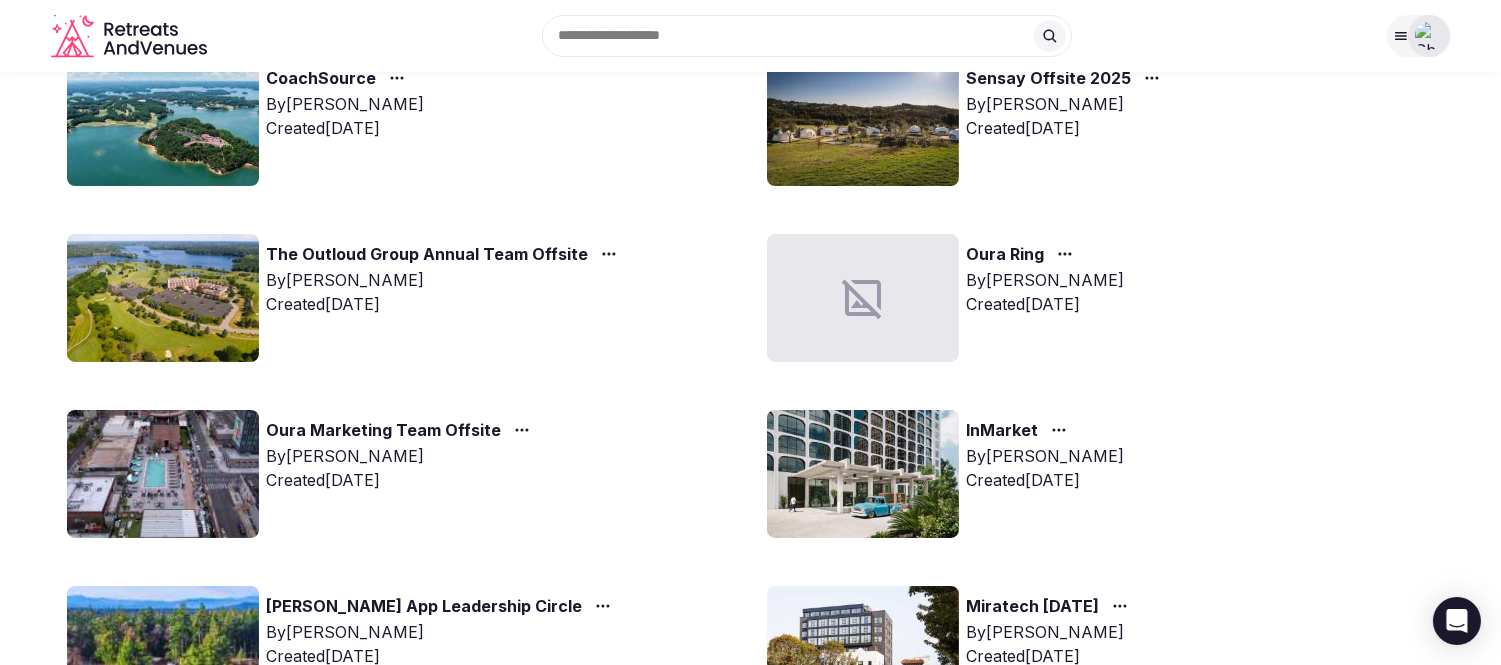 scroll, scrollTop: 0, scrollLeft: 0, axis: both 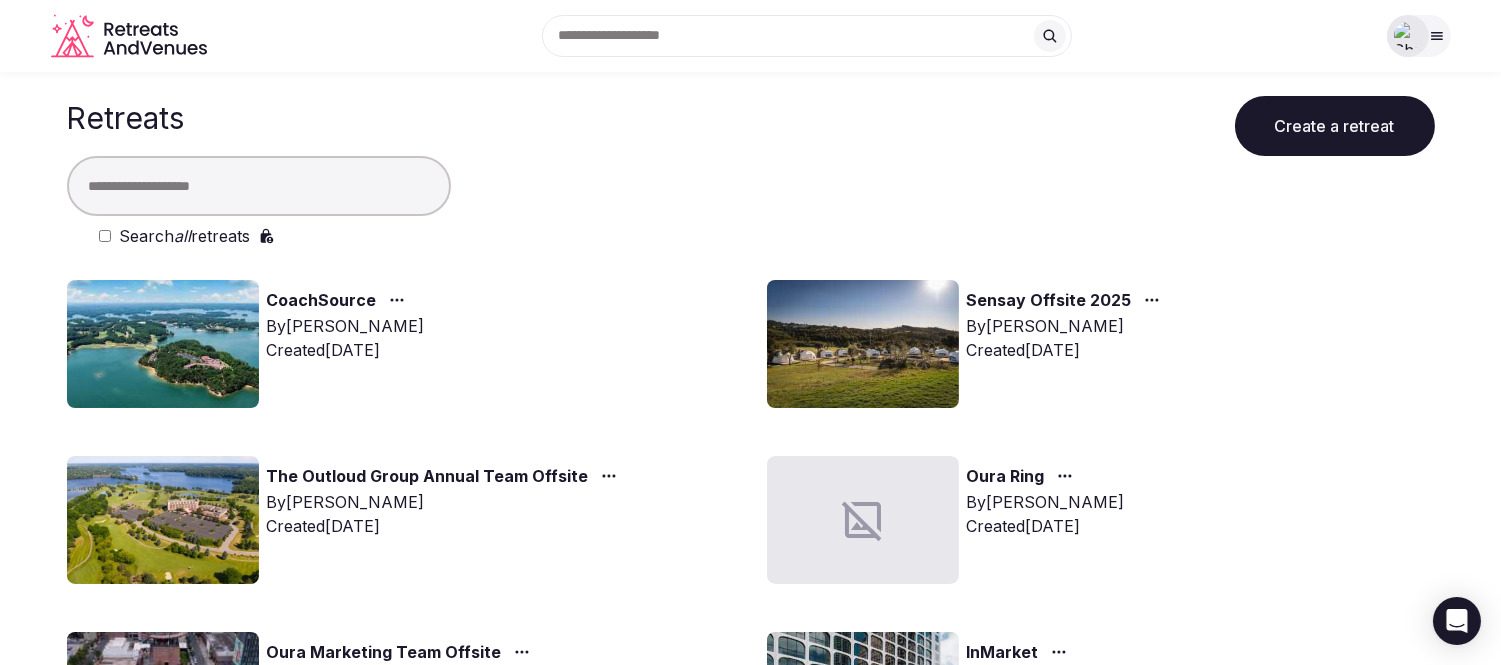 click on "Create a retreat" at bounding box center [1335, 126] 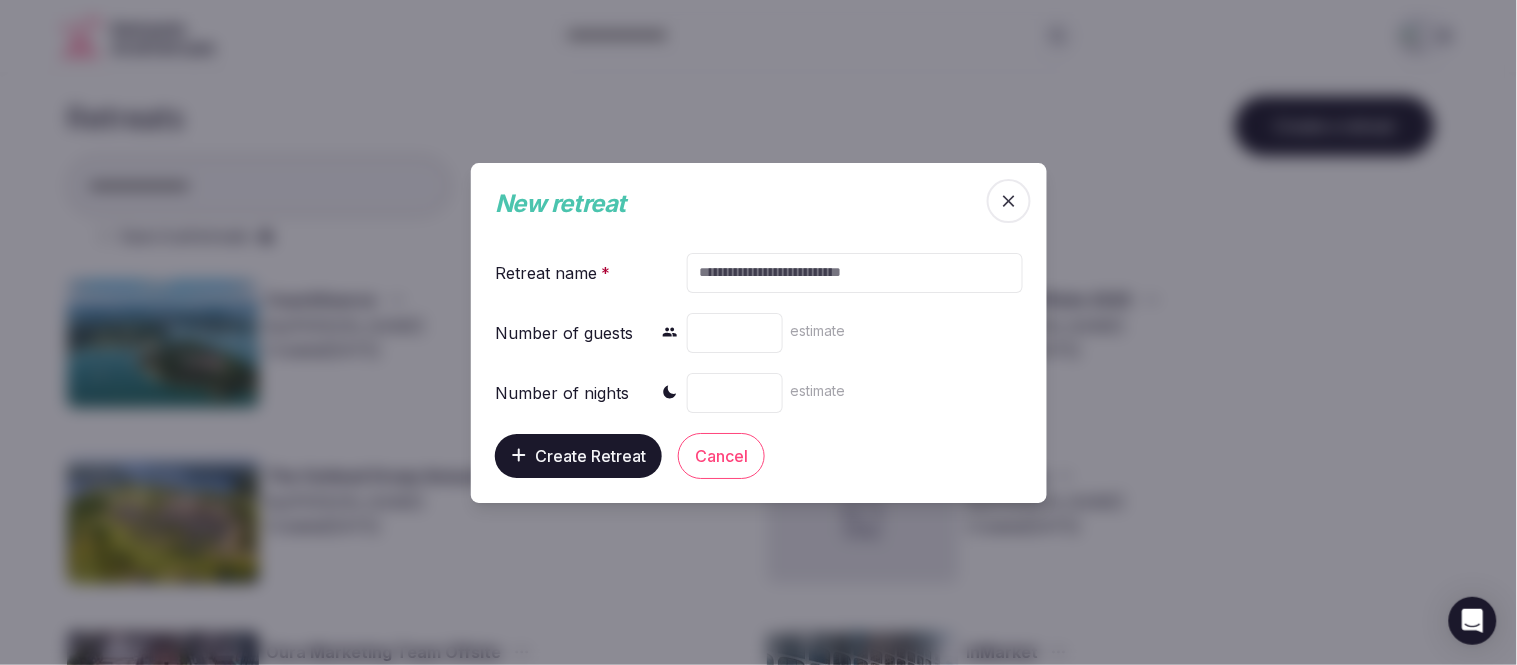 click at bounding box center [854, 272] 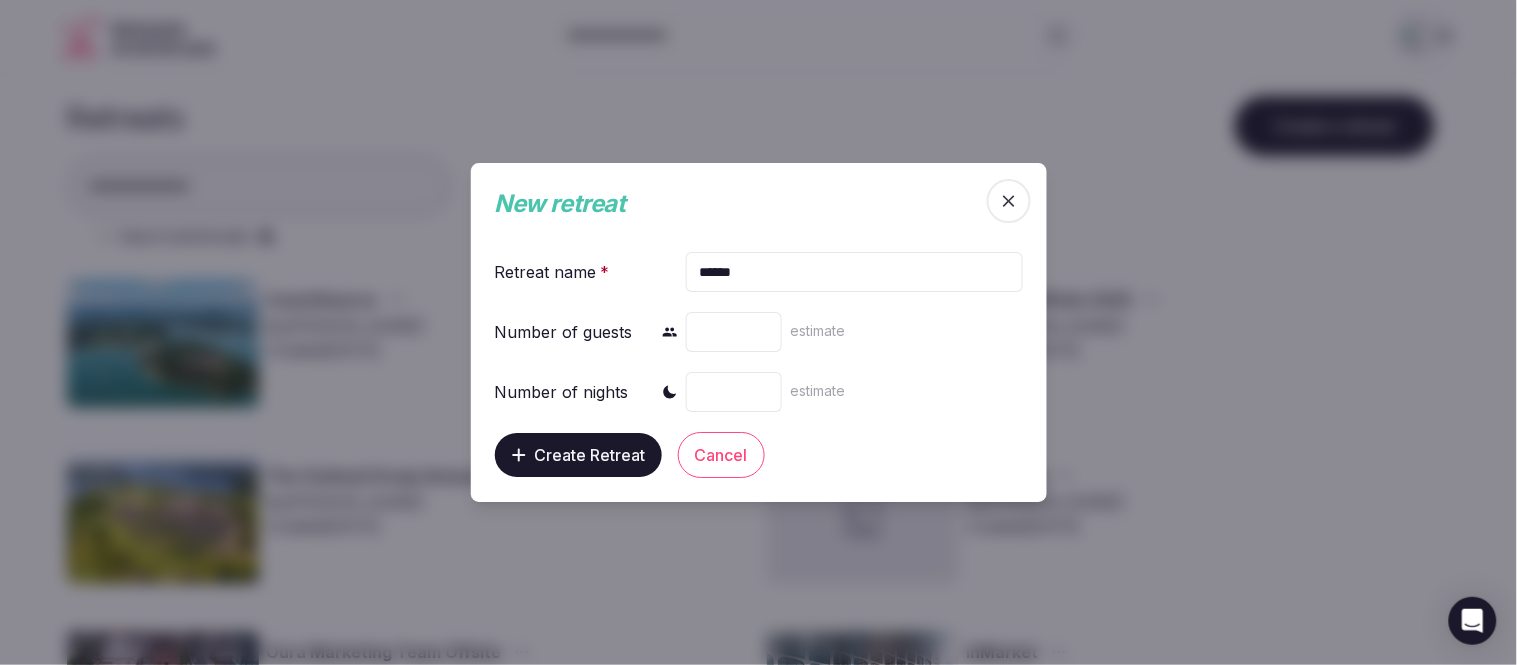 type on "******" 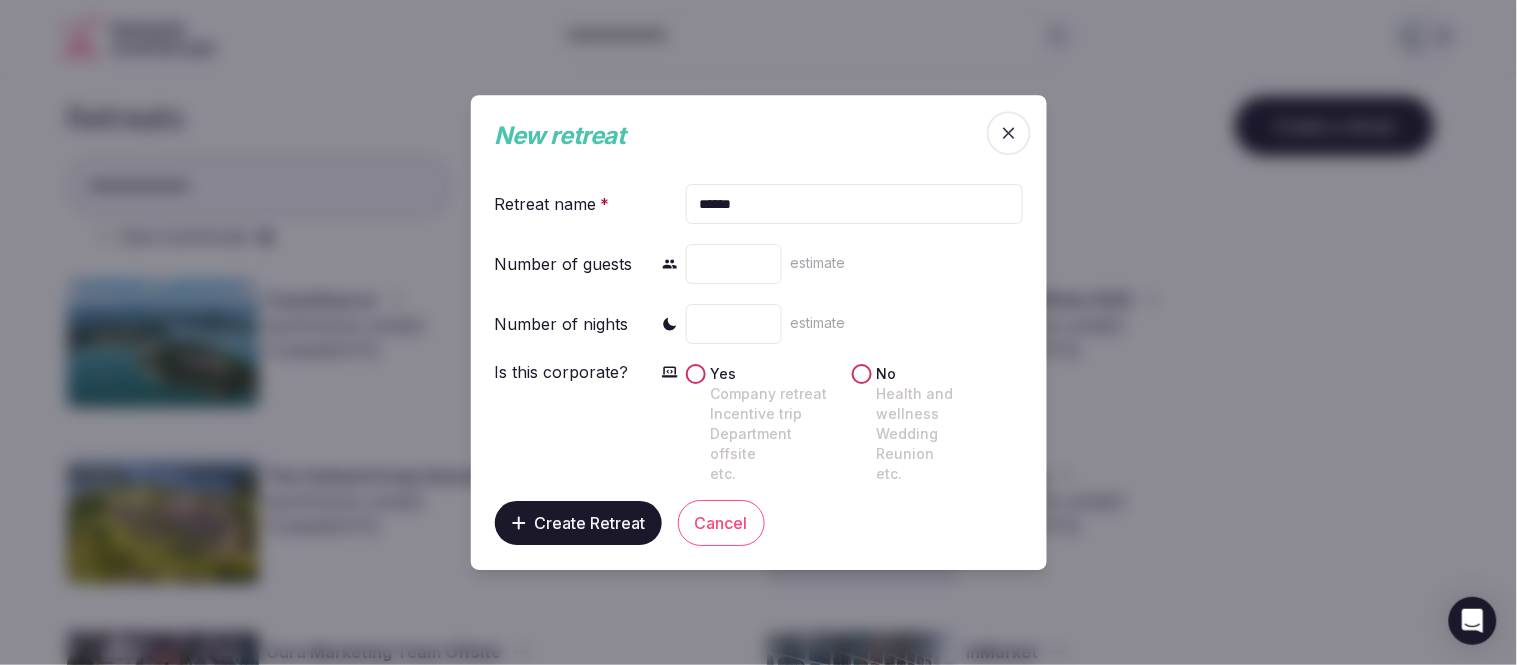 type on "*" 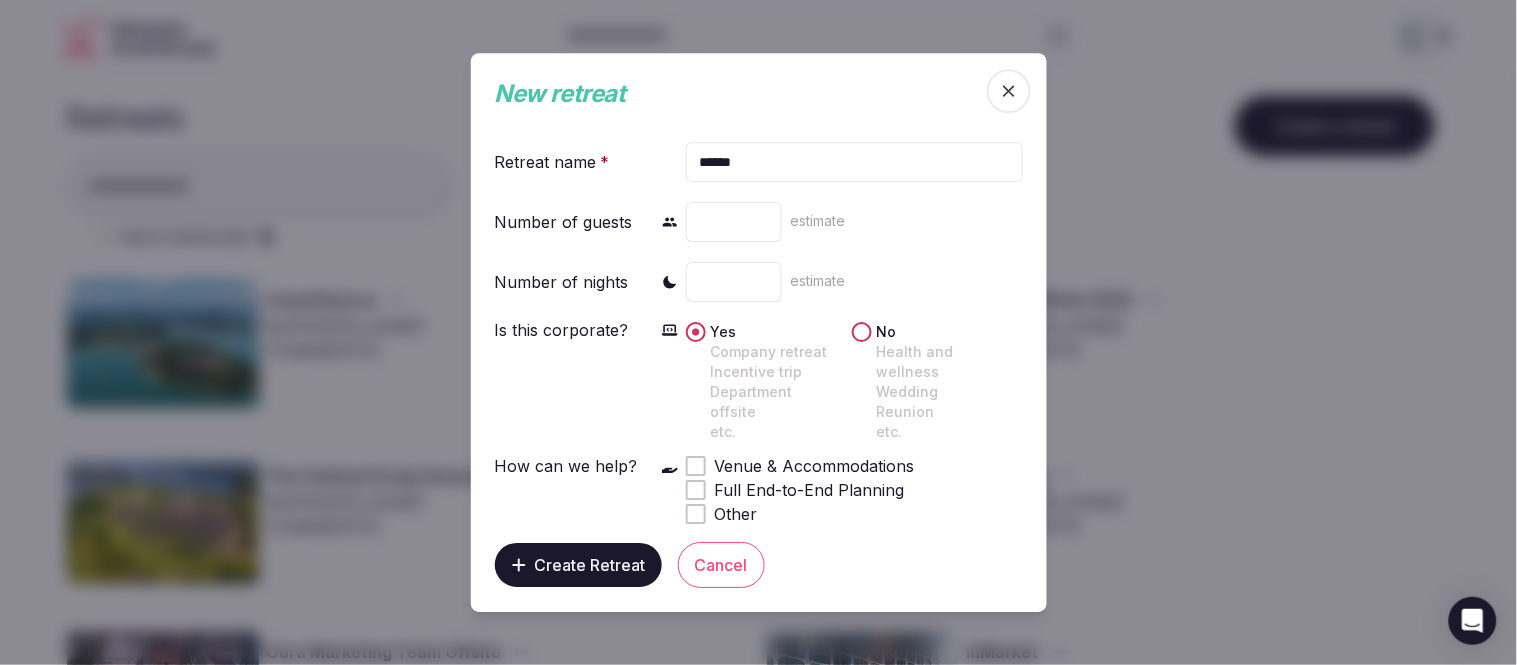 click at bounding box center [696, 466] 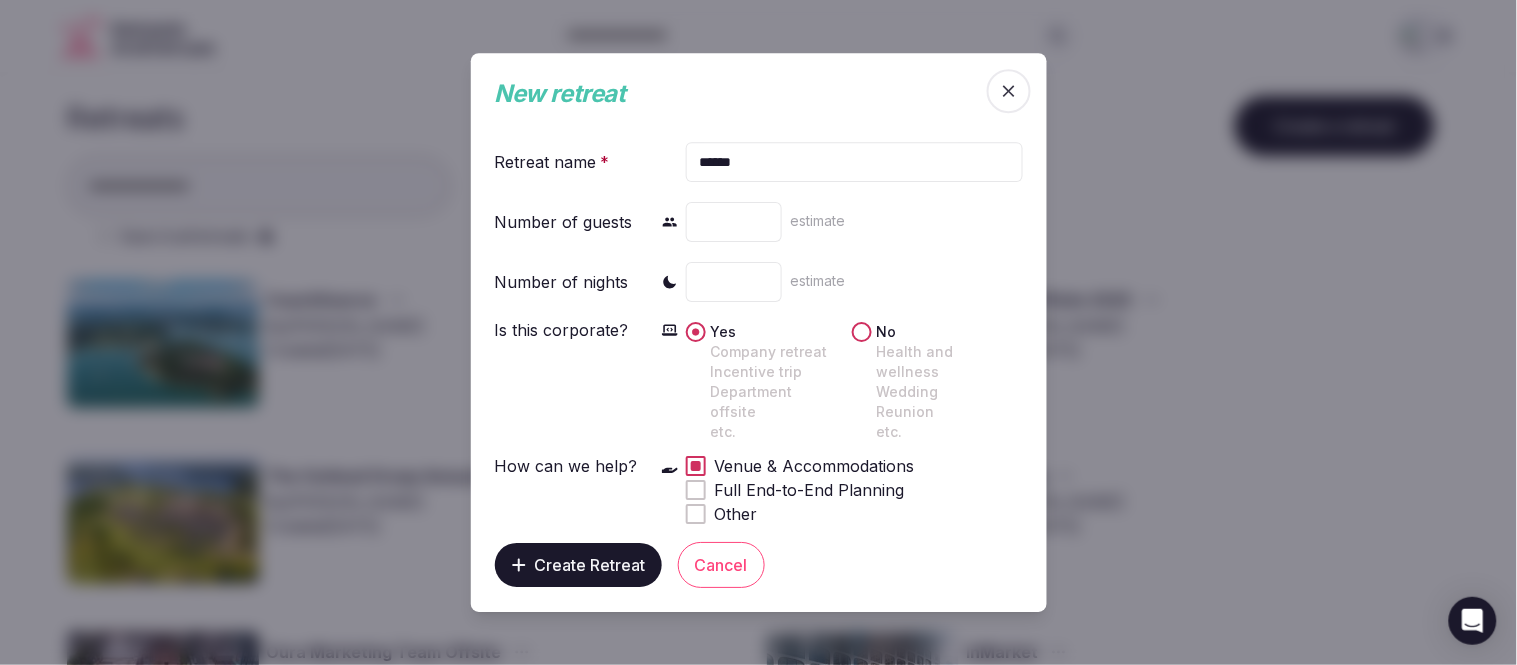 click on "Create Retreat" at bounding box center [590, 565] 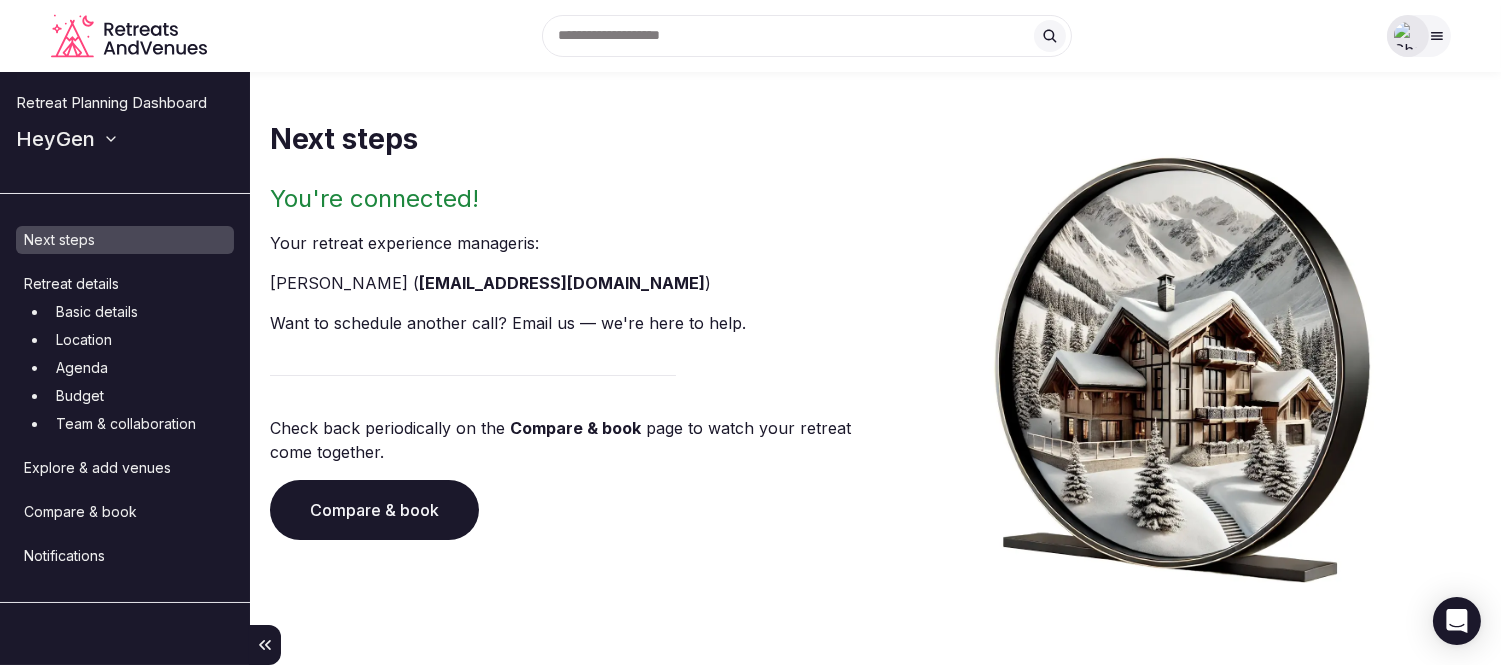 click on "Basic details" at bounding box center [141, 312] 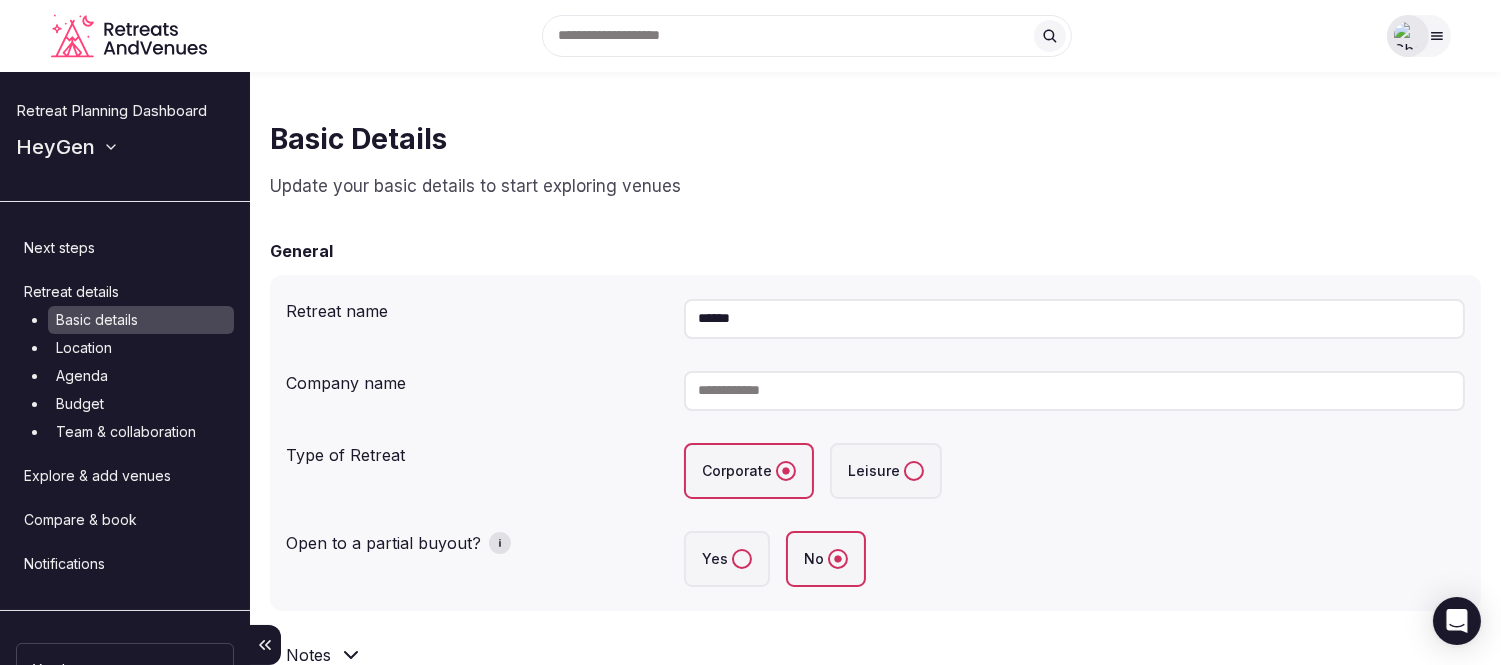 click at bounding box center (1074, 391) 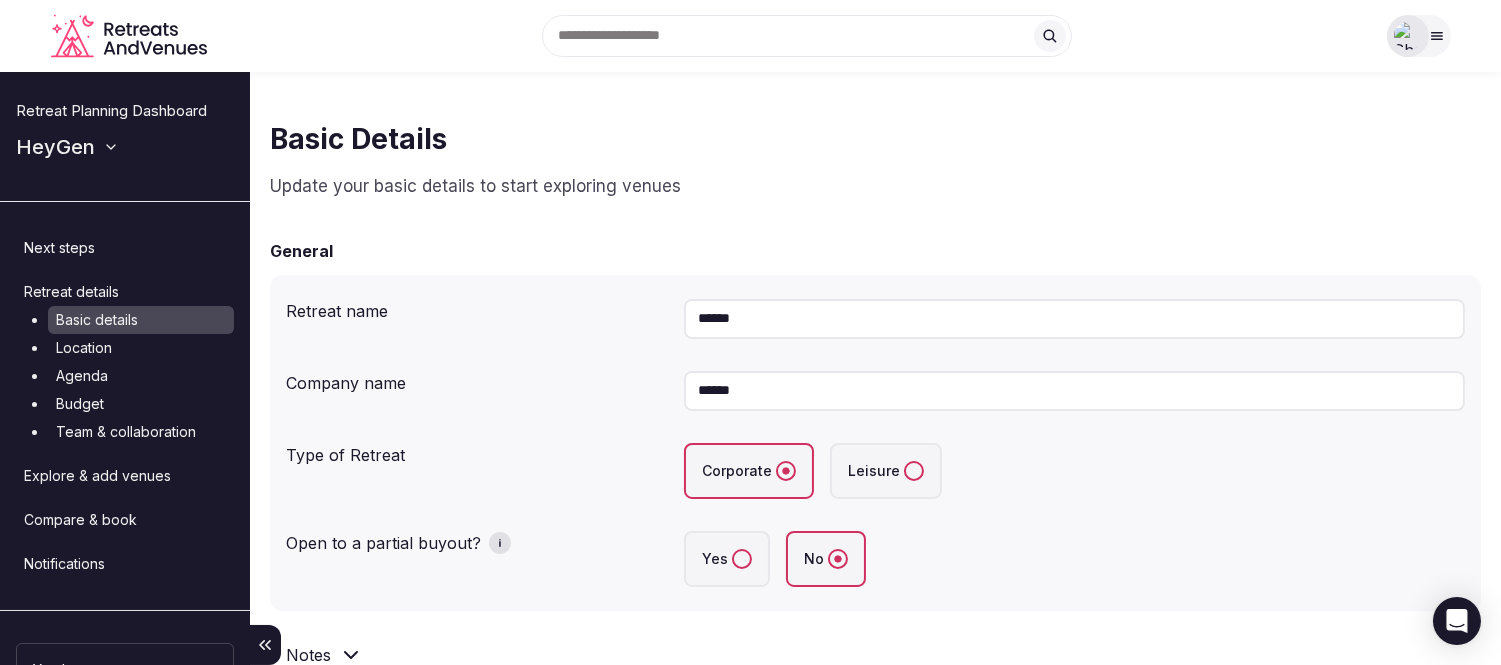 type on "******" 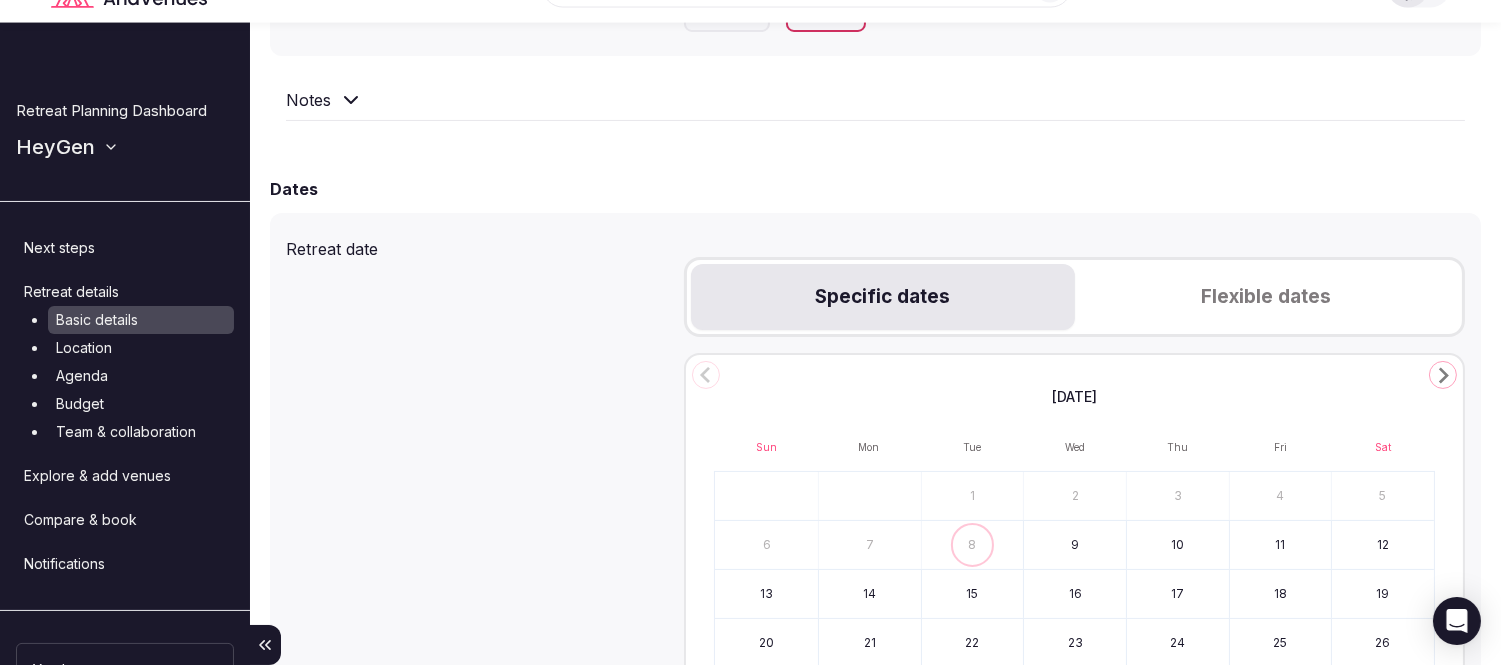 scroll, scrollTop: 333, scrollLeft: 0, axis: vertical 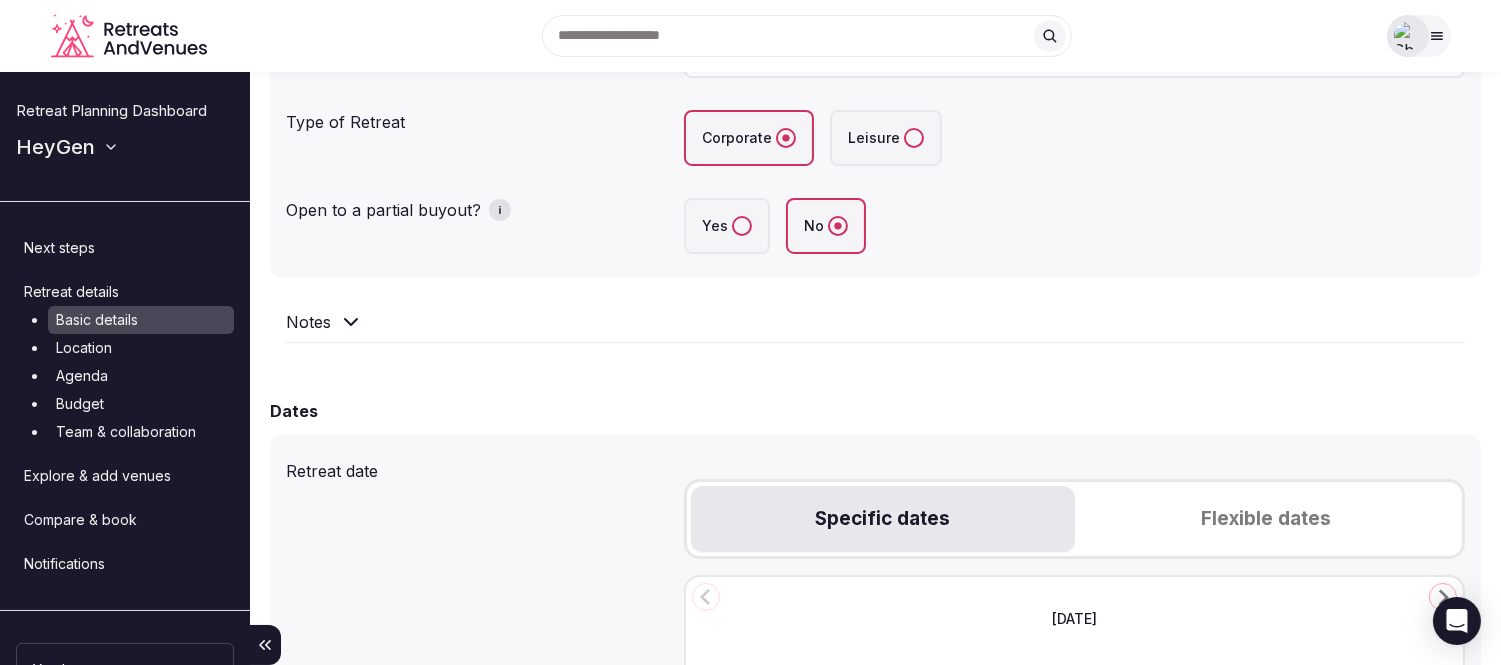 type on "**********" 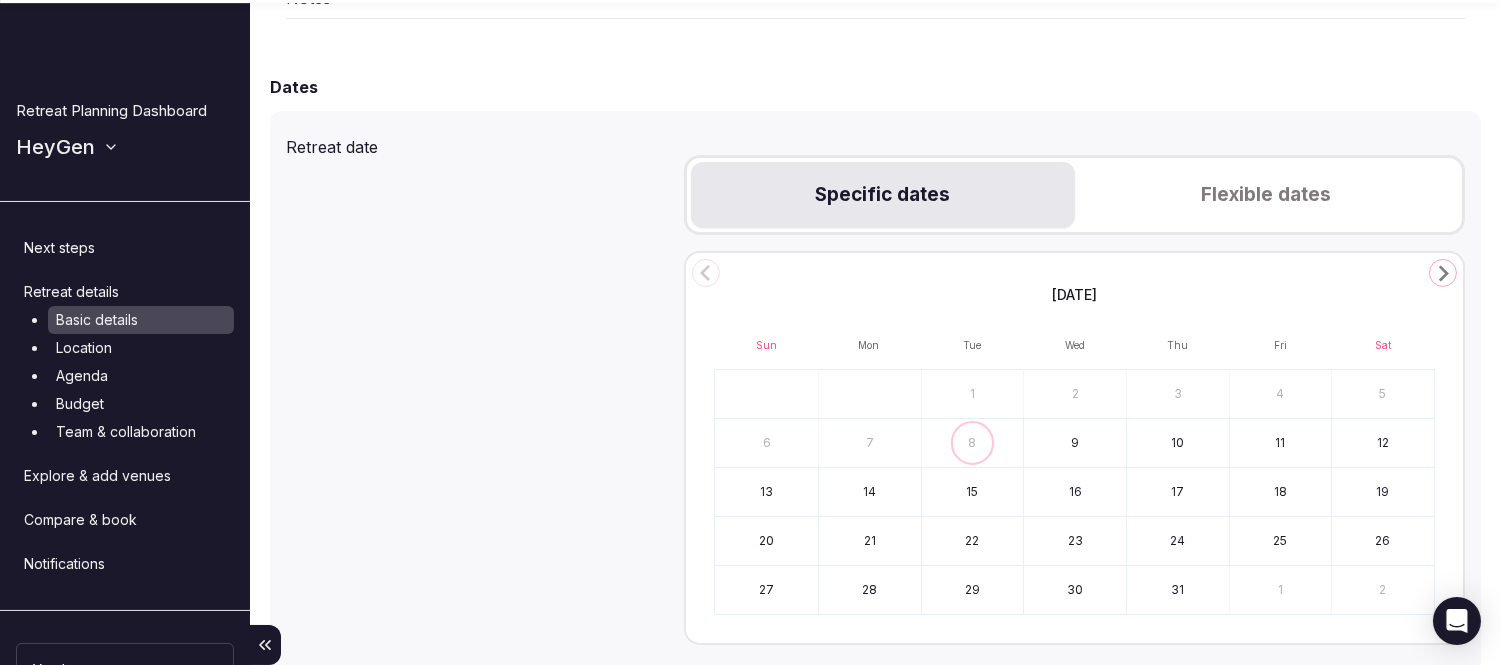 scroll, scrollTop: 666, scrollLeft: 0, axis: vertical 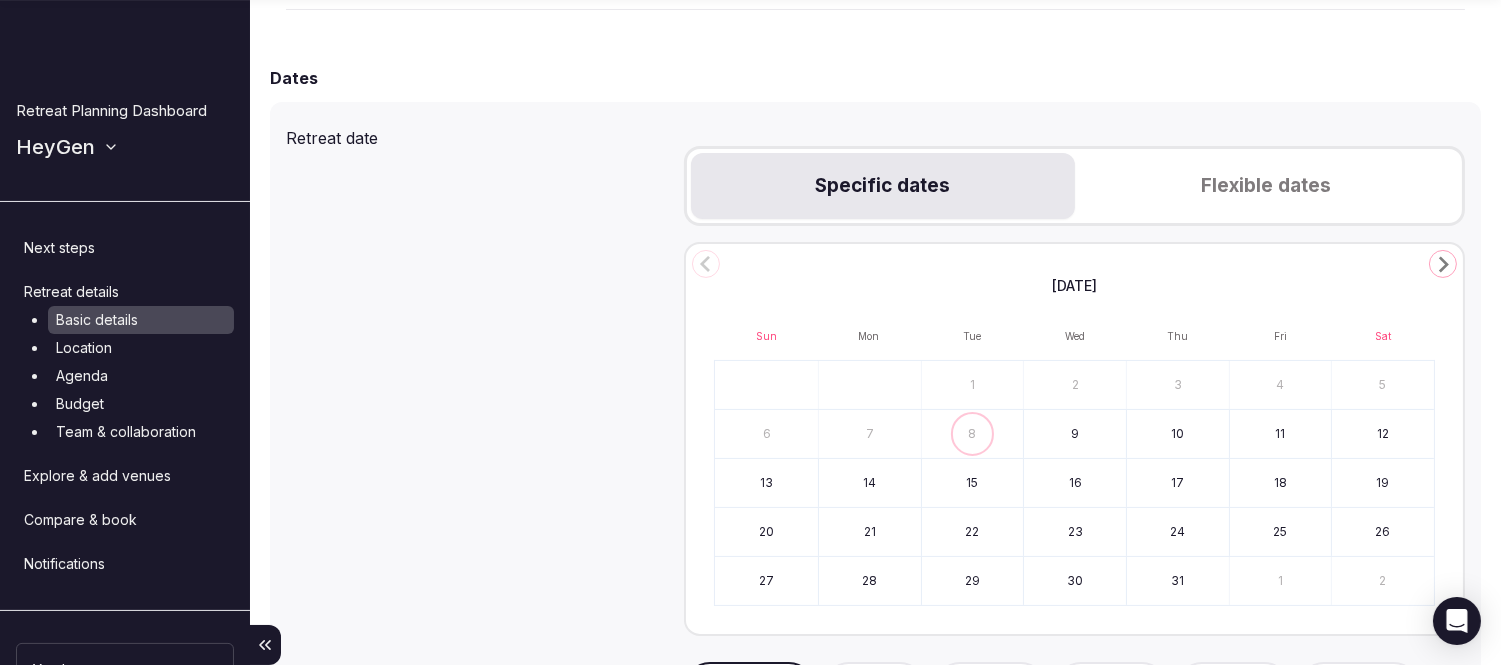 click 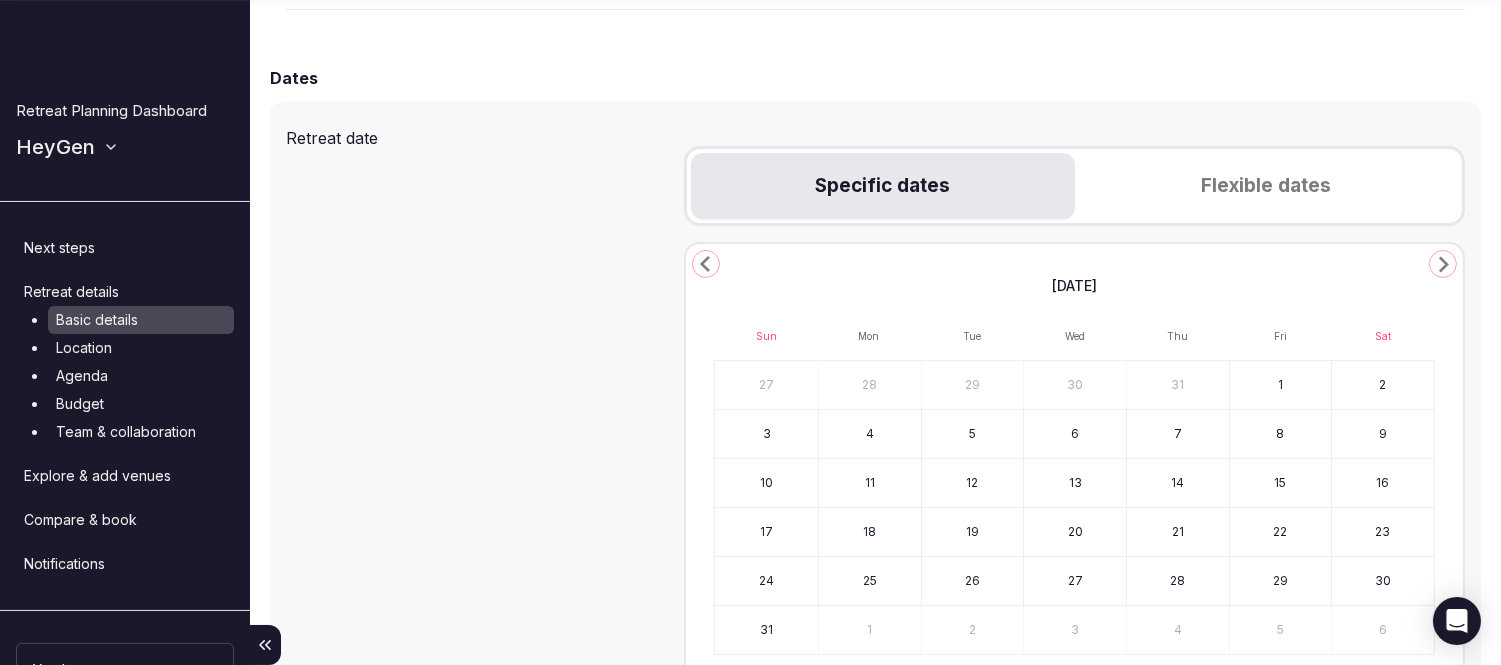 click 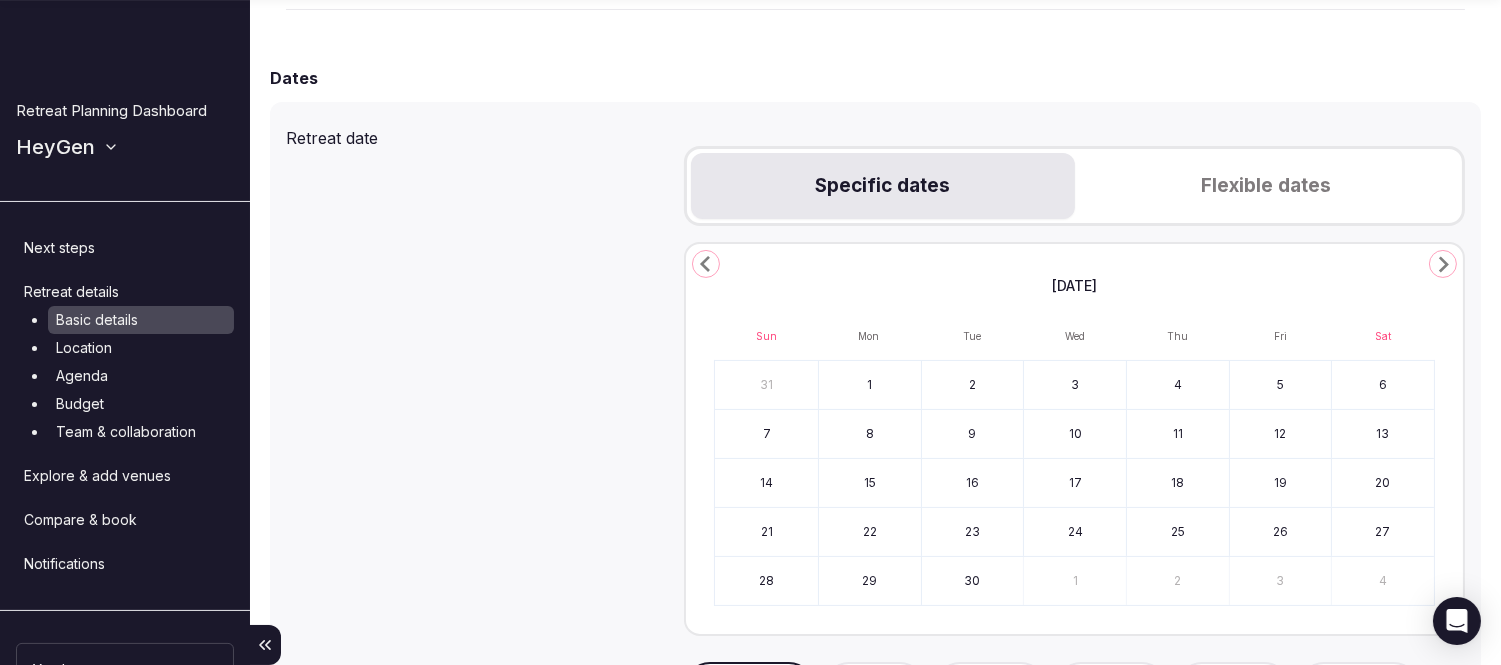 click 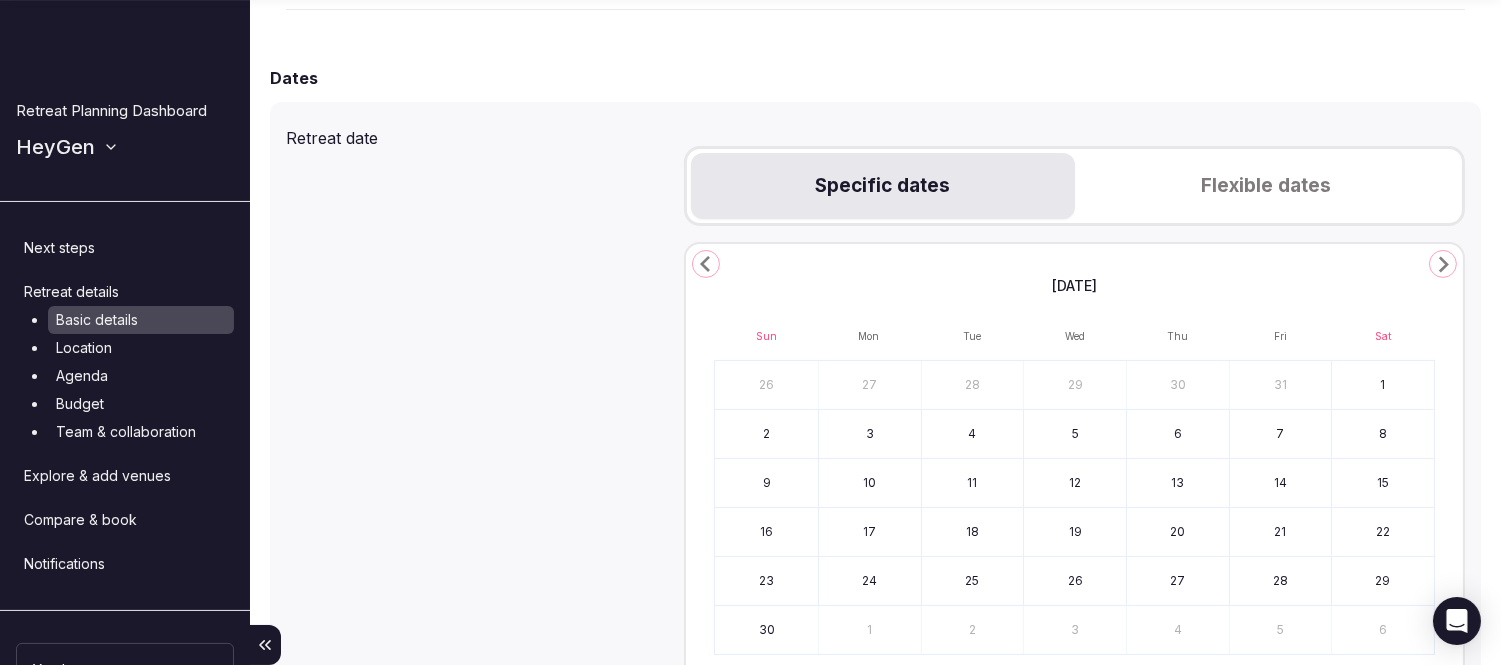 click 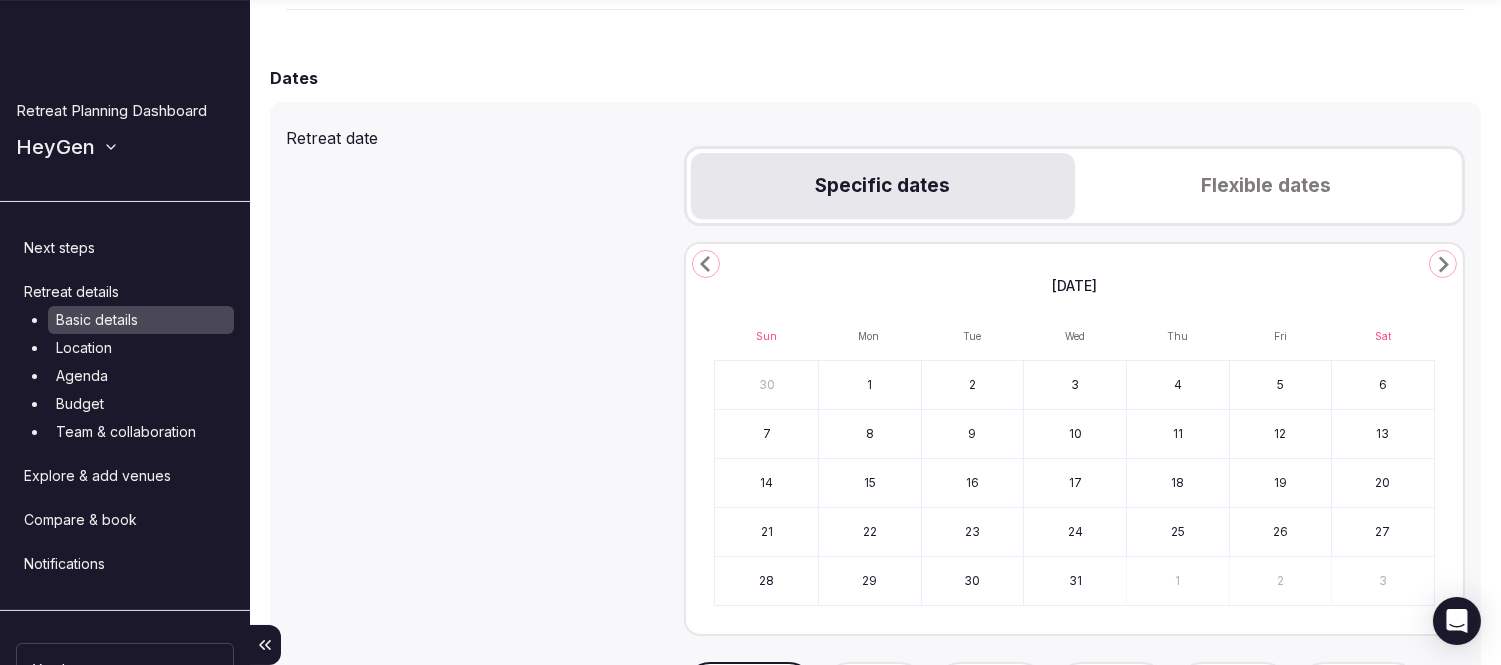 click 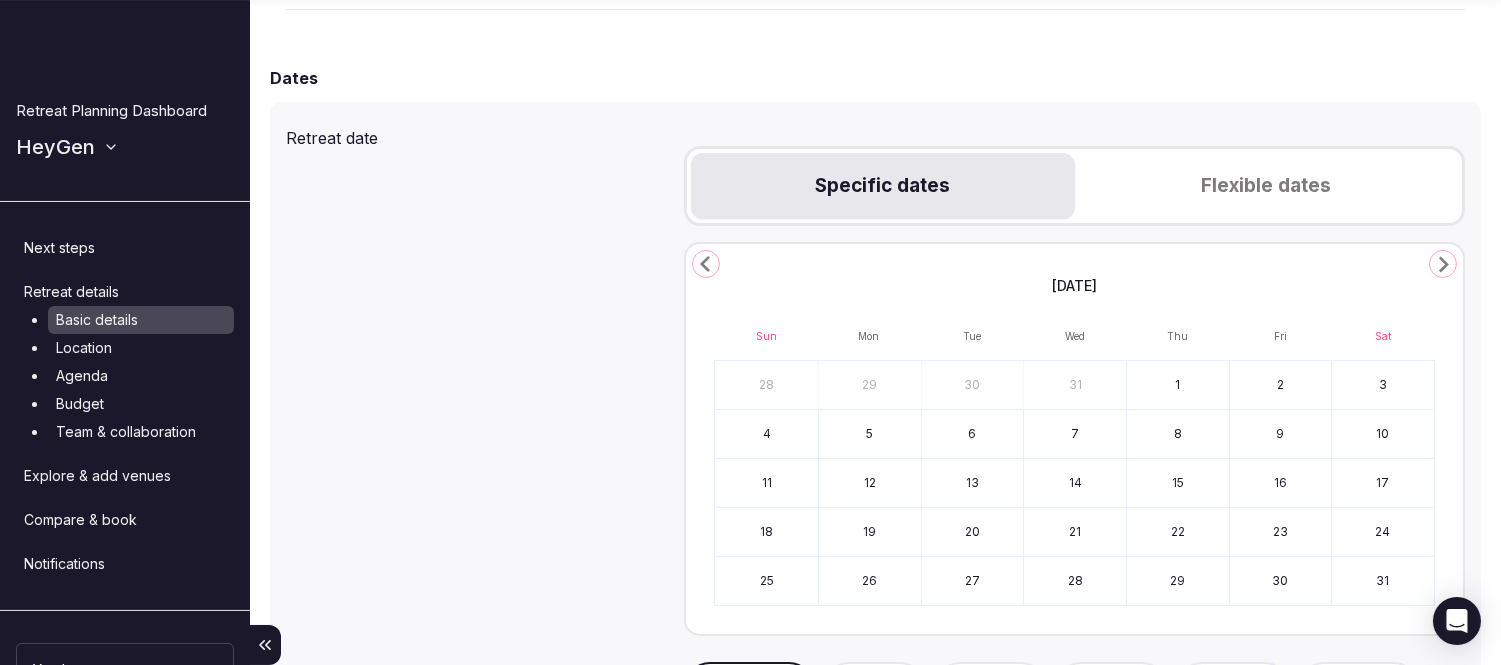 click on "28" at bounding box center [1075, 581] 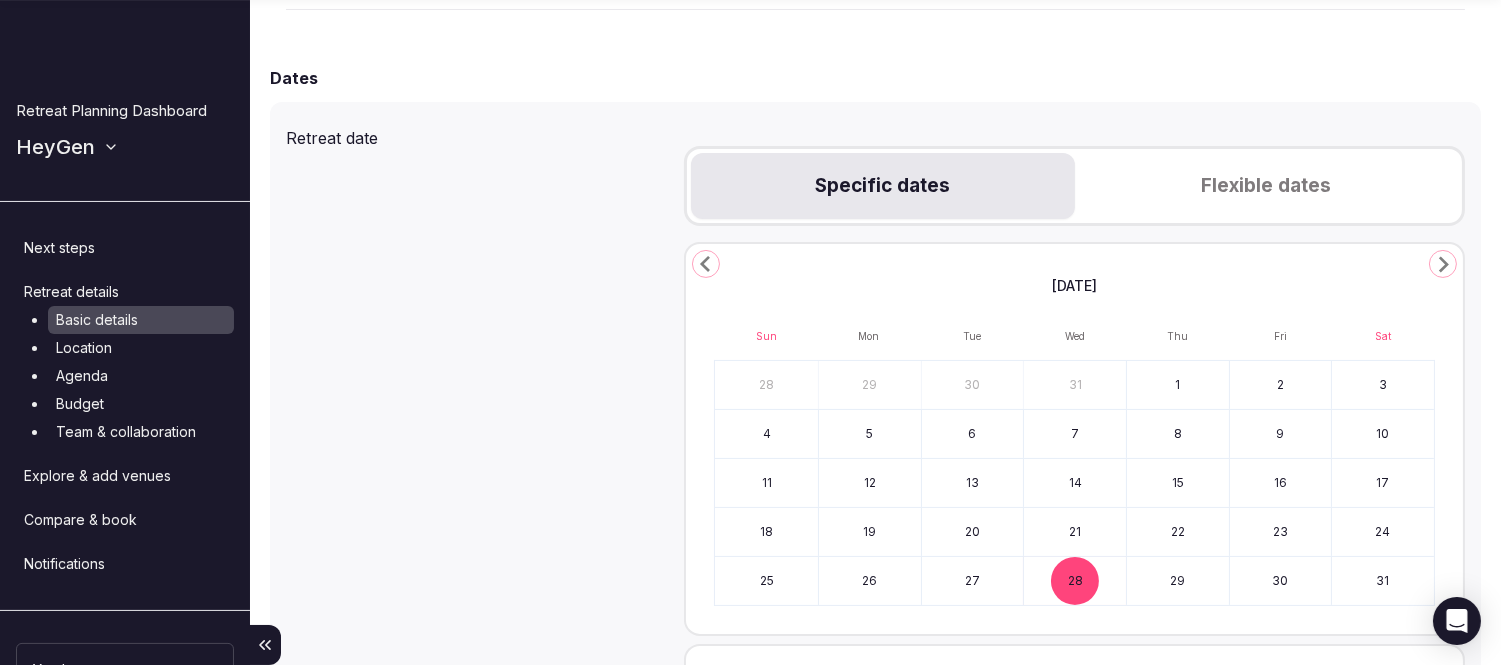 click on "30" at bounding box center [1281, 581] 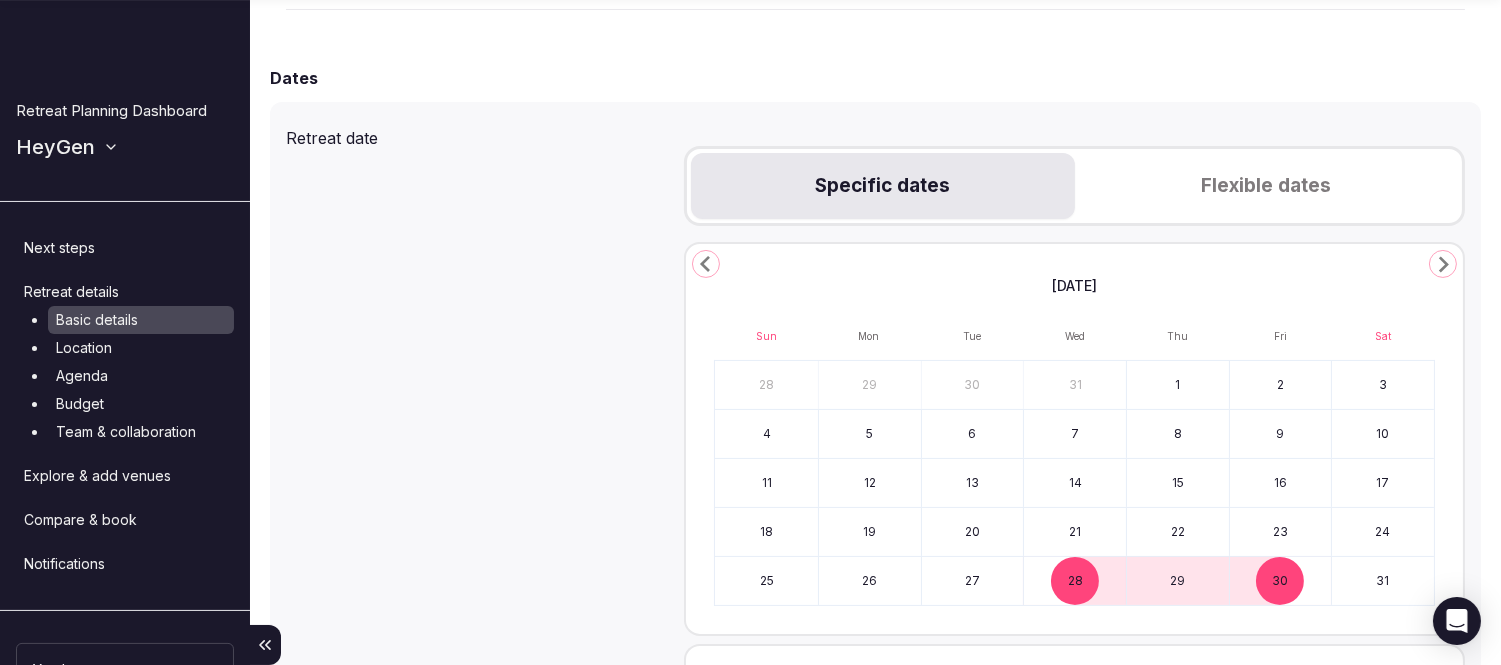 click on "Retreat date   Specific dates Flexible dates January 2026 Sun Mon Tue Wed Thu Fri Sat 28 29 30 31 1 2 3 4 5 6 7 8 9 10 11 12 13 14 15 16 17 18 19 20 21 22 23 24 25 26 27 28 29 30 31 Check in January 28th, 2026 2  night s  Check out January 30th, 2026 Exact dates 1 day 2 days 3 days 7 days 14 days" at bounding box center (875, 479) 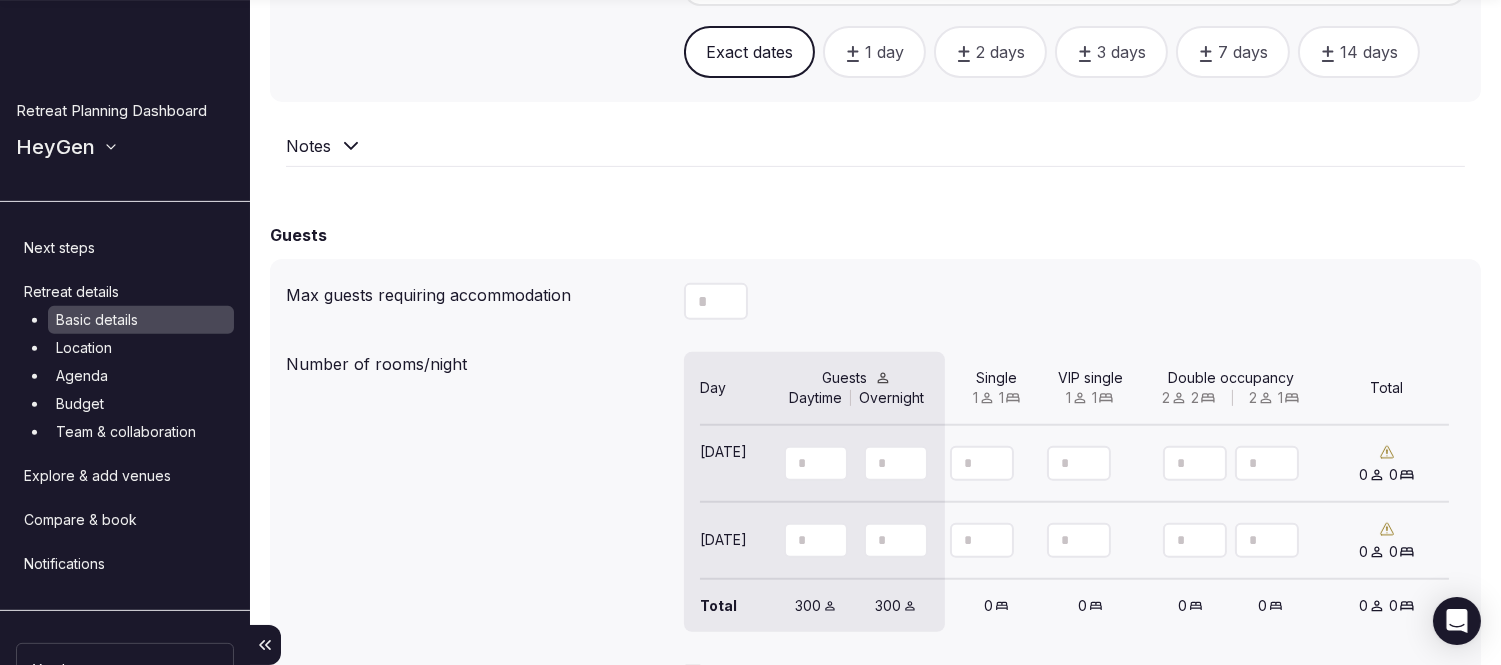 scroll, scrollTop: 1555, scrollLeft: 0, axis: vertical 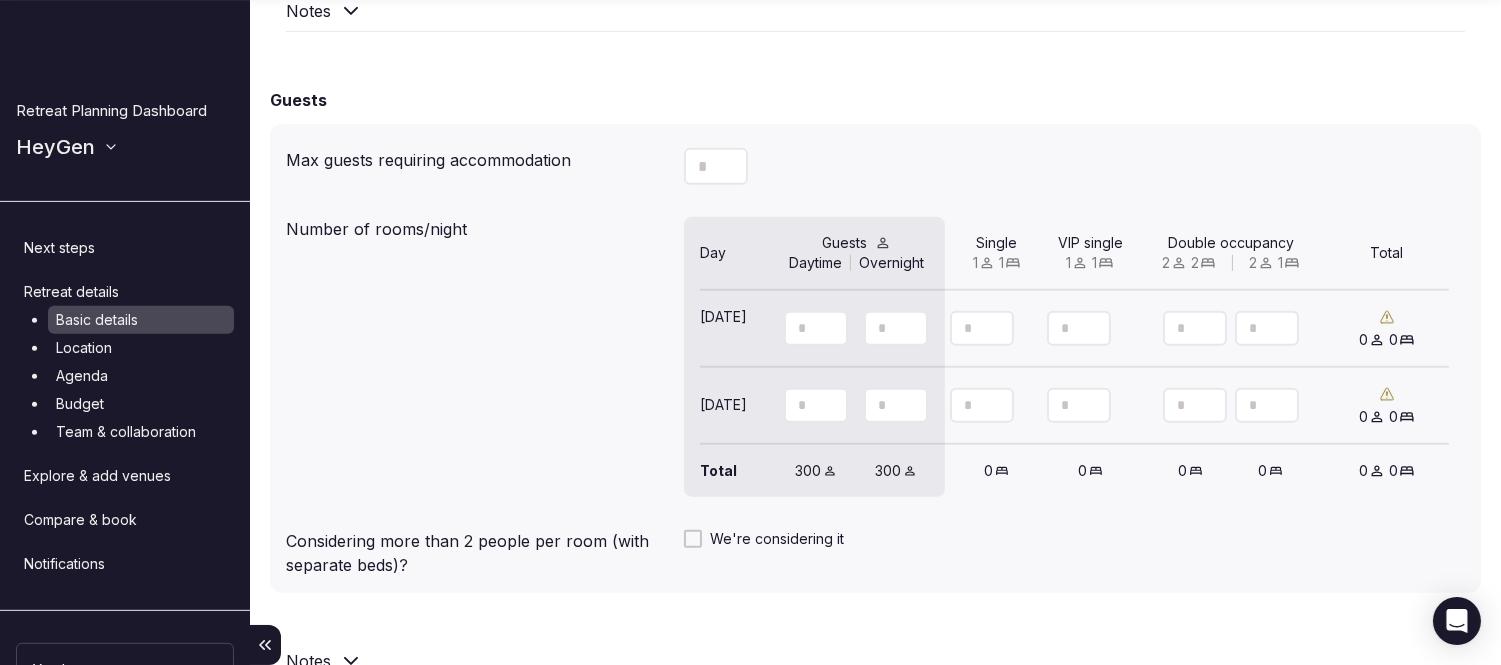 drag, startPoint x: 978, startPoint y: 325, endPoint x: 965, endPoint y: 325, distance: 13 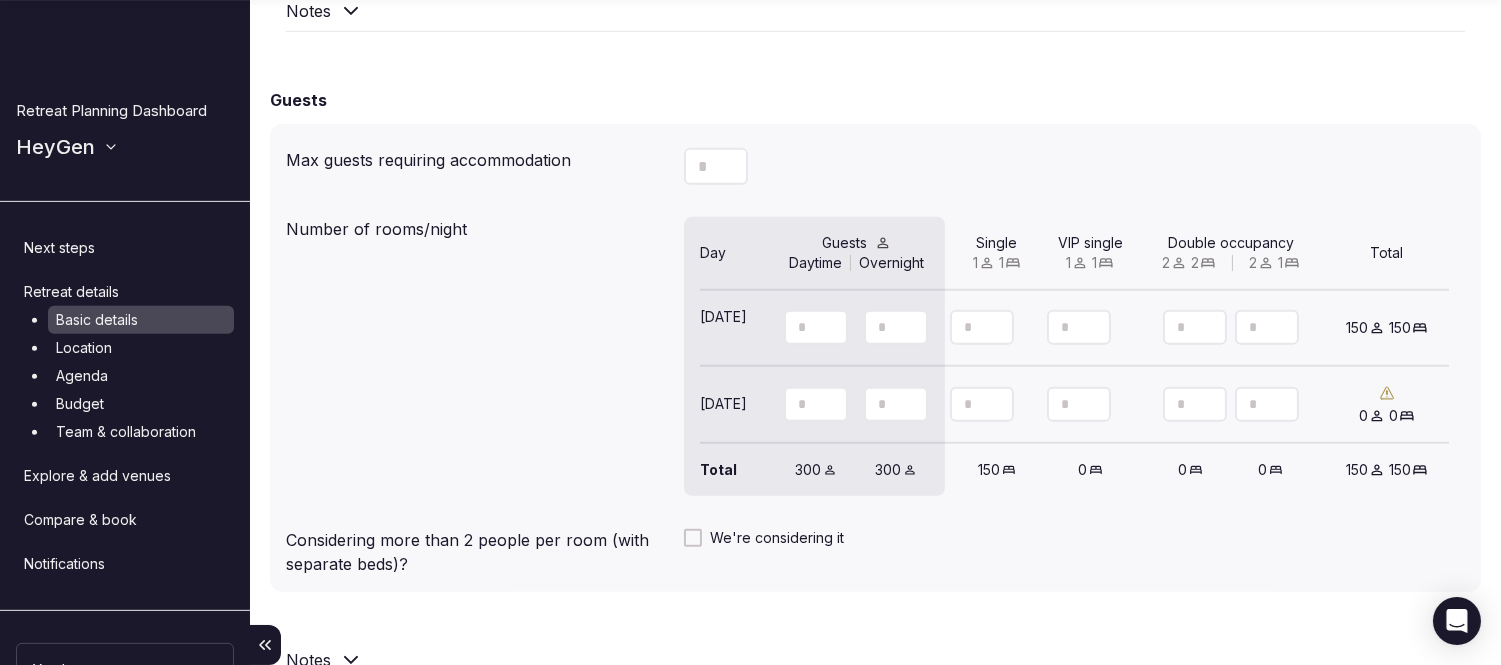 type on "***" 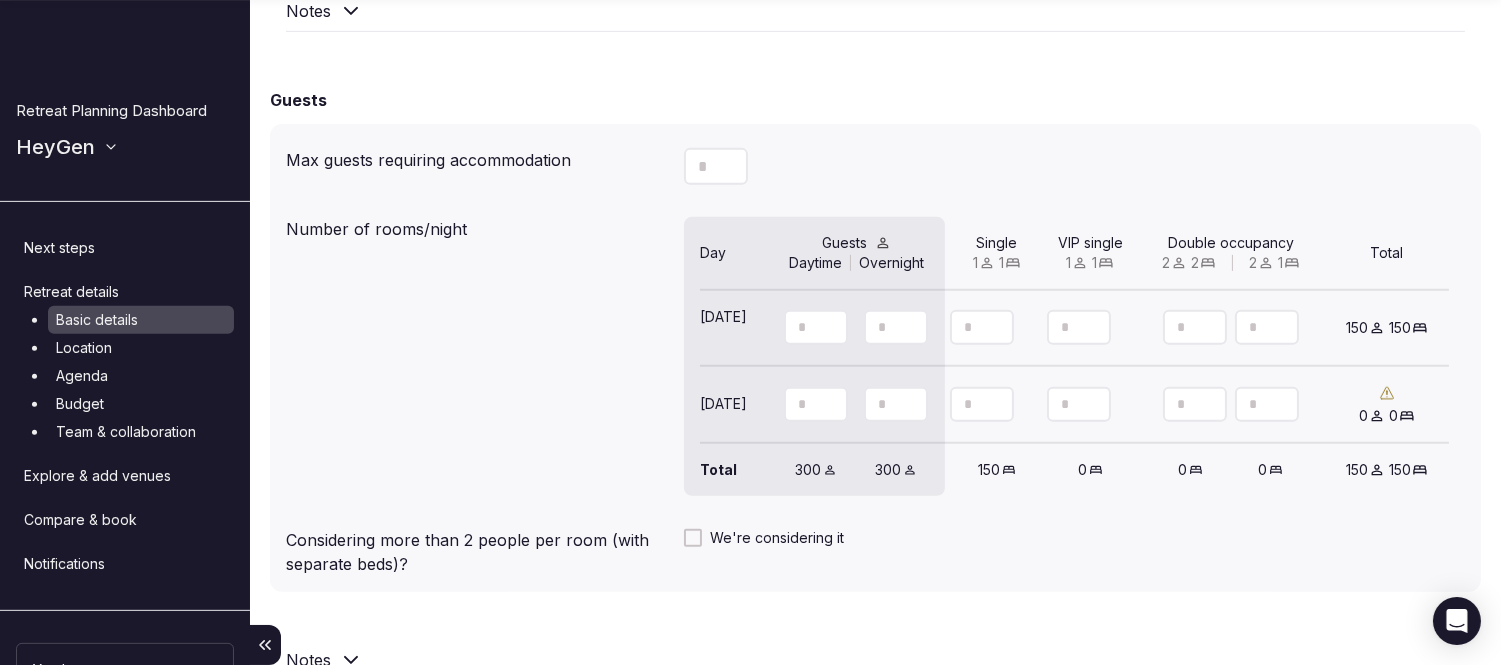 drag, startPoint x: 973, startPoint y: 388, endPoint x: 960, endPoint y: 390, distance: 13.152946 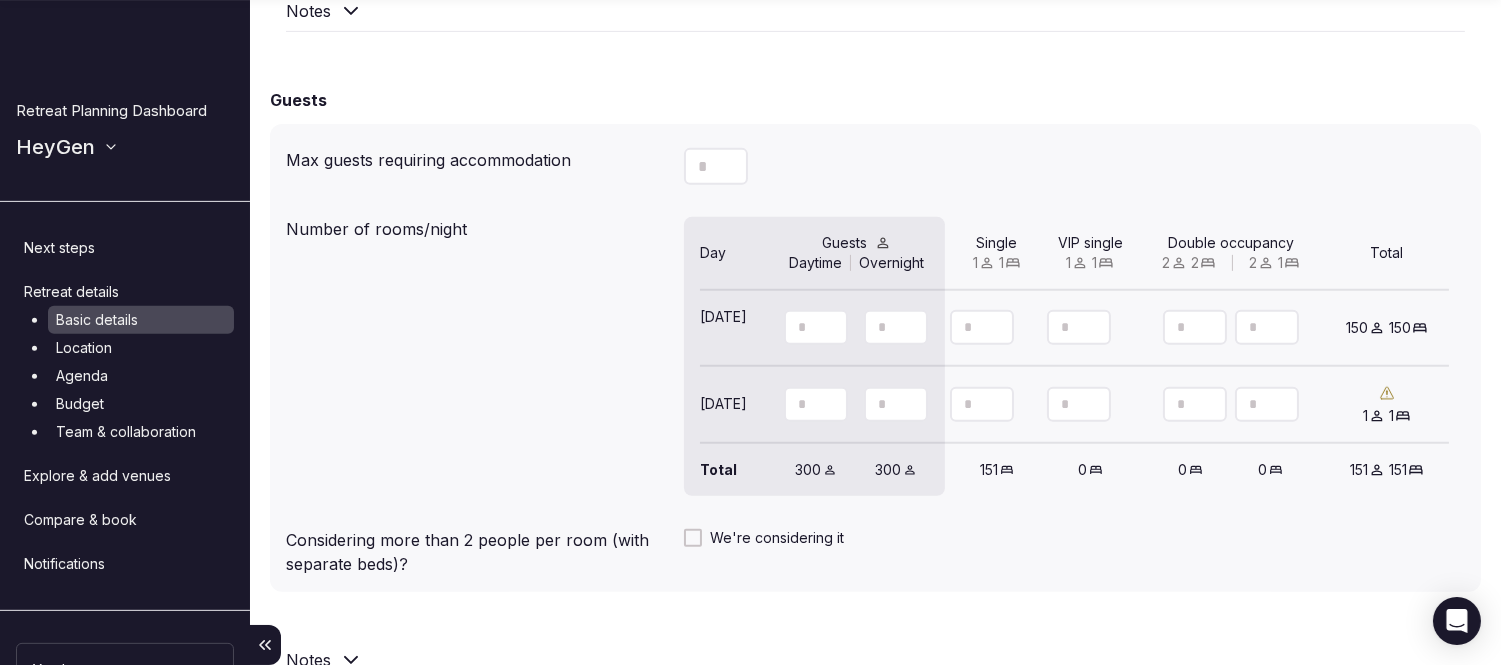 type on "**" 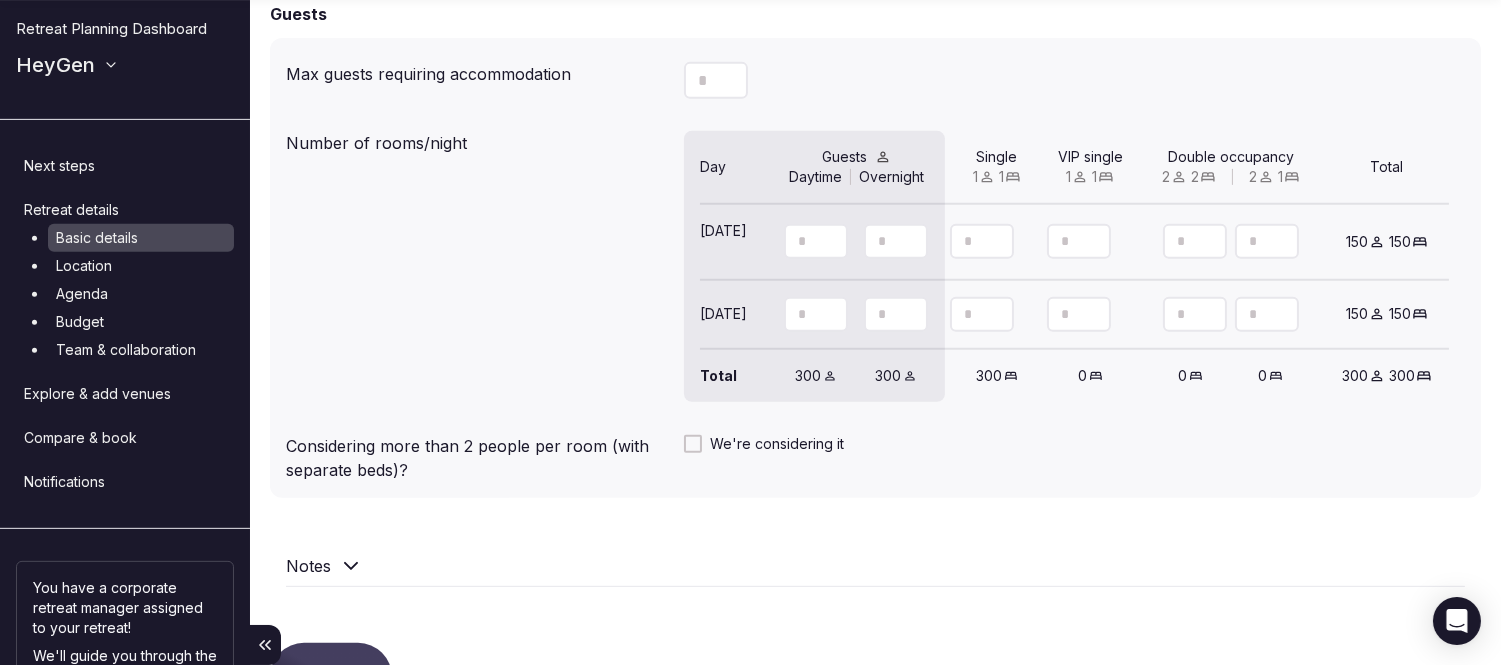 scroll, scrollTop: 1754, scrollLeft: 0, axis: vertical 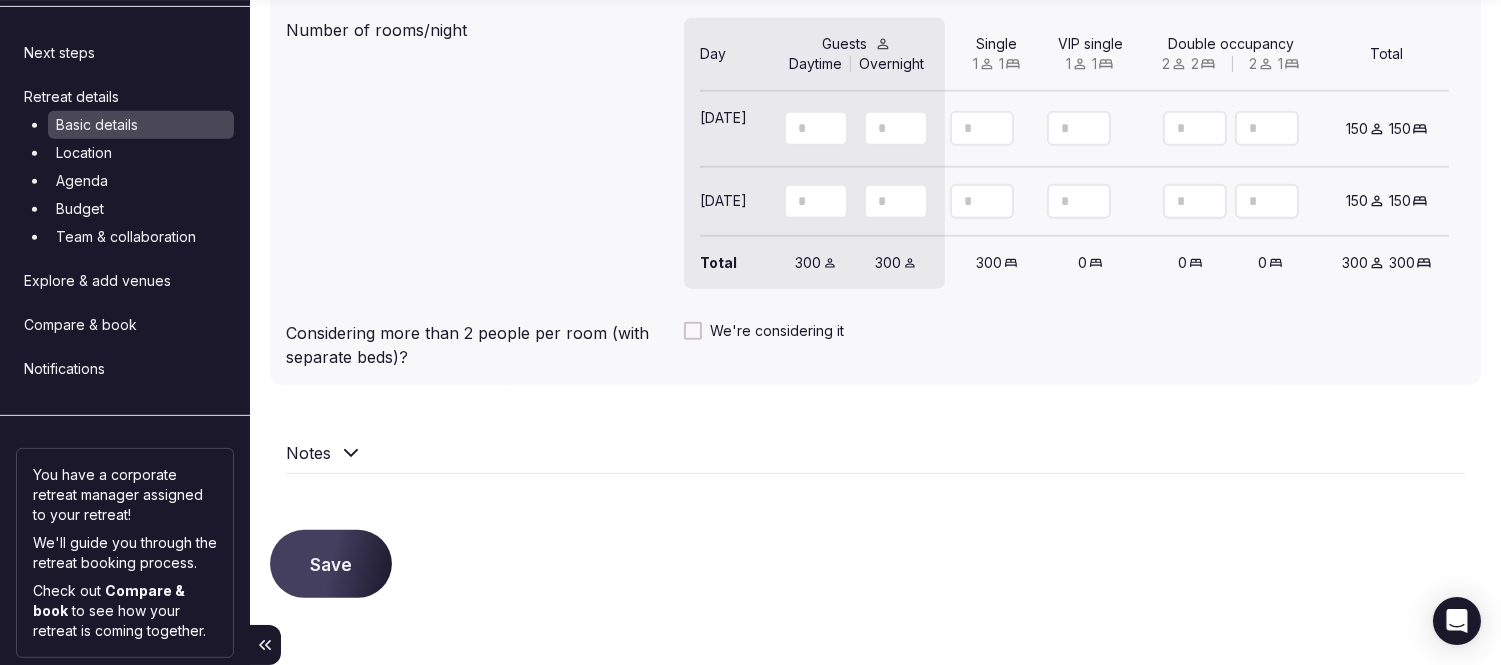 click on "Save" at bounding box center [331, 564] 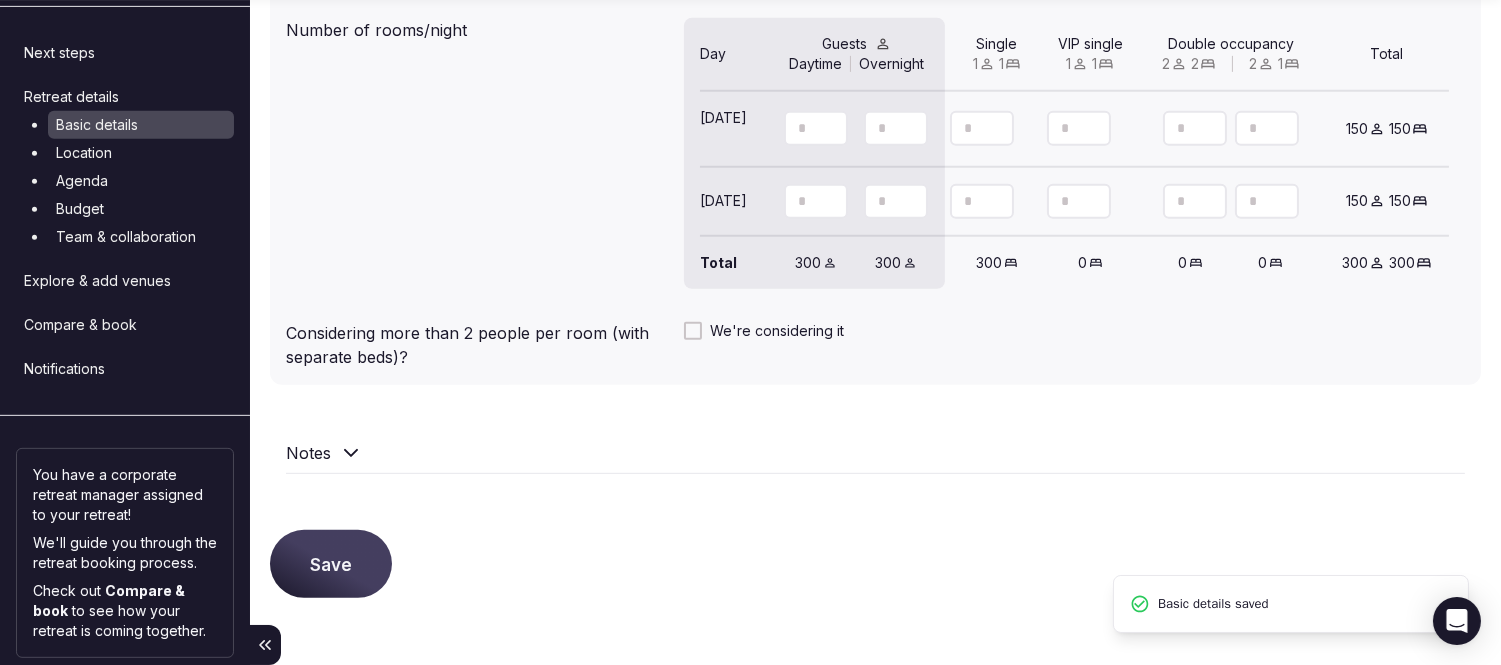 click on "Location" at bounding box center [141, 153] 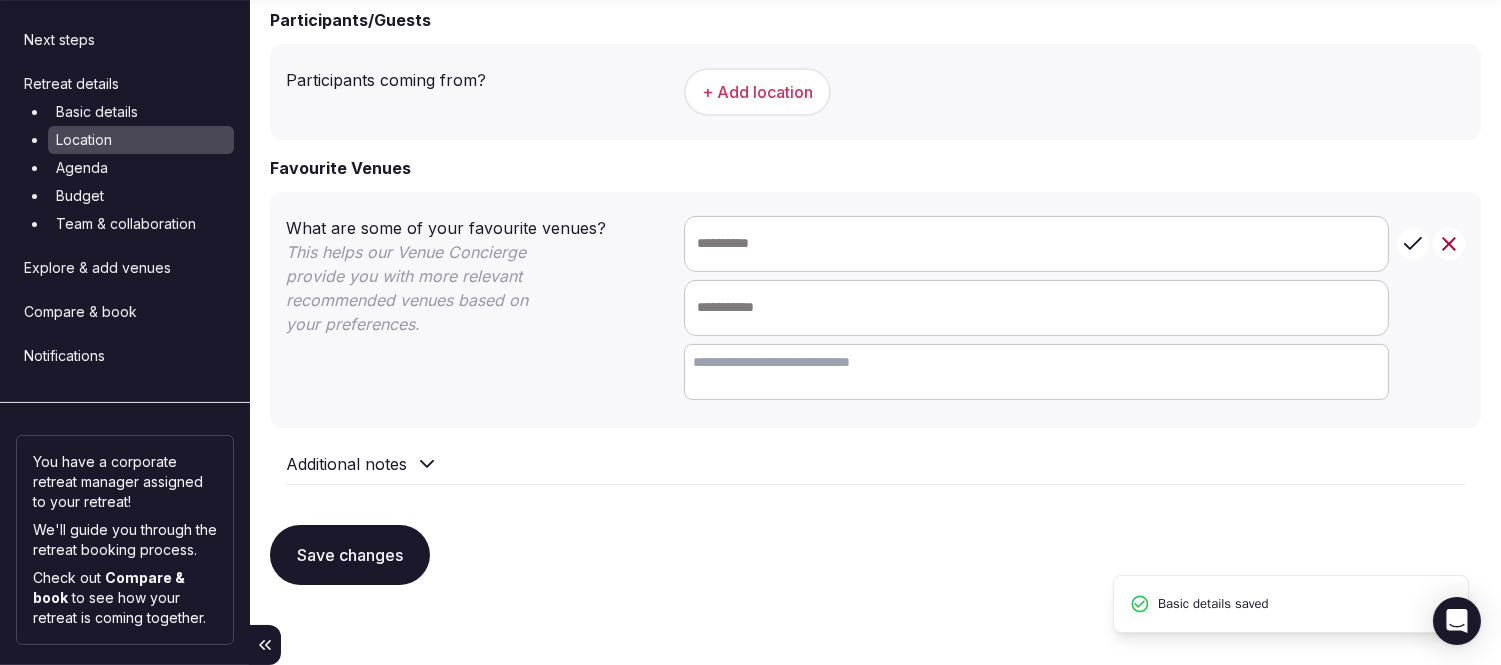 scroll, scrollTop: 0, scrollLeft: 0, axis: both 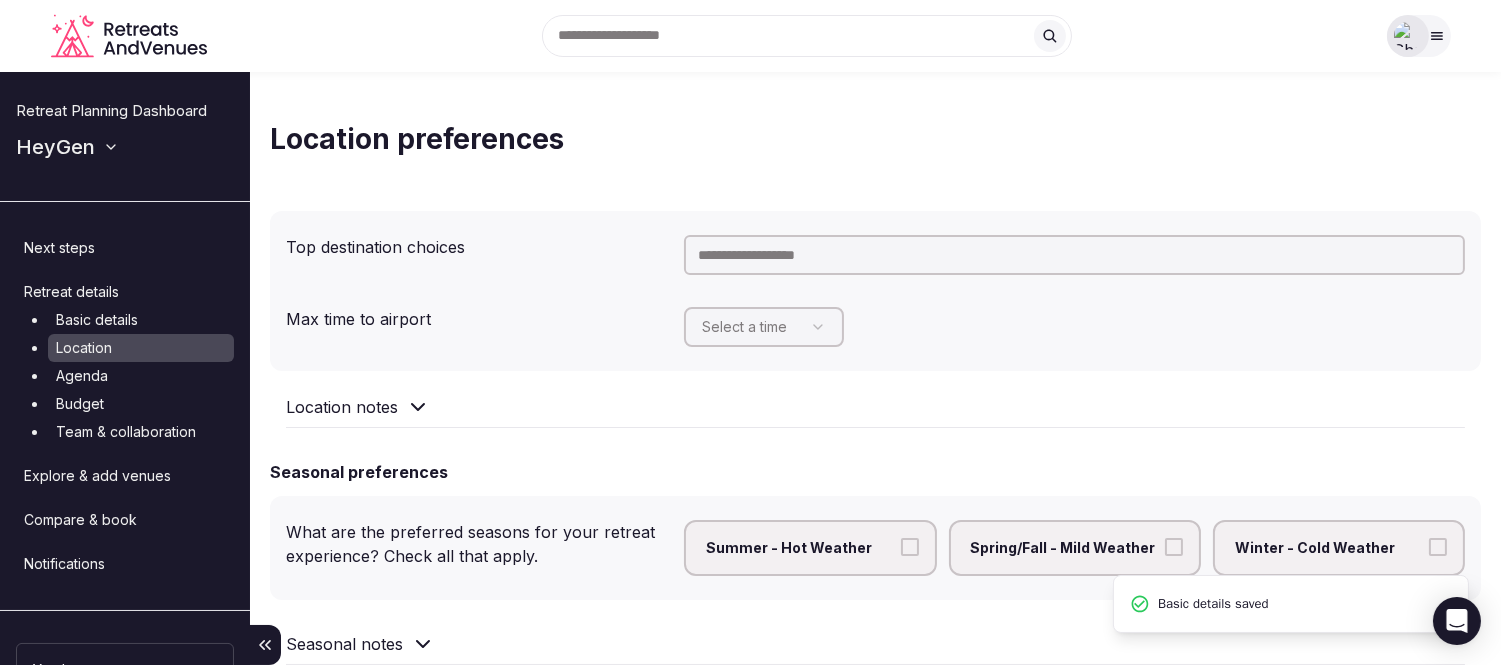 click at bounding box center (1074, 255) 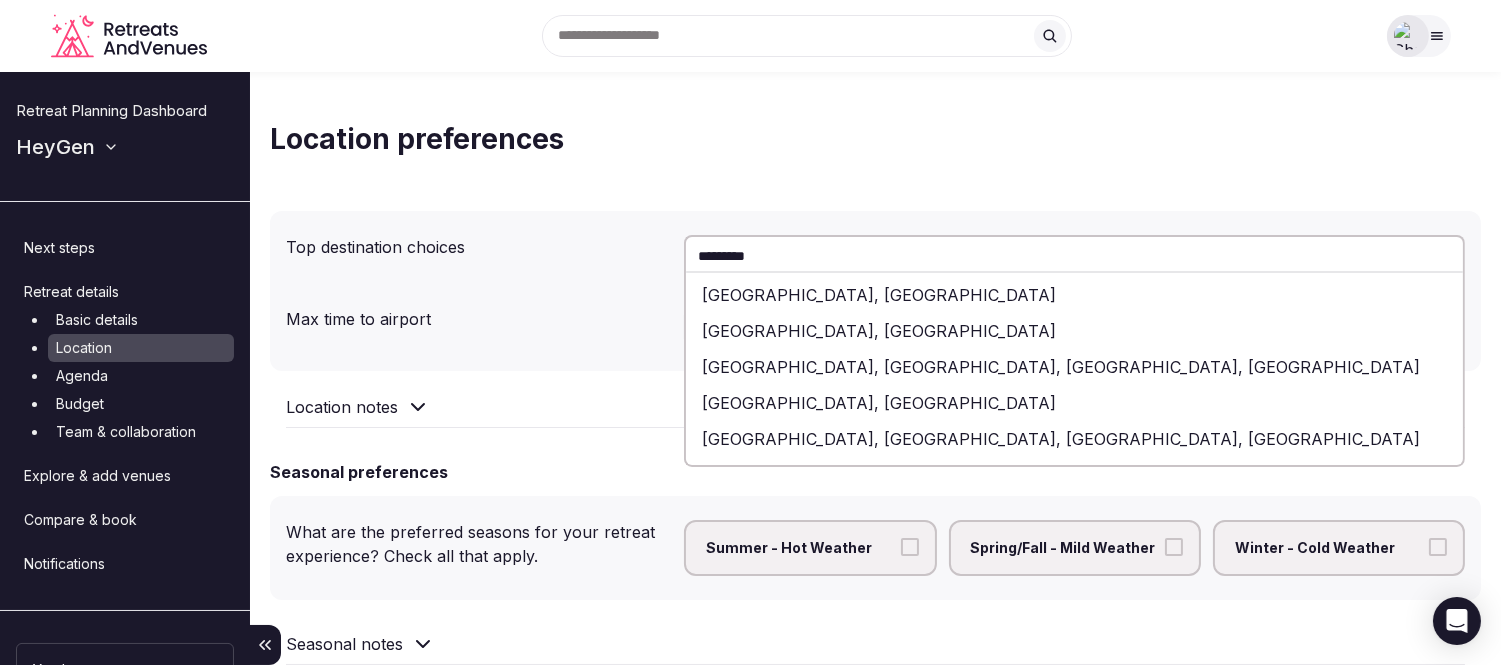 type on "*********" 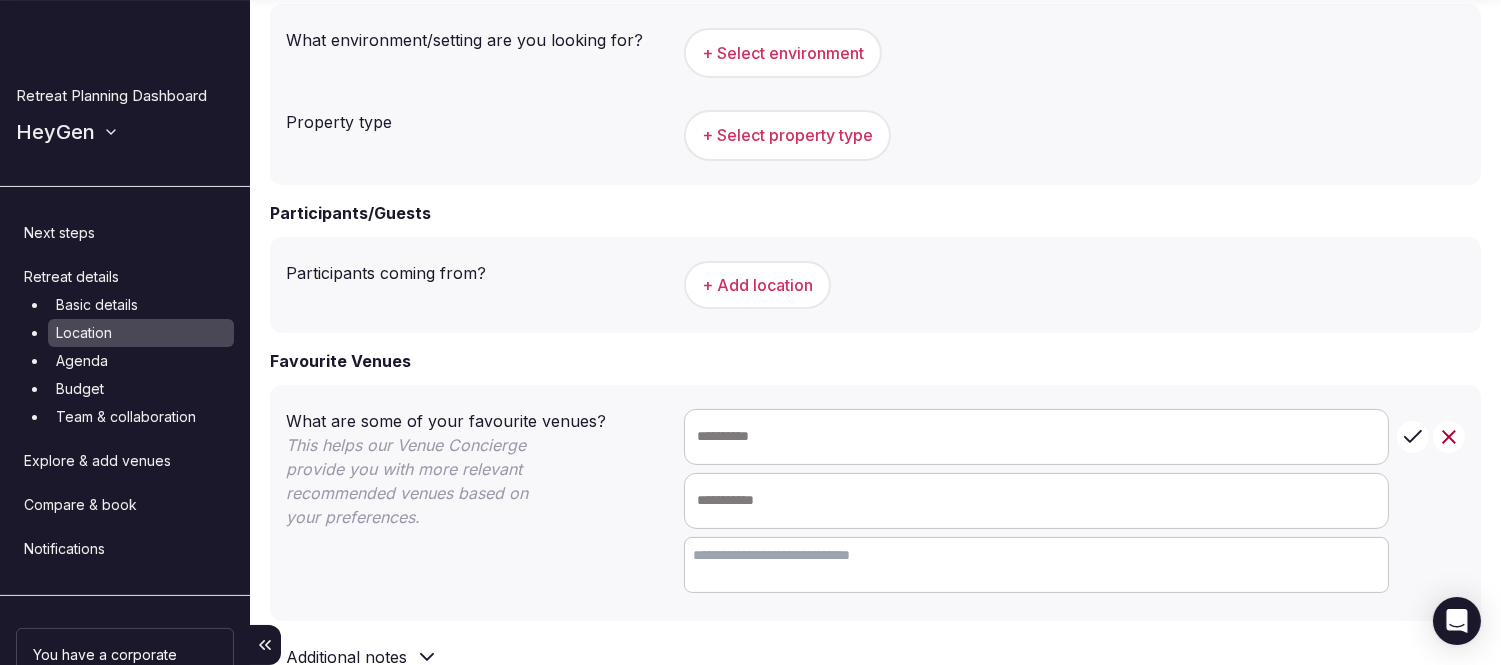 scroll, scrollTop: 996, scrollLeft: 0, axis: vertical 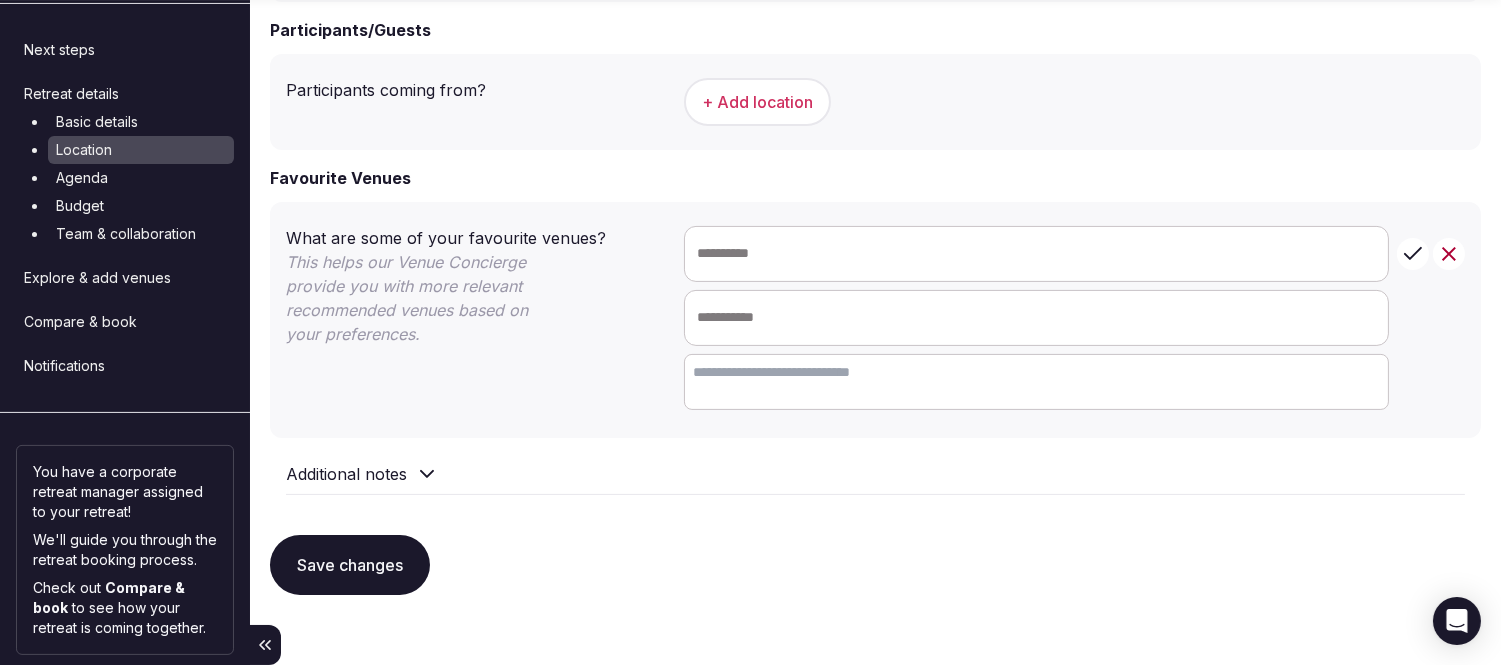 click on "Save changes" at bounding box center [350, 565] 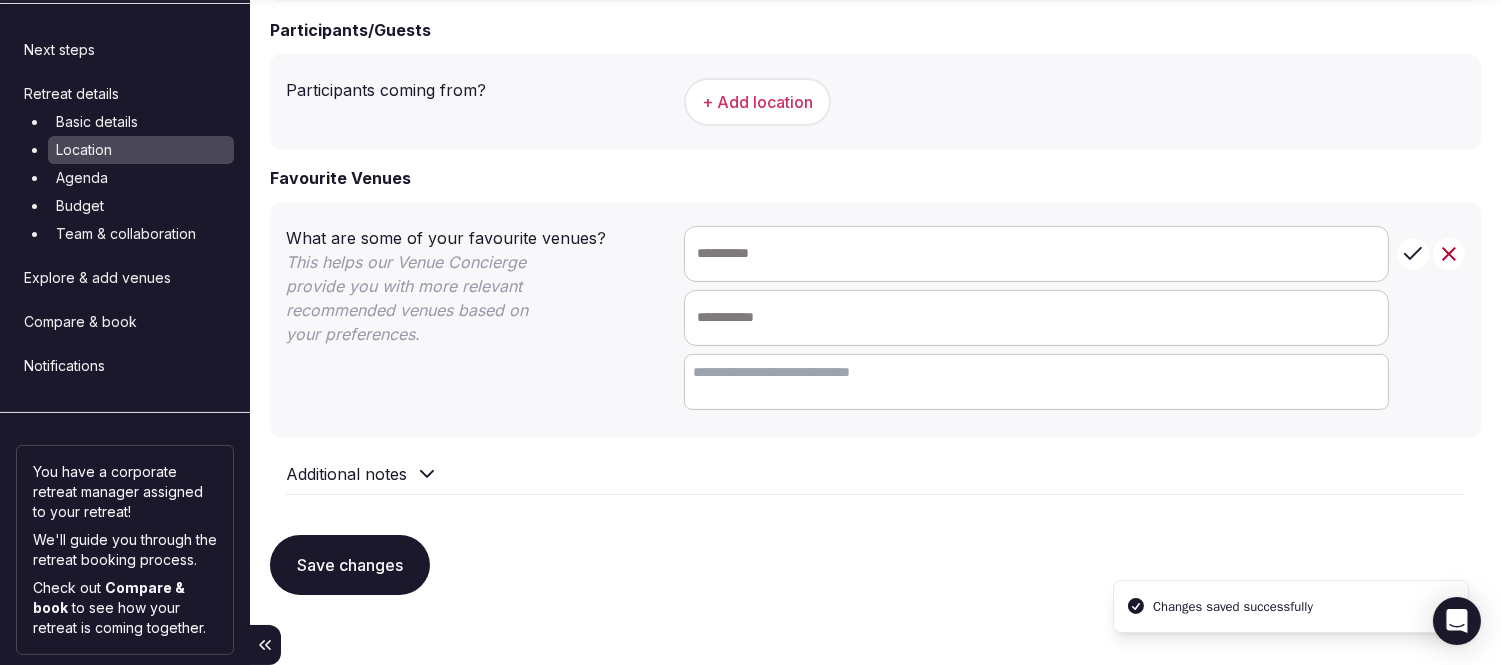 click on "Agenda" at bounding box center [141, 178] 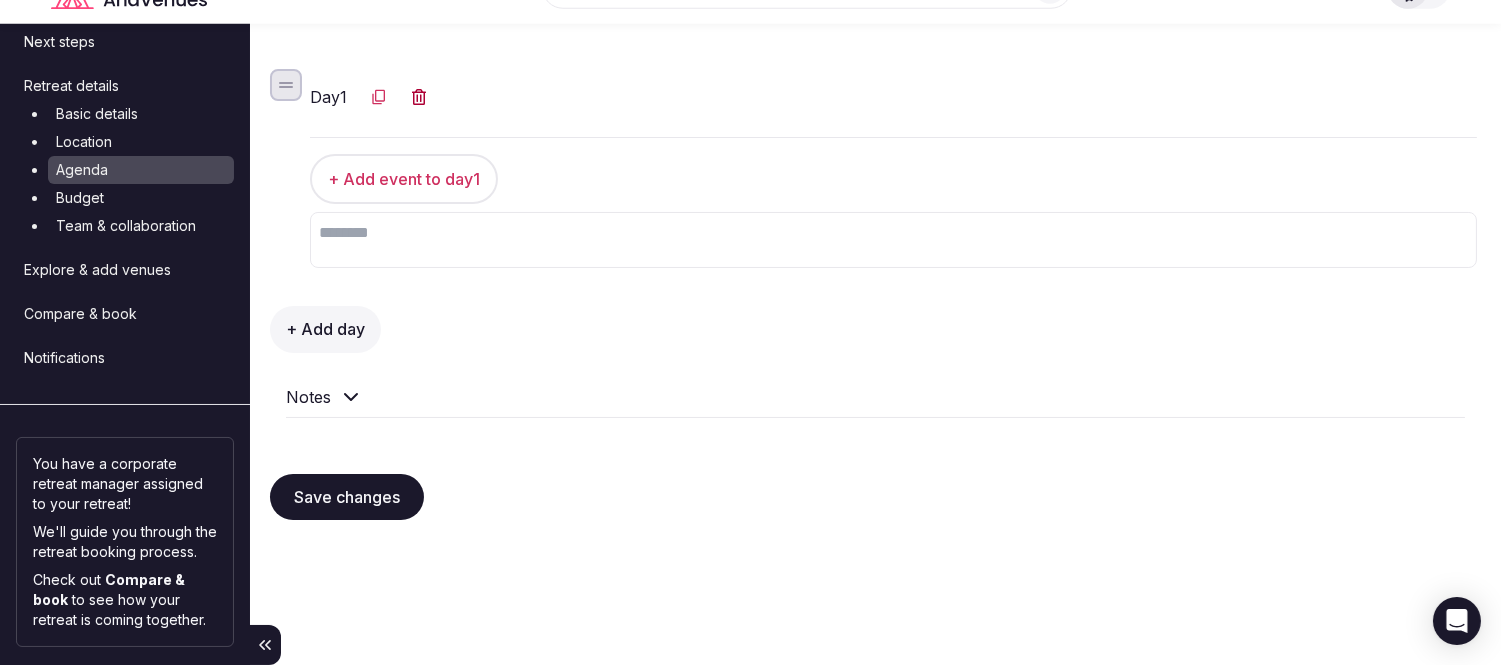 scroll, scrollTop: 227, scrollLeft: 0, axis: vertical 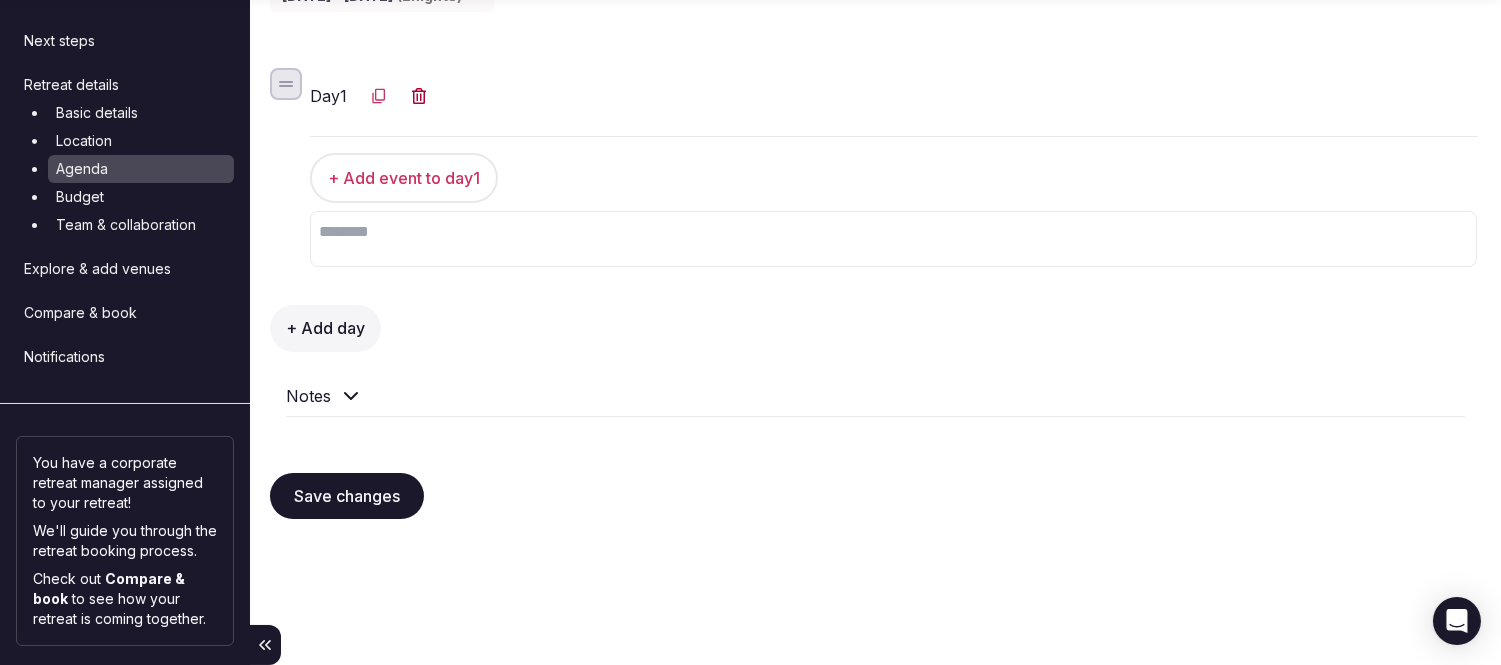 click on "Day  1 + Add event to day  1" at bounding box center [895, 170] 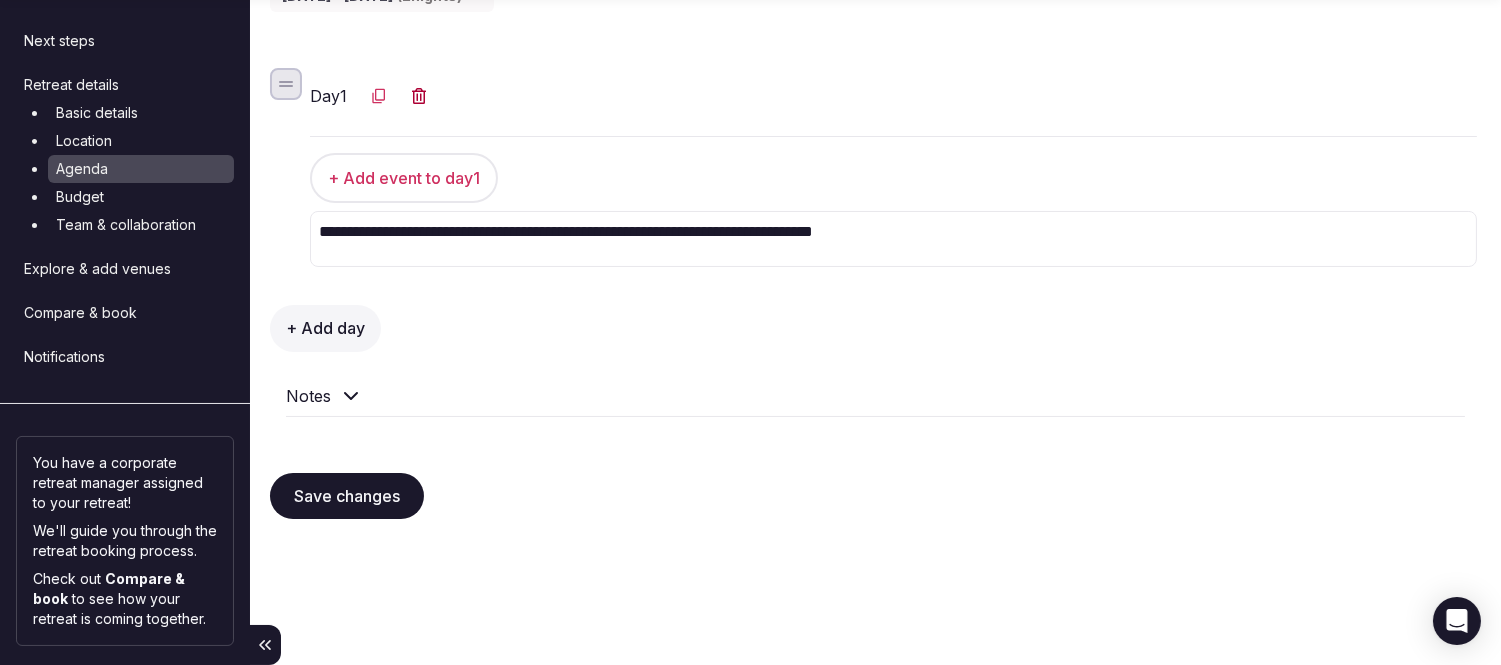 type on "**********" 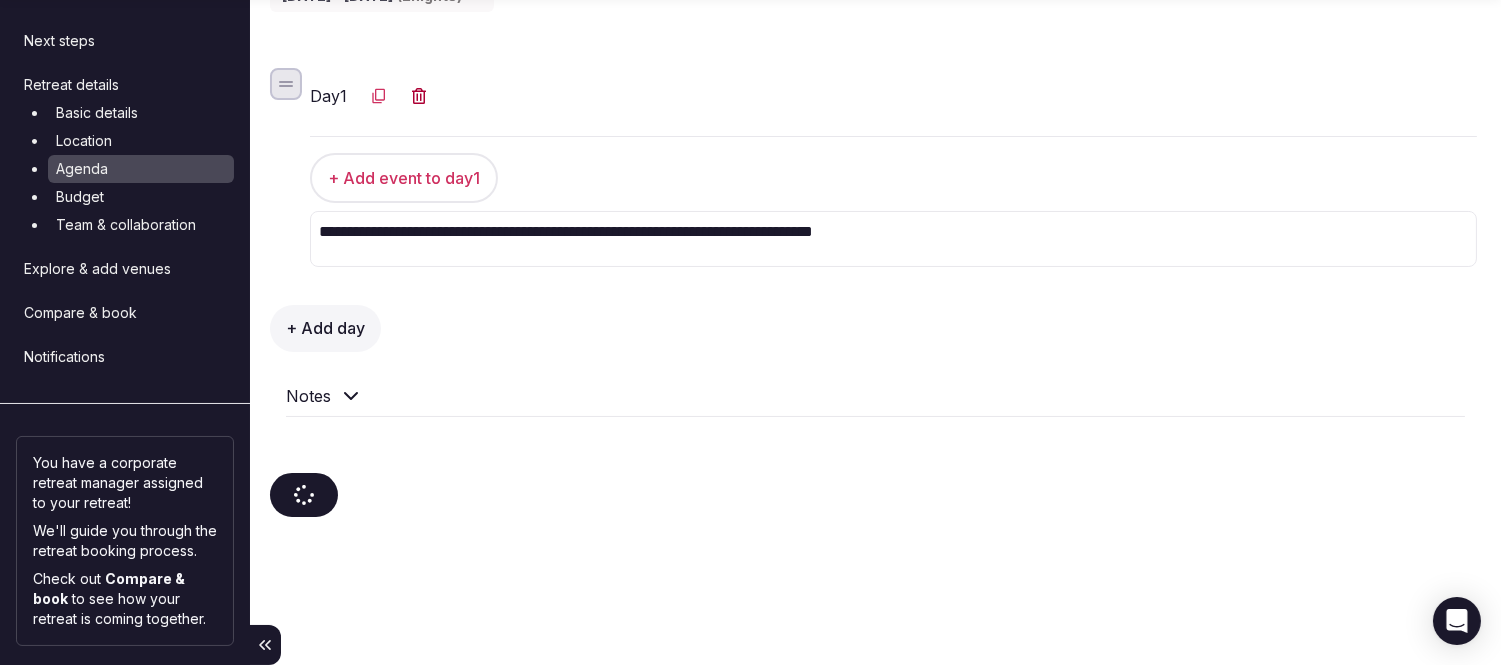 click on "Budget" at bounding box center [141, 197] 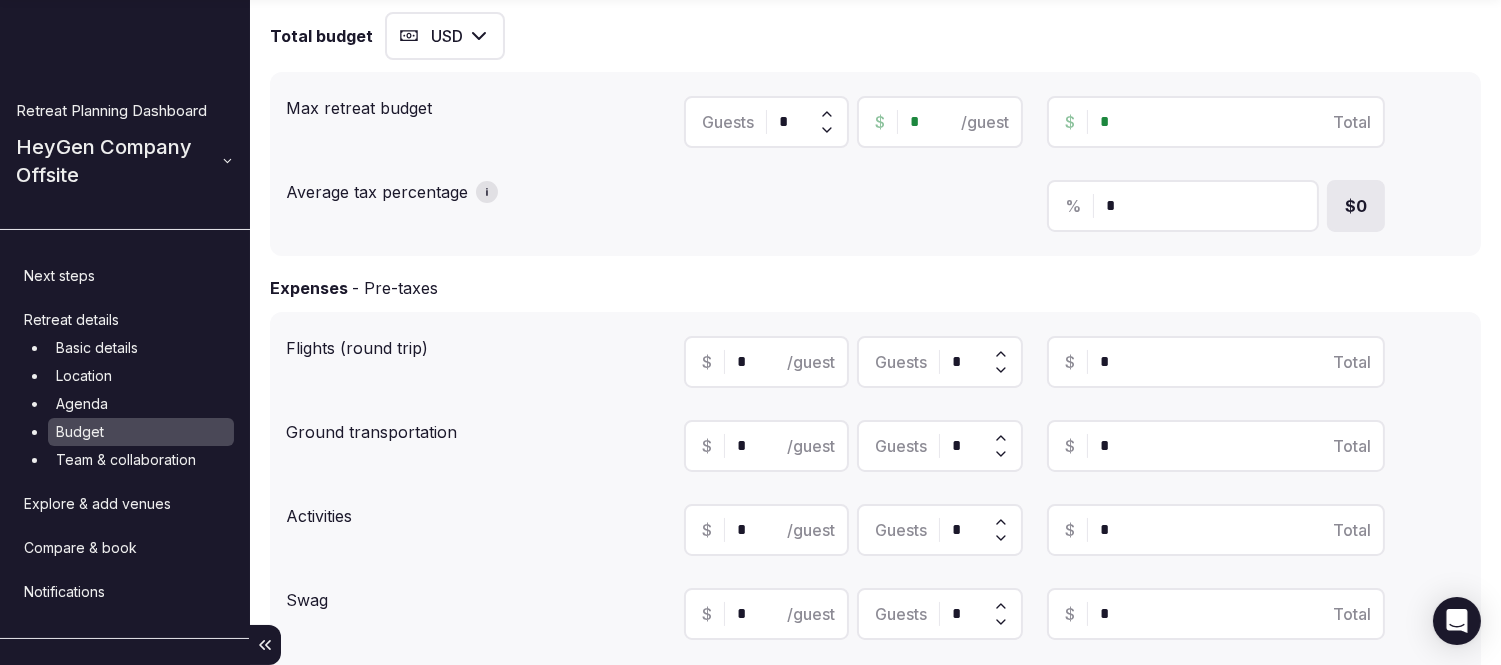scroll, scrollTop: 0, scrollLeft: 0, axis: both 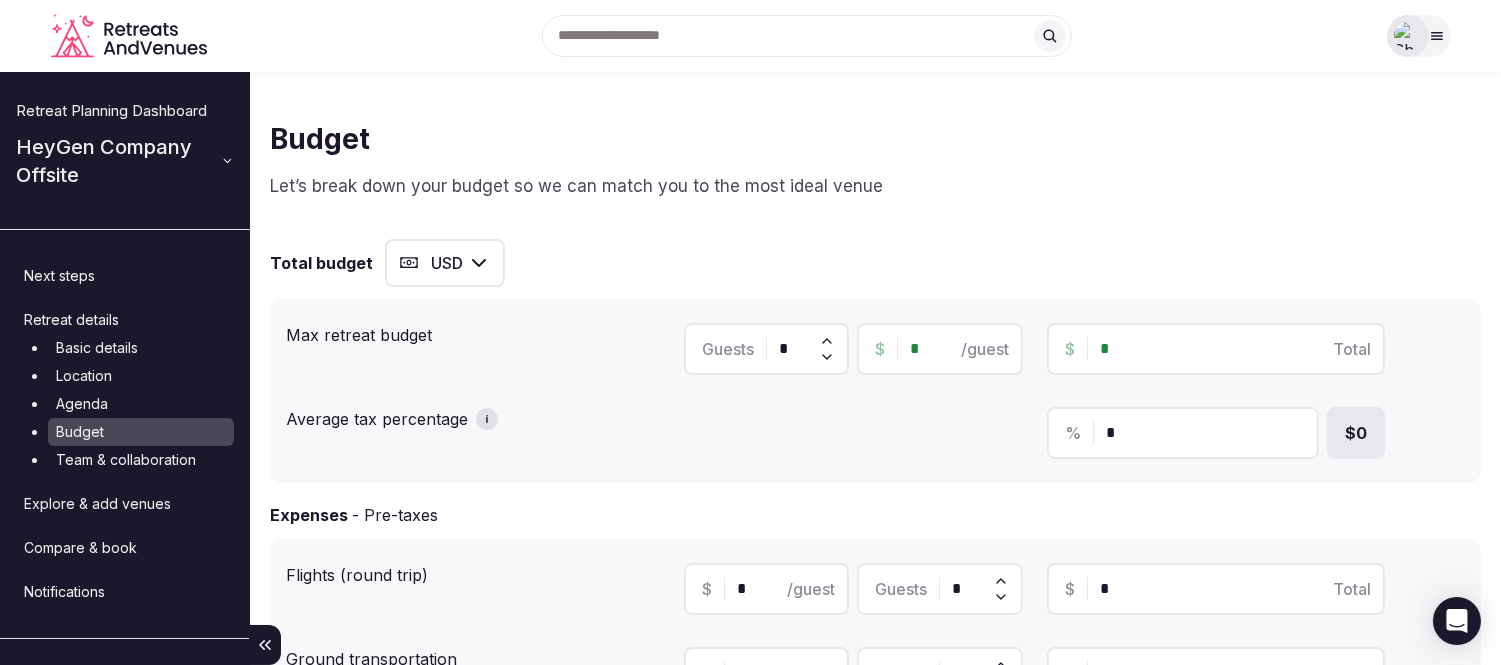drag, startPoint x: 1136, startPoint y: 350, endPoint x: 1081, endPoint y: 344, distance: 55.326305 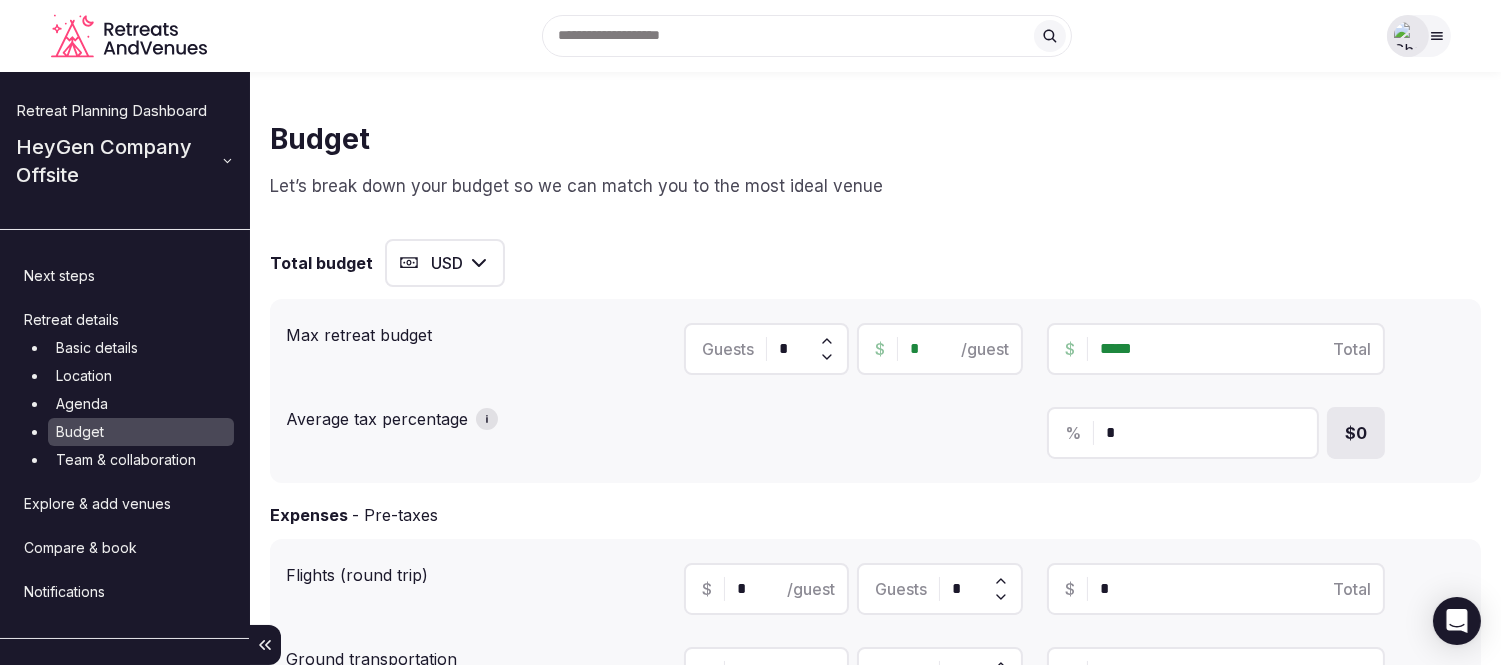 type on "******" 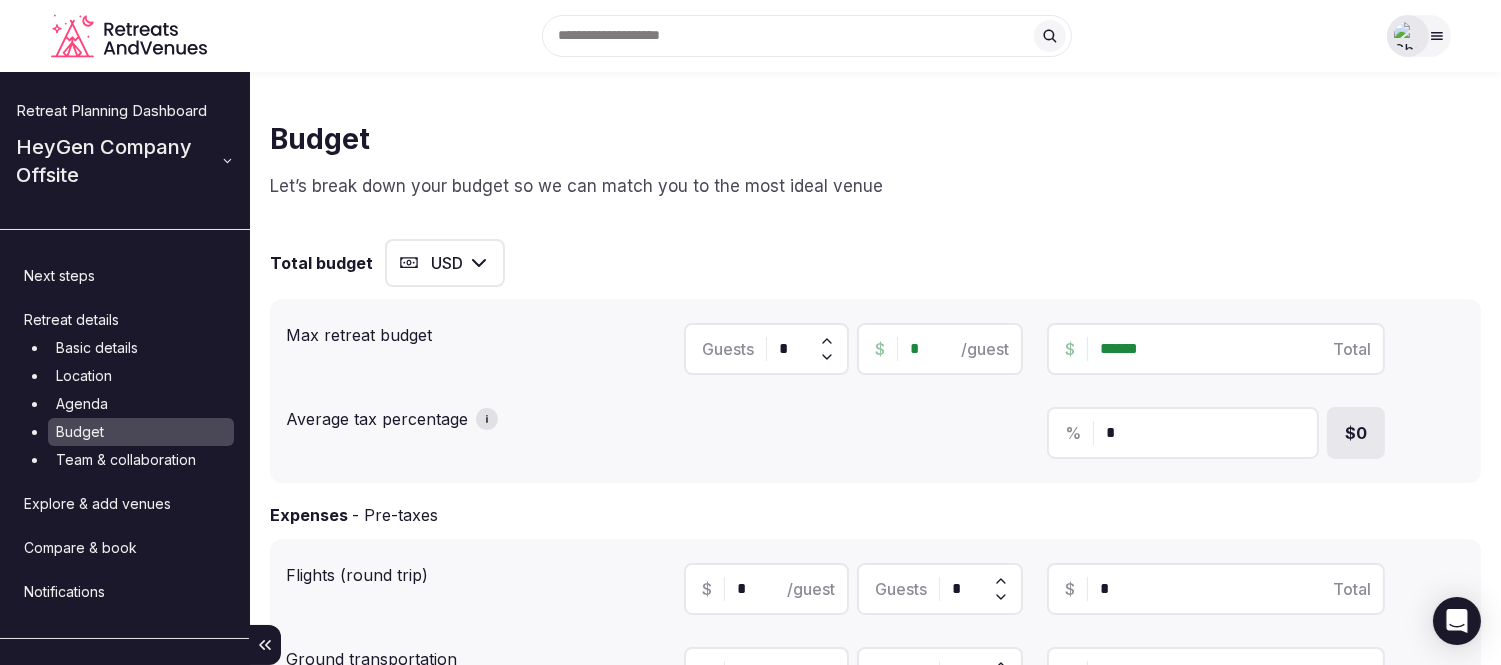 type on "*****" 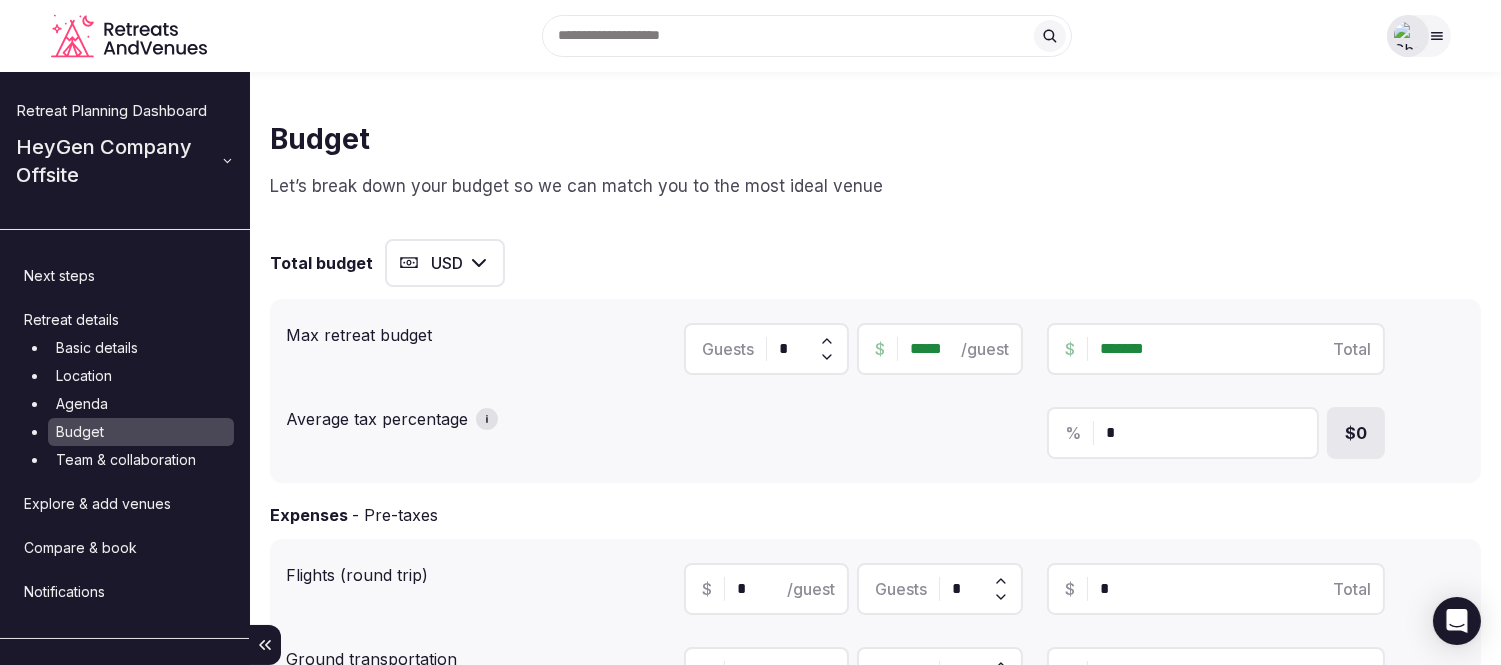 type on "******" 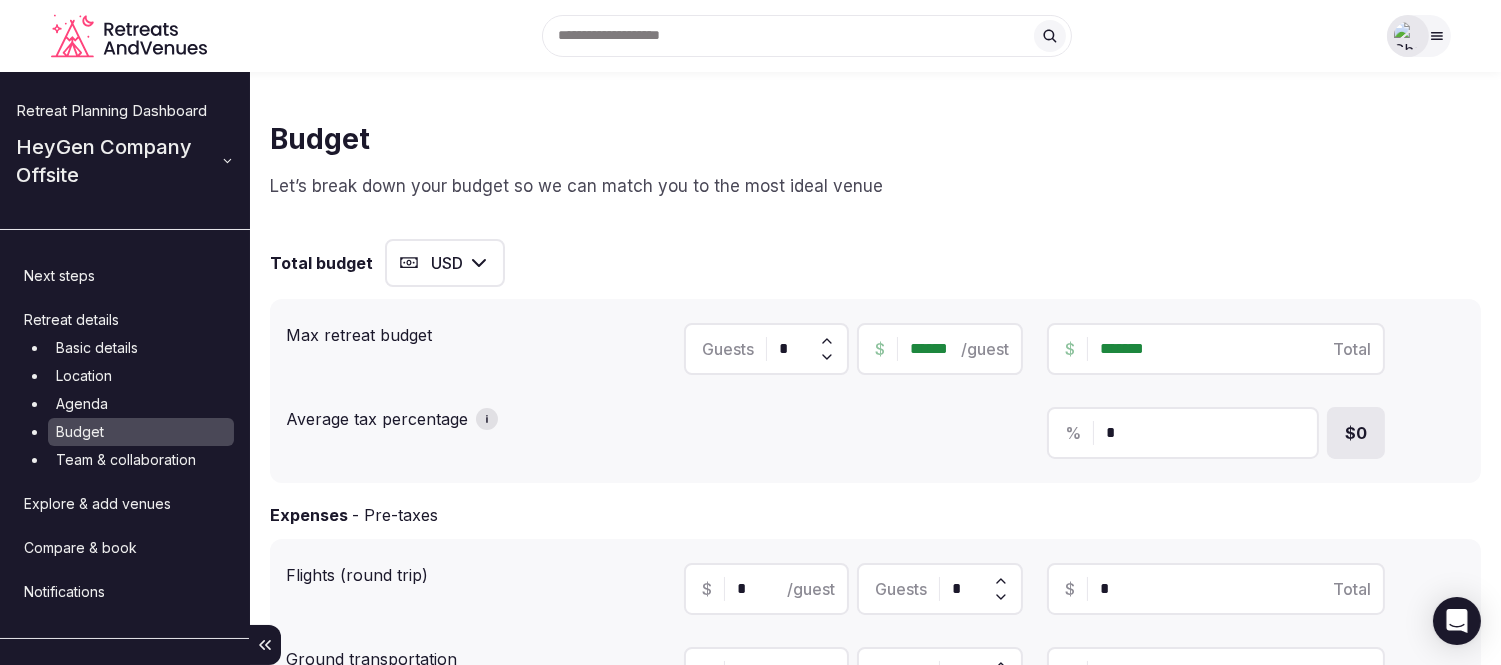 type on "*" 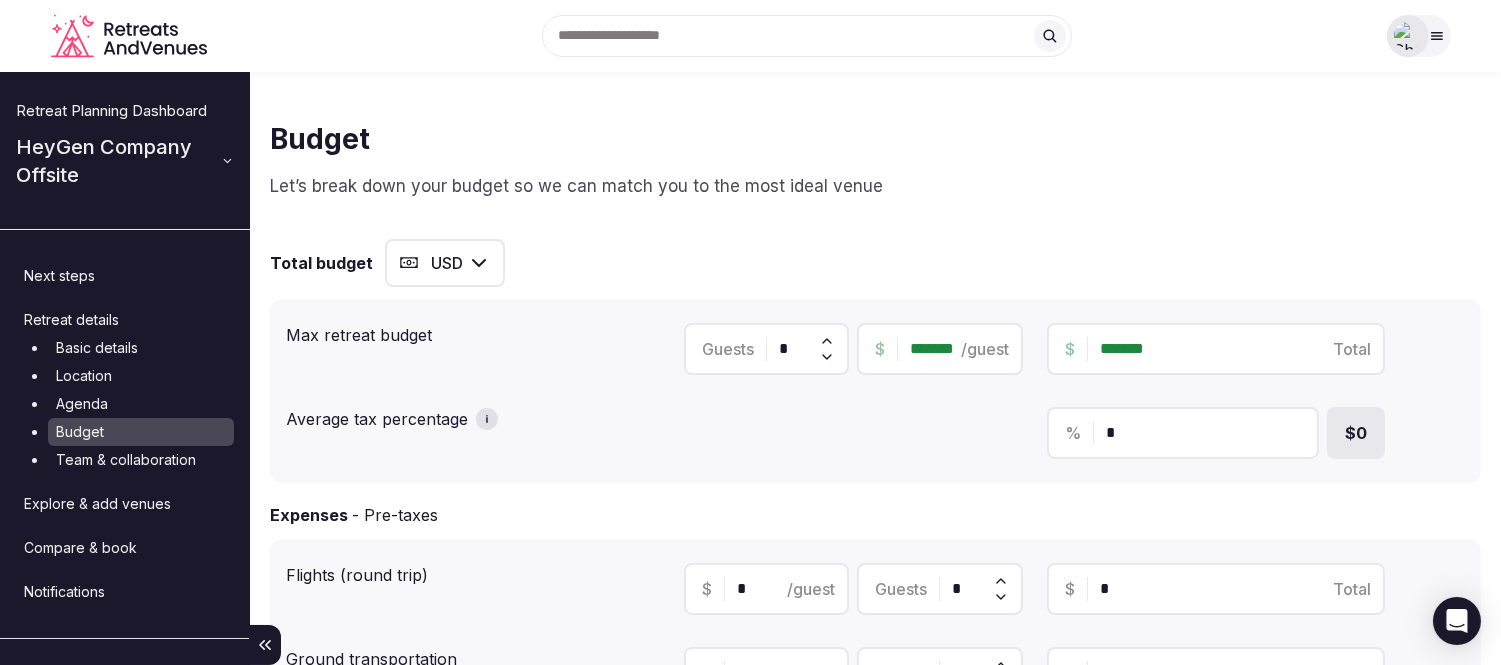 type on "*******" 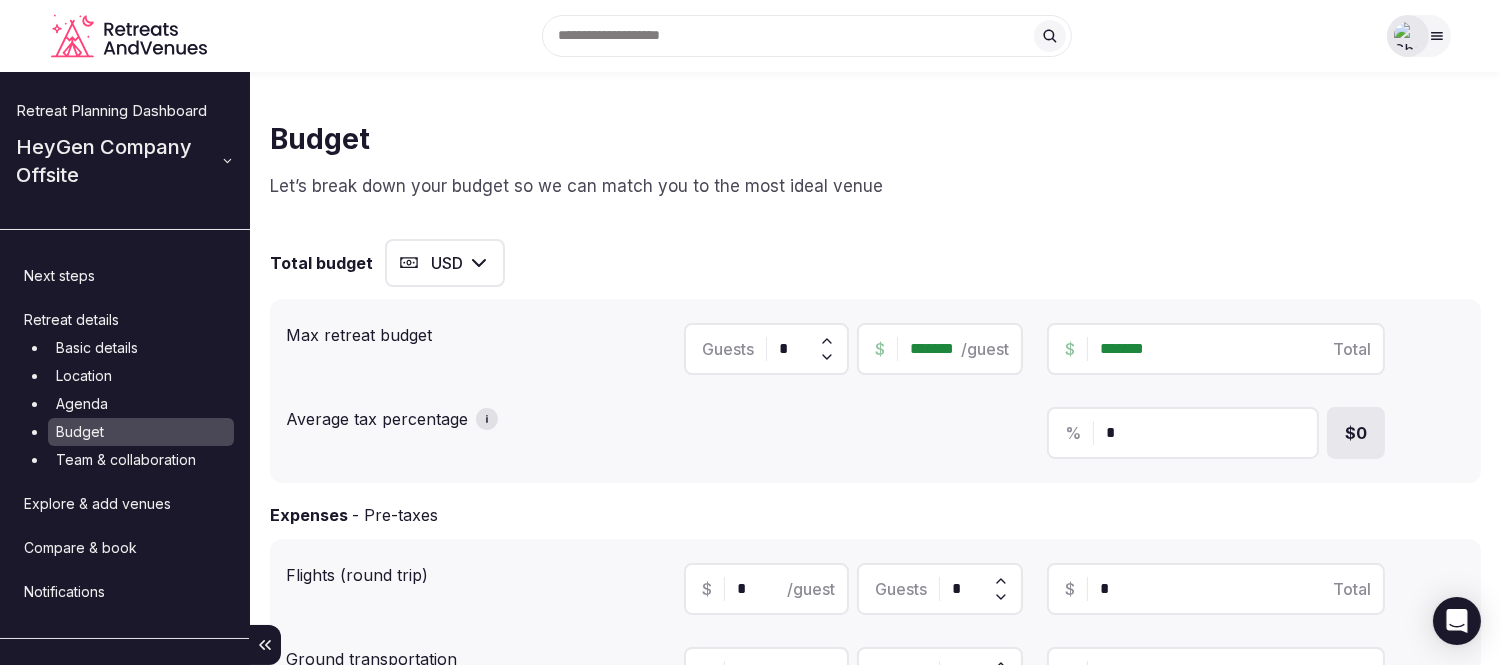 type on "*******" 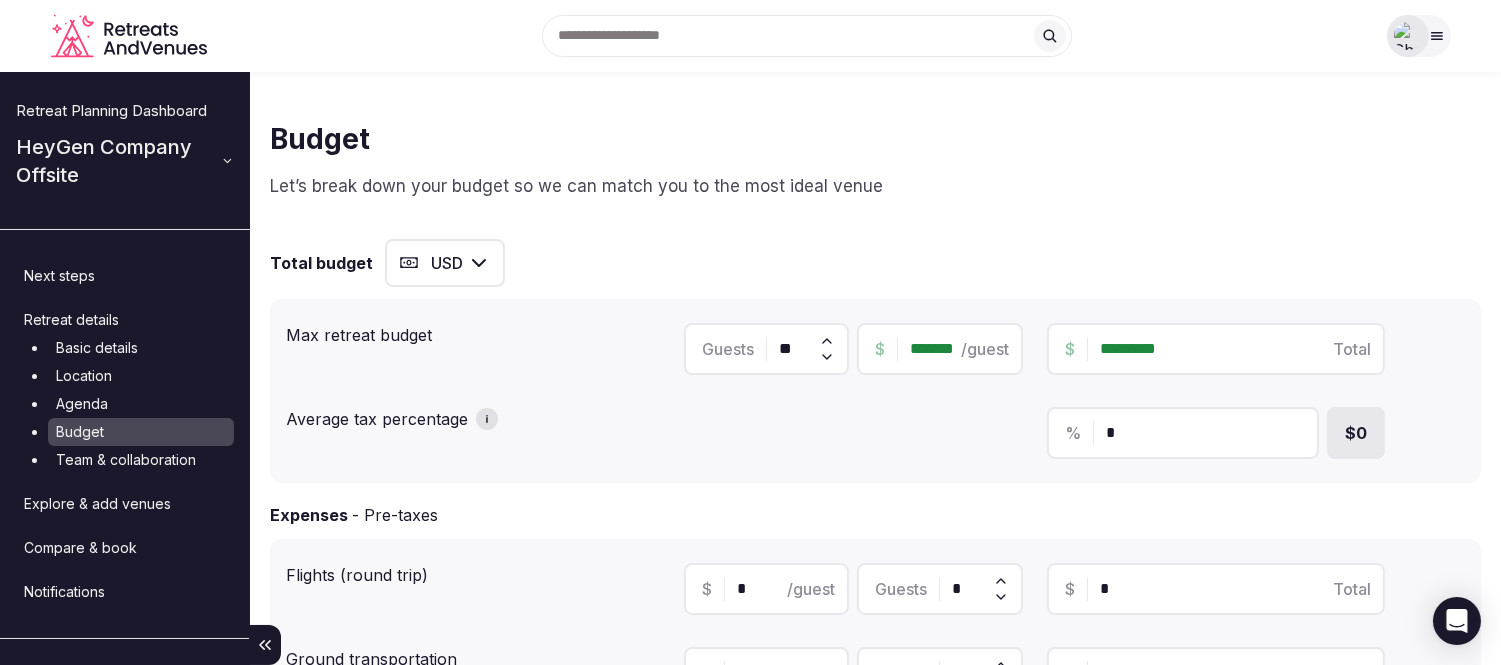 type on "*********" 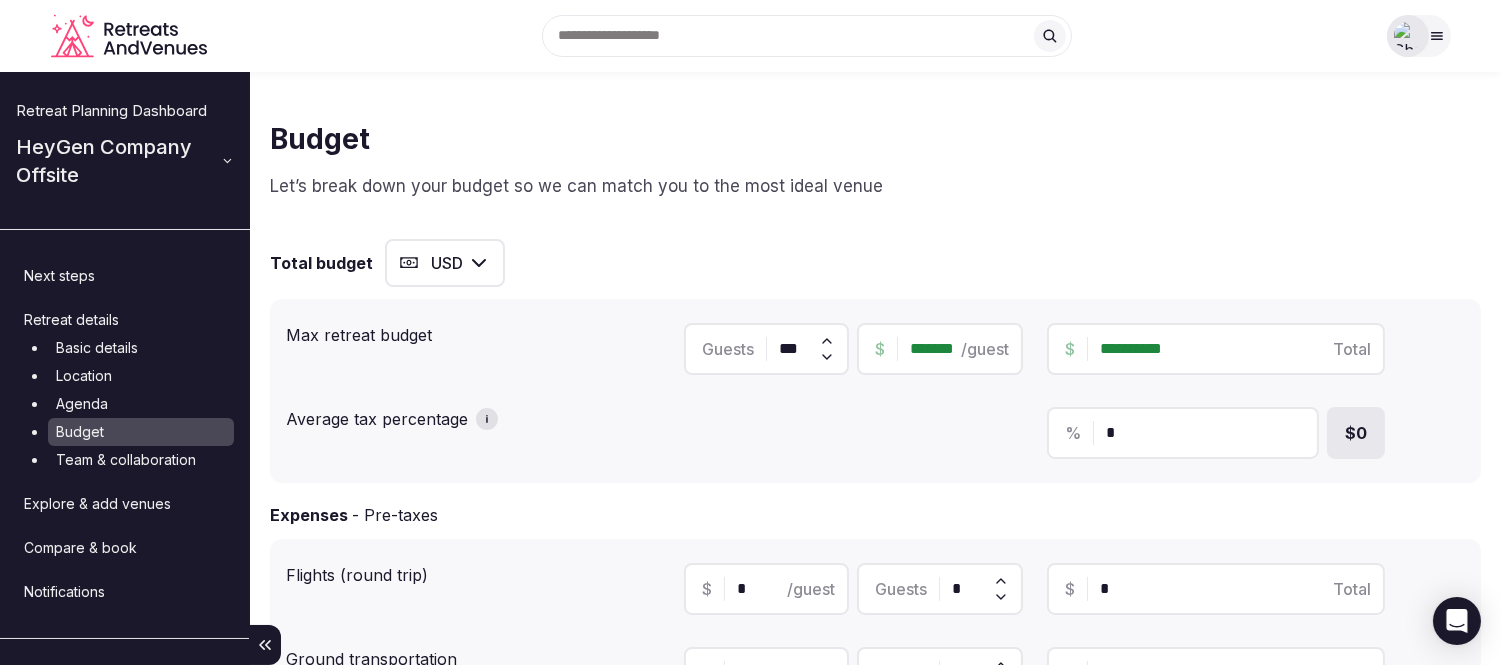 type on "**********" 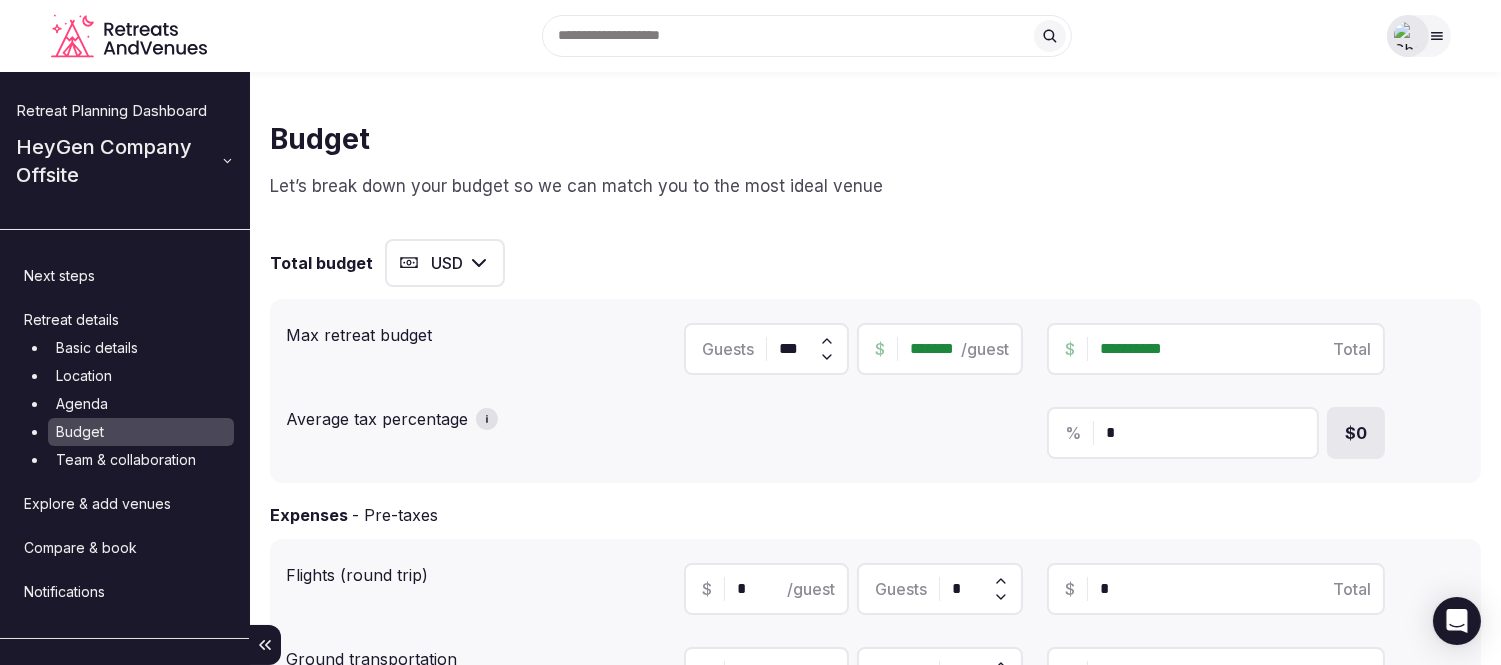 type on "***" 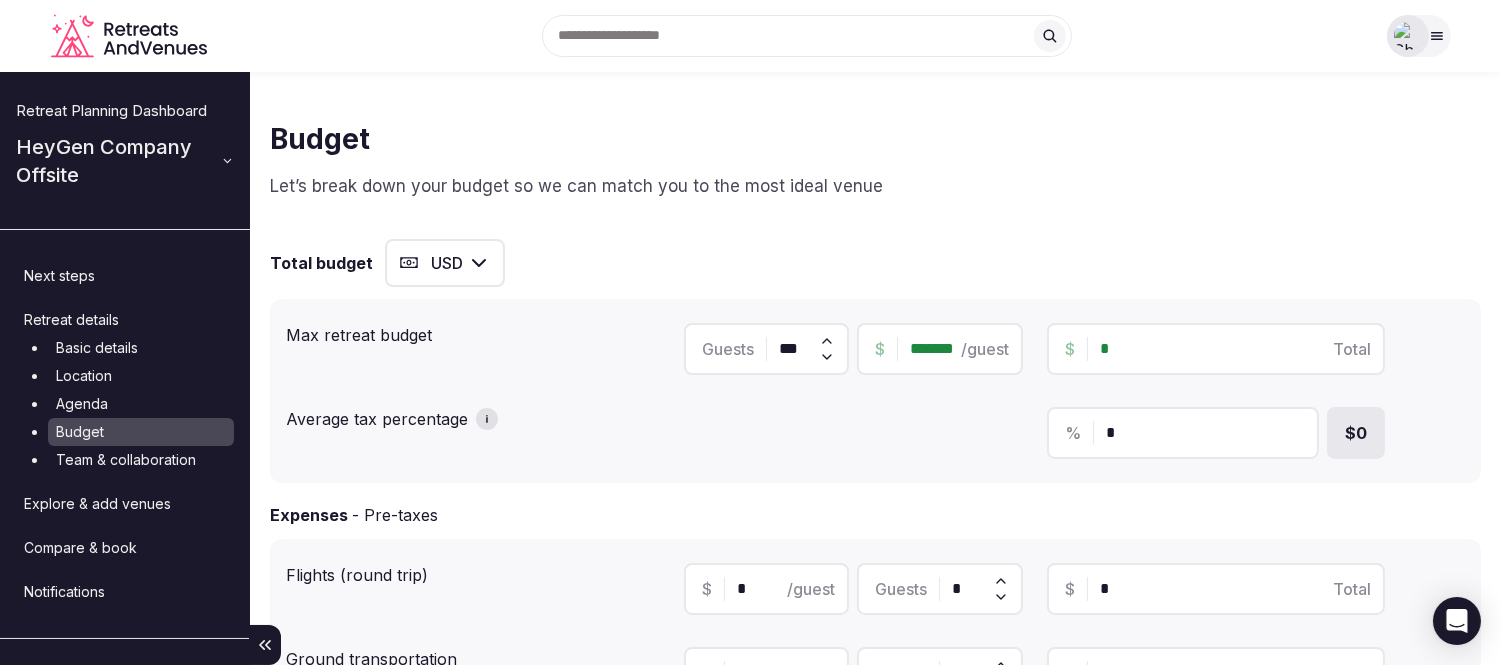type on "*******" 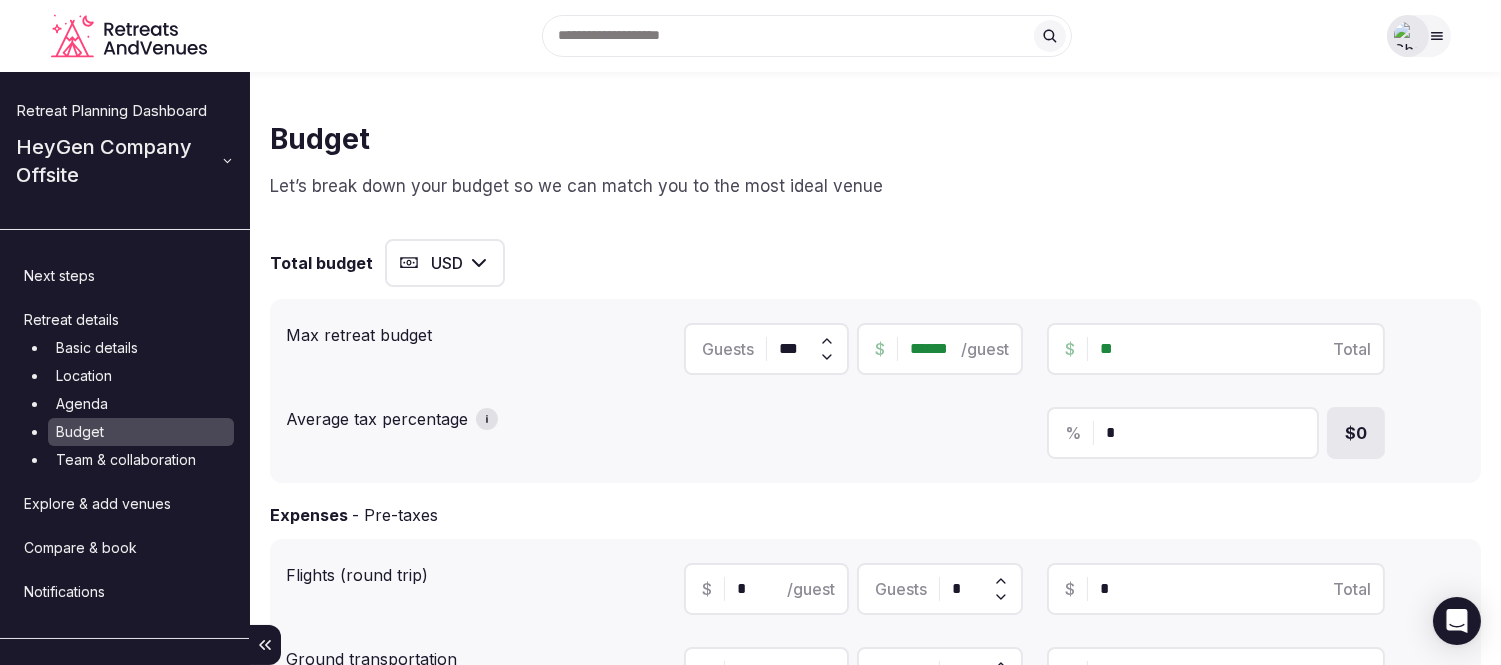 type on "******" 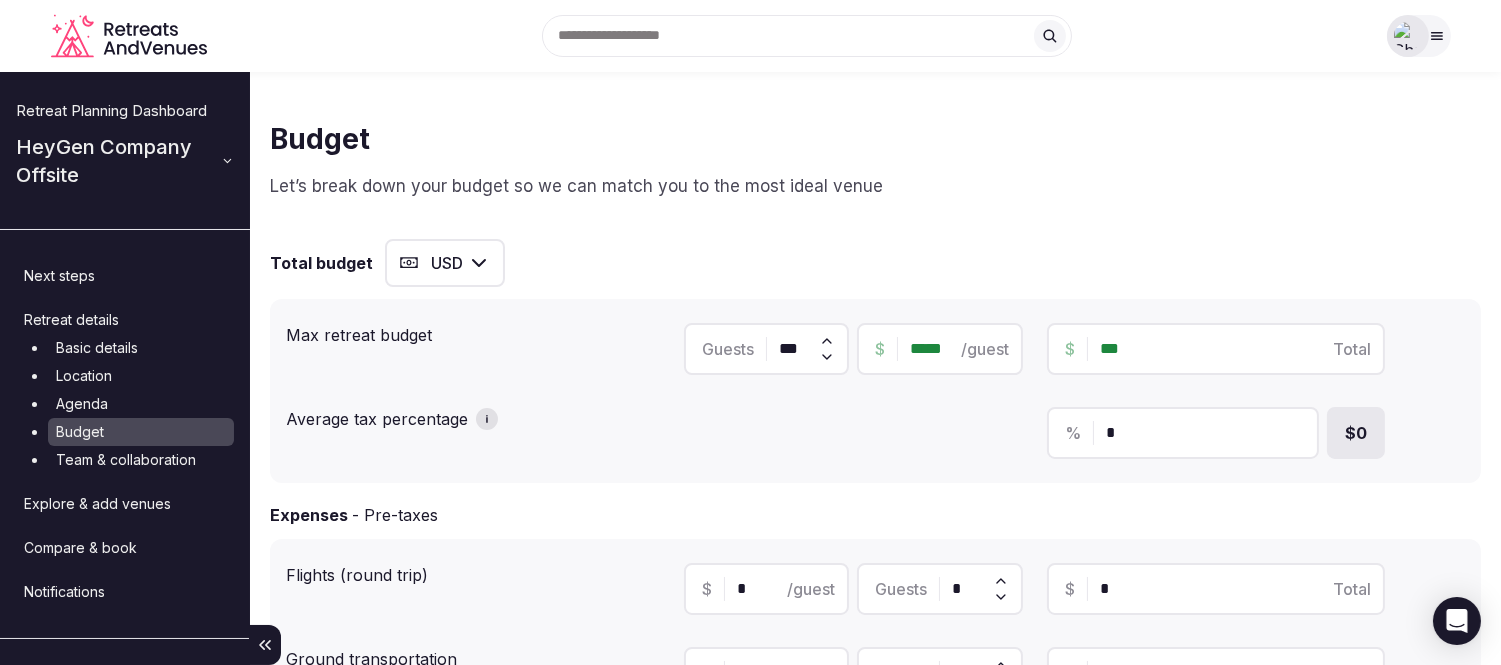 type on "*****" 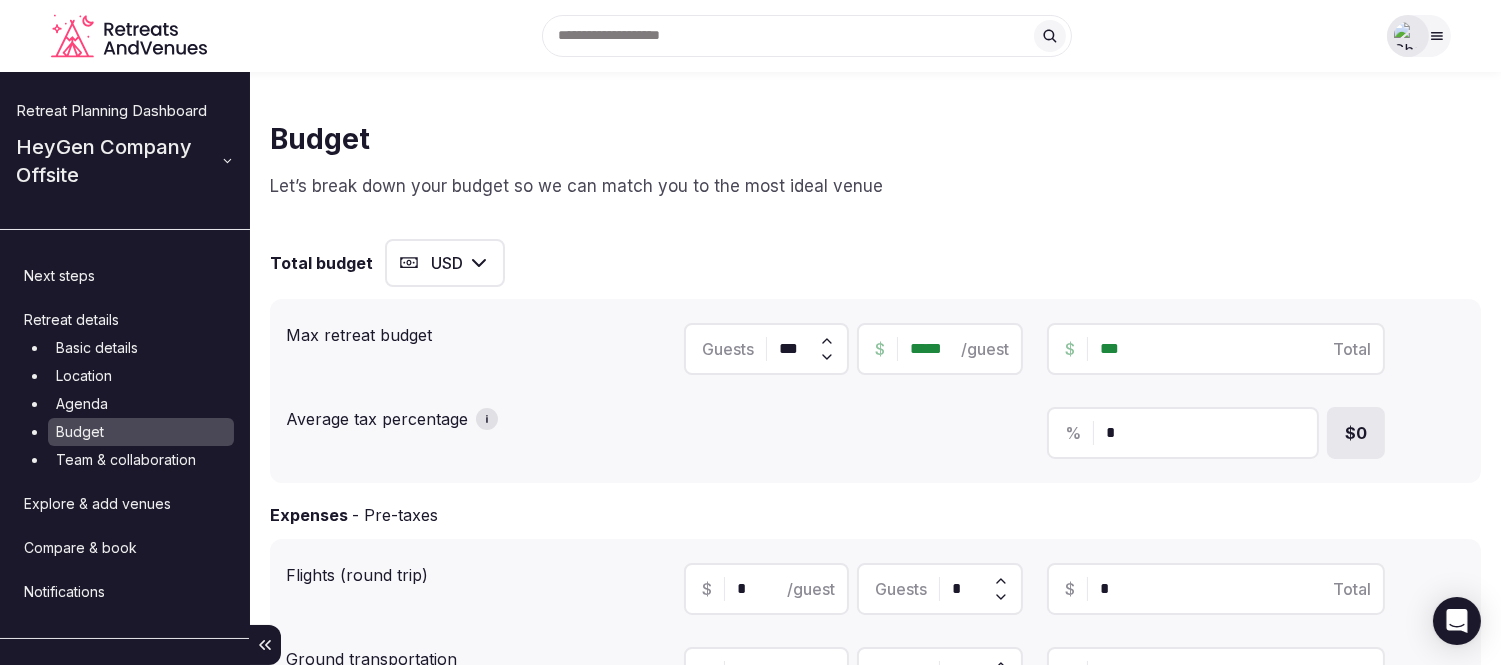 type on "*****" 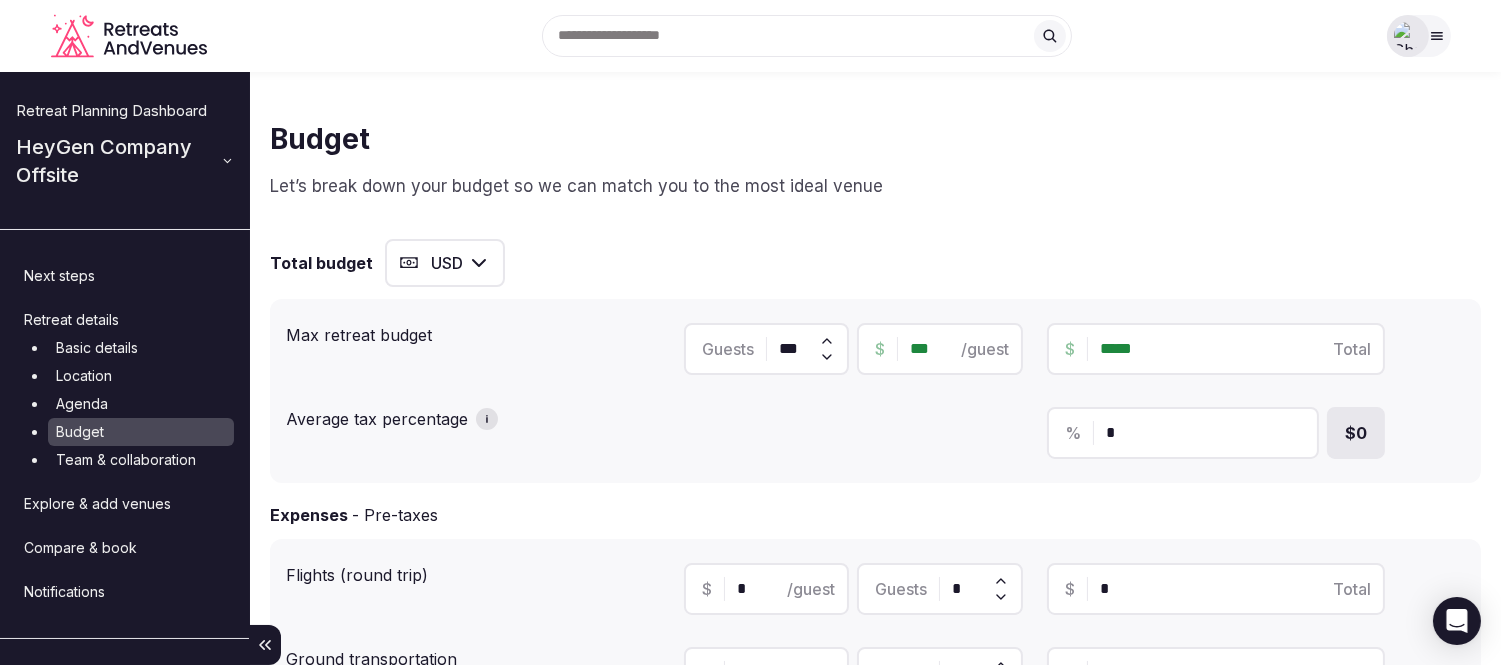 type on "***" 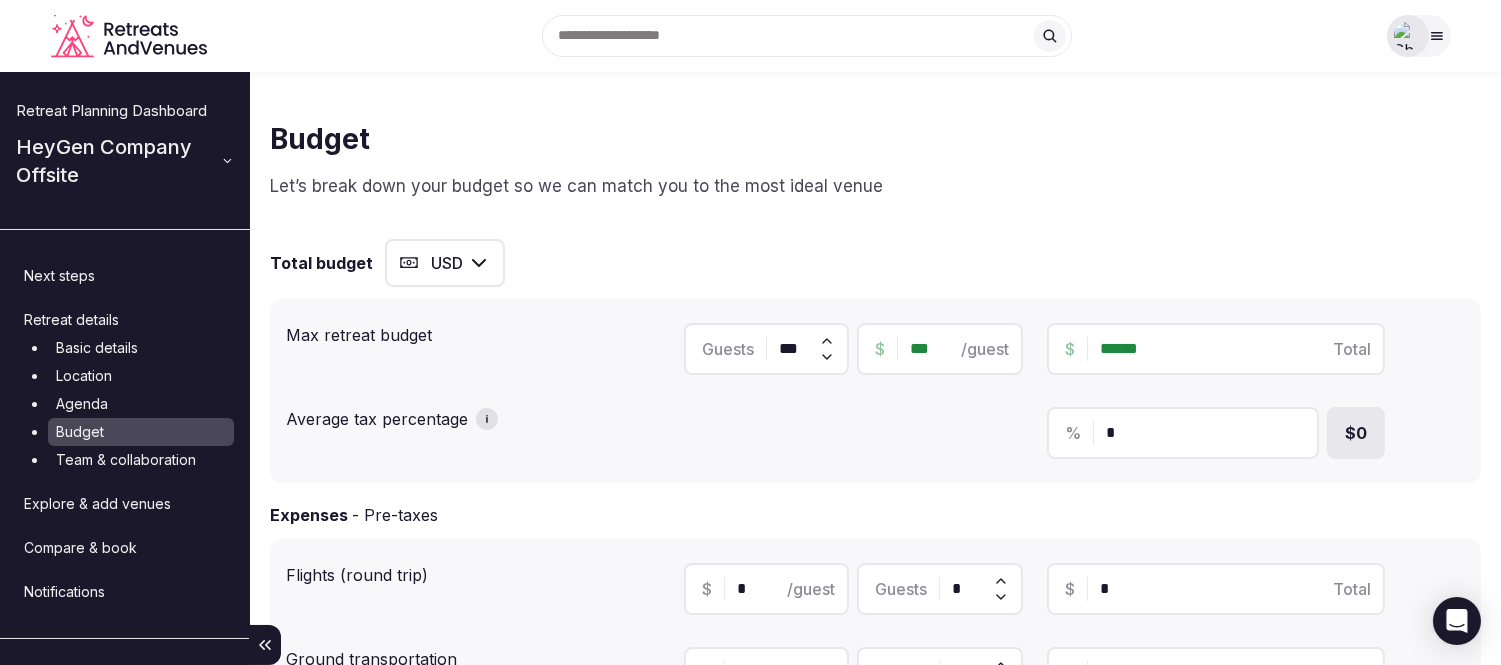 type on "***" 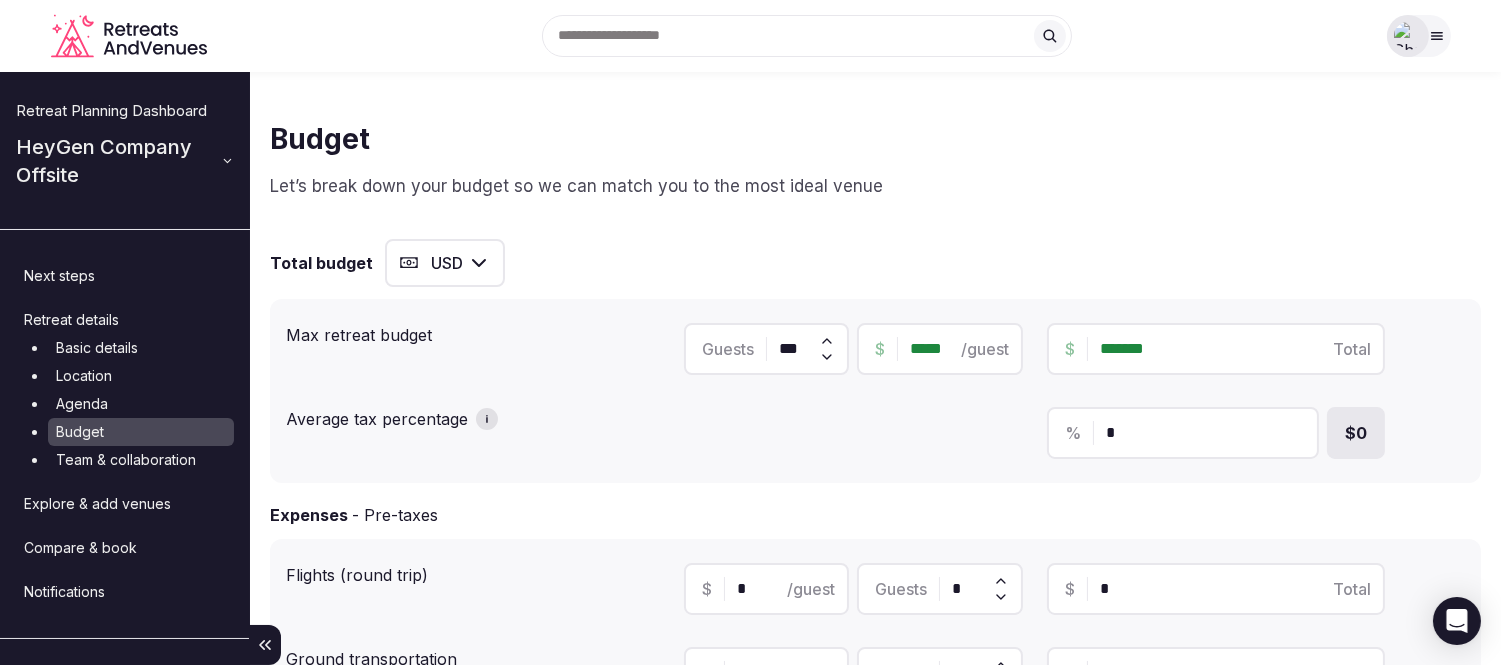 type on "*****" 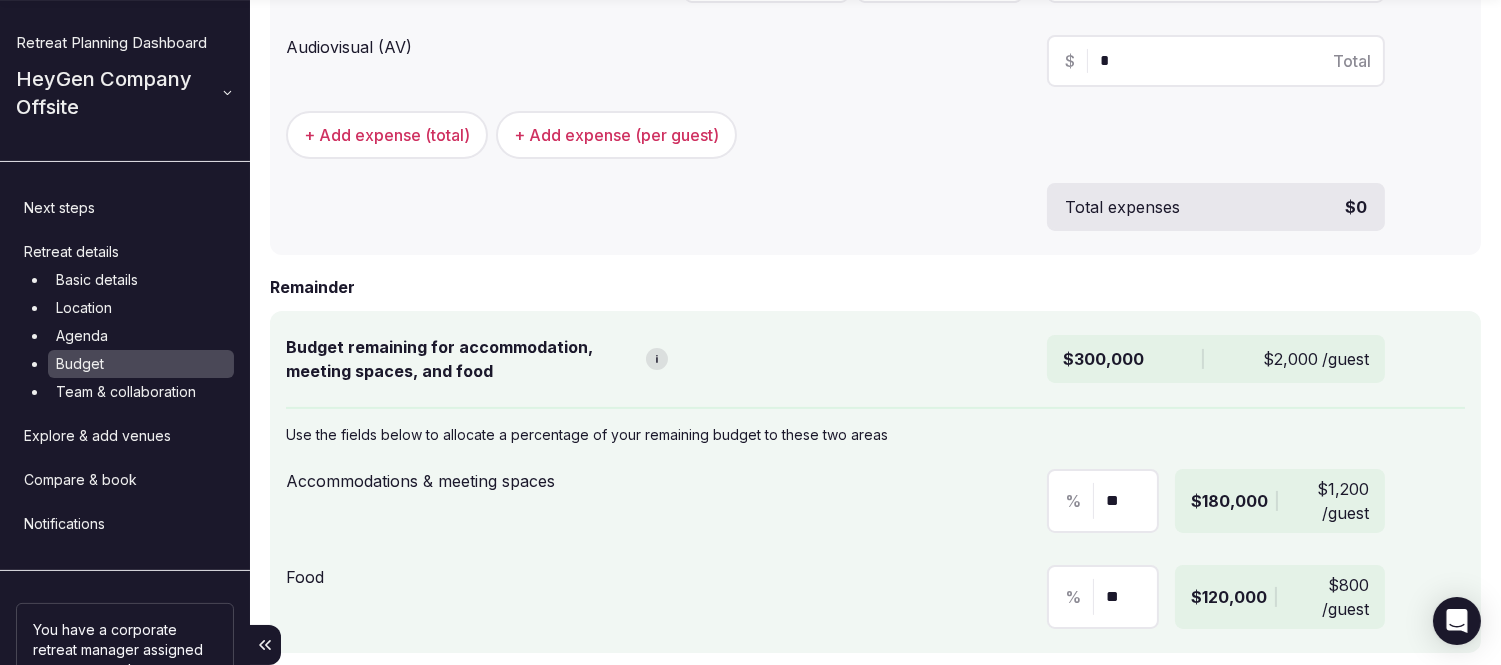 scroll, scrollTop: 1015, scrollLeft: 0, axis: vertical 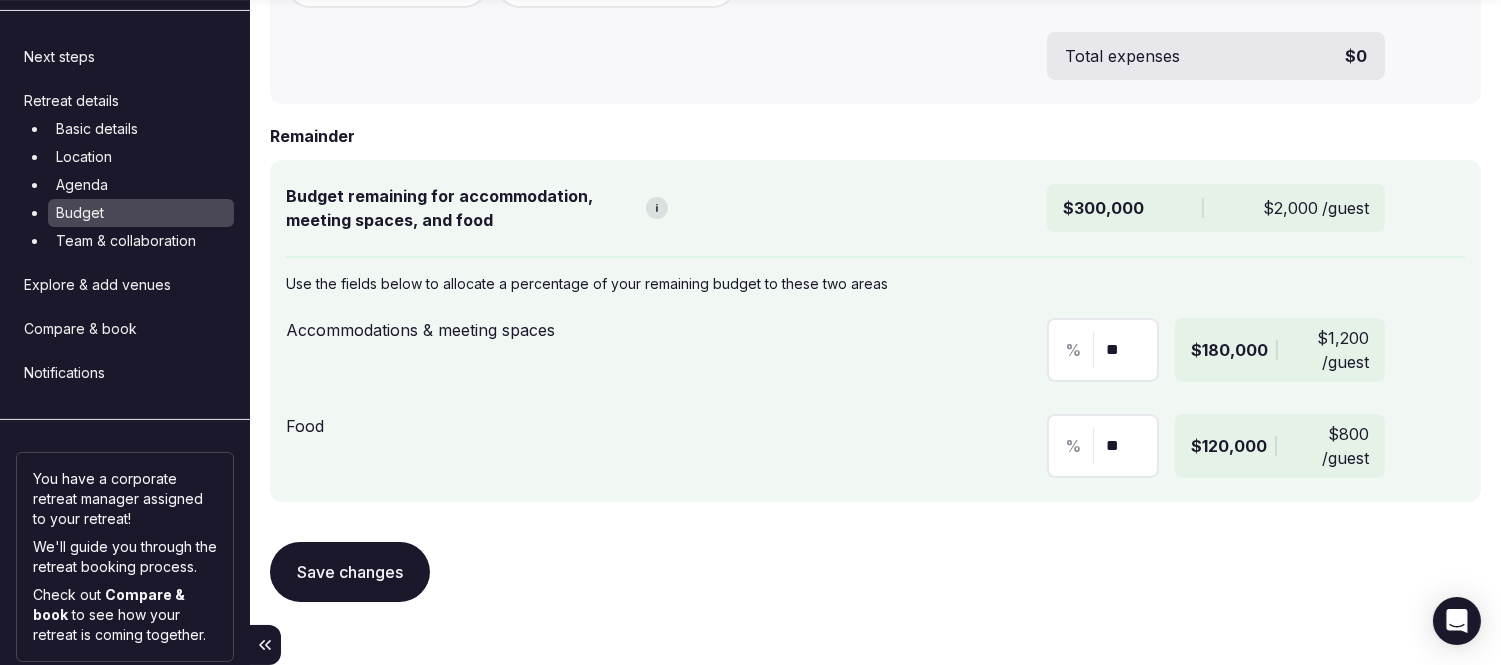 type on "*******" 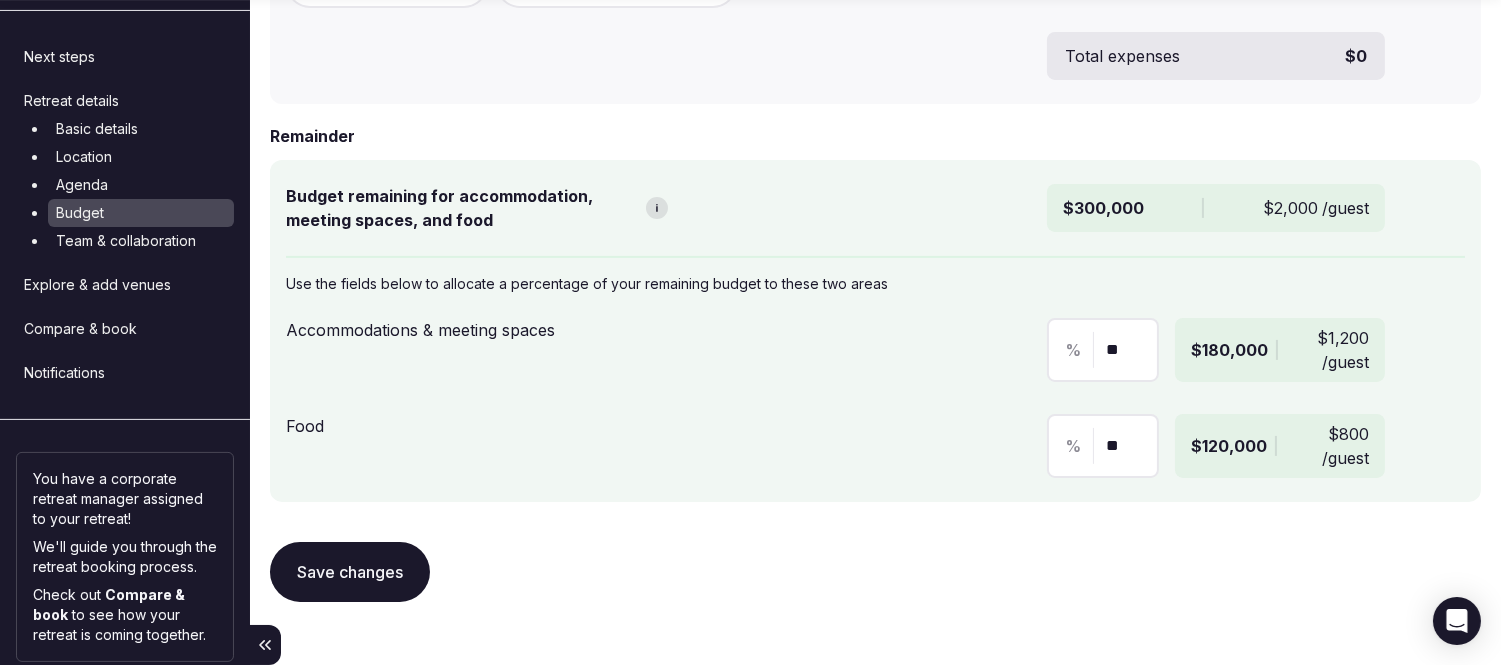 click on "Team & collaboration" at bounding box center [141, 241] 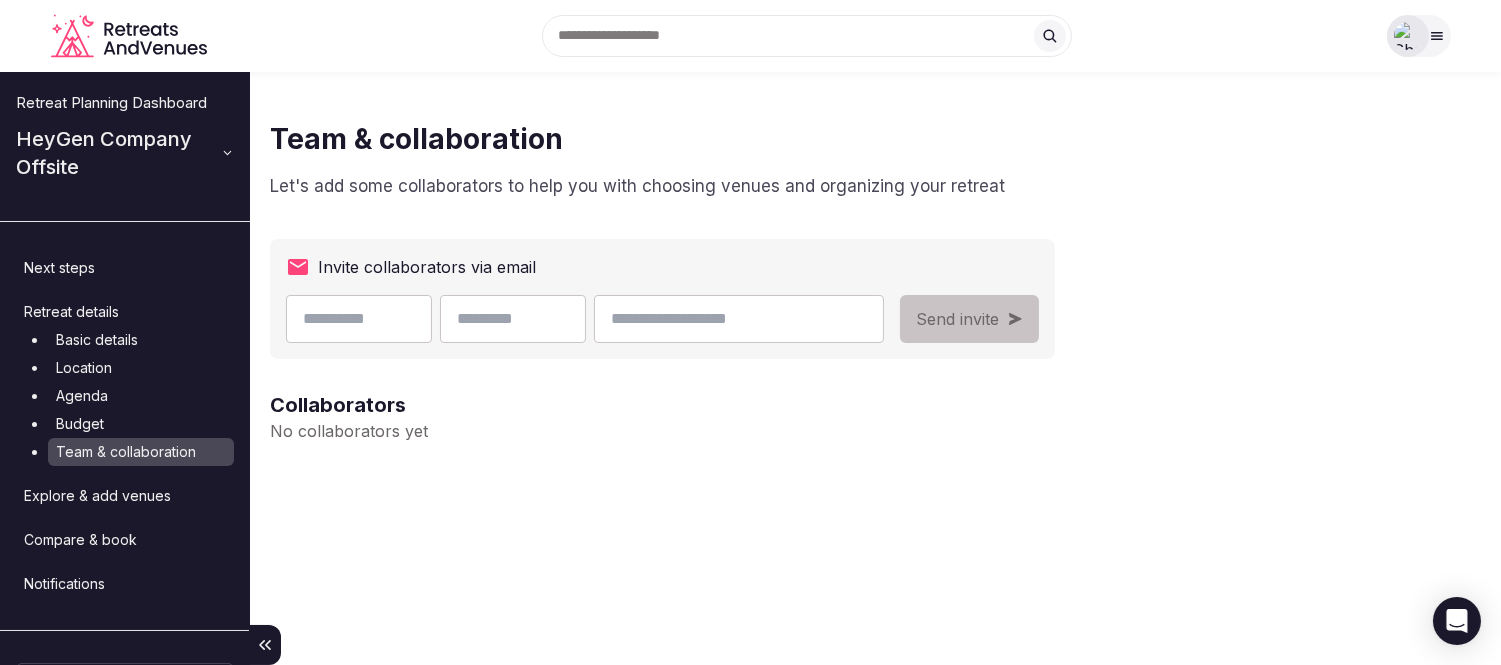 click at bounding box center [359, 319] 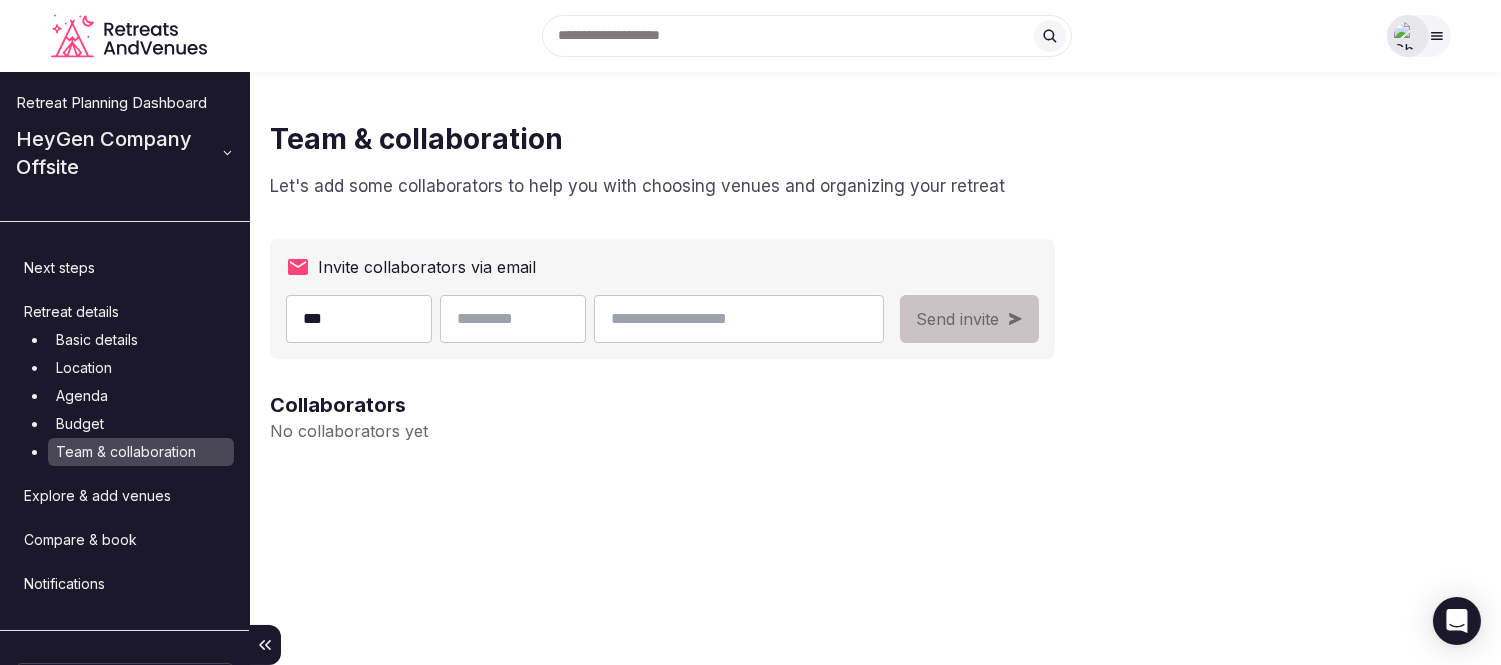 type on "******" 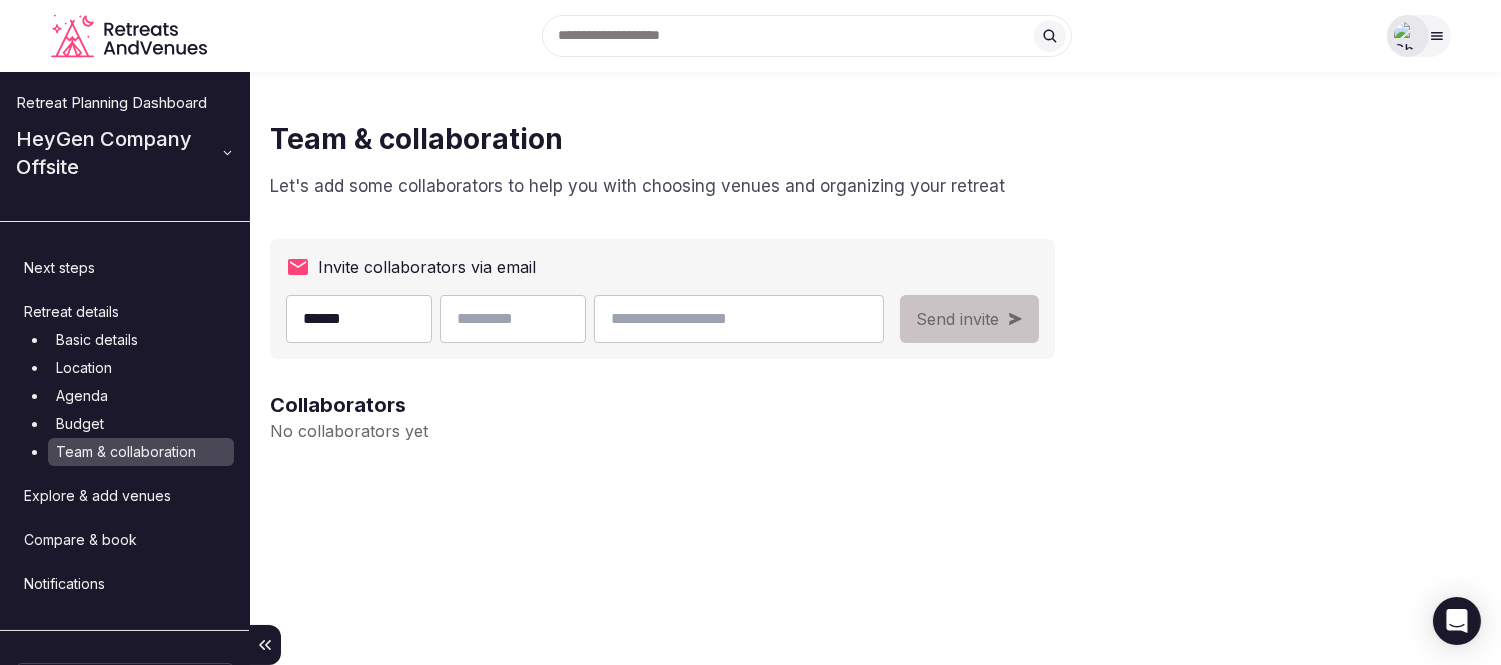 click at bounding box center (513, 319) 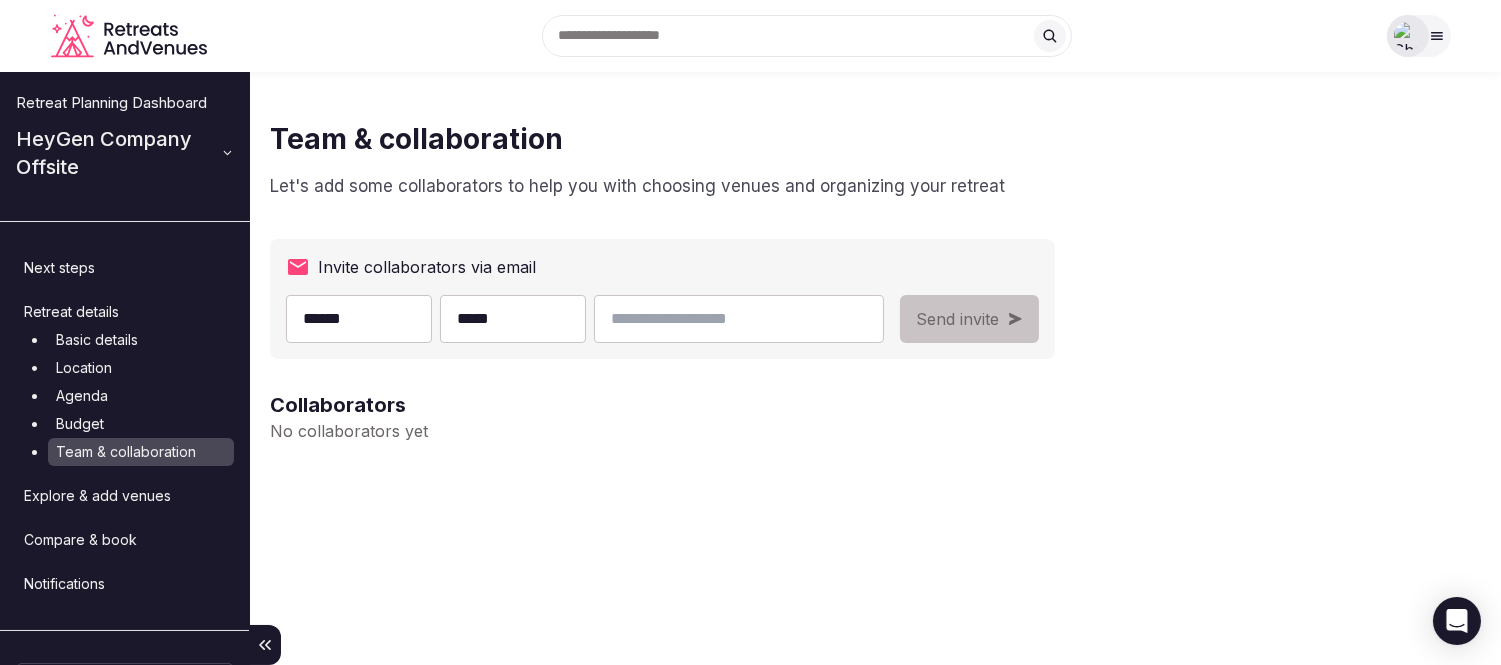 type on "*****" 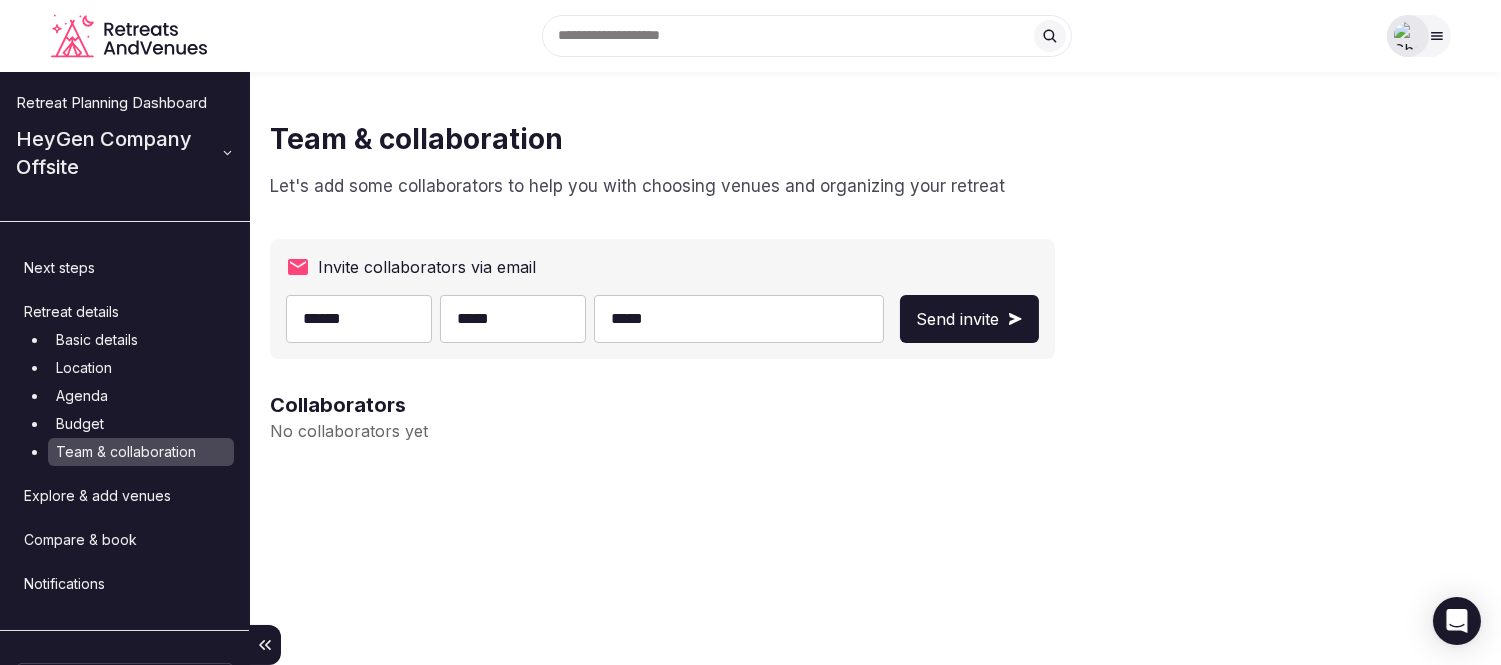 type on "**********" 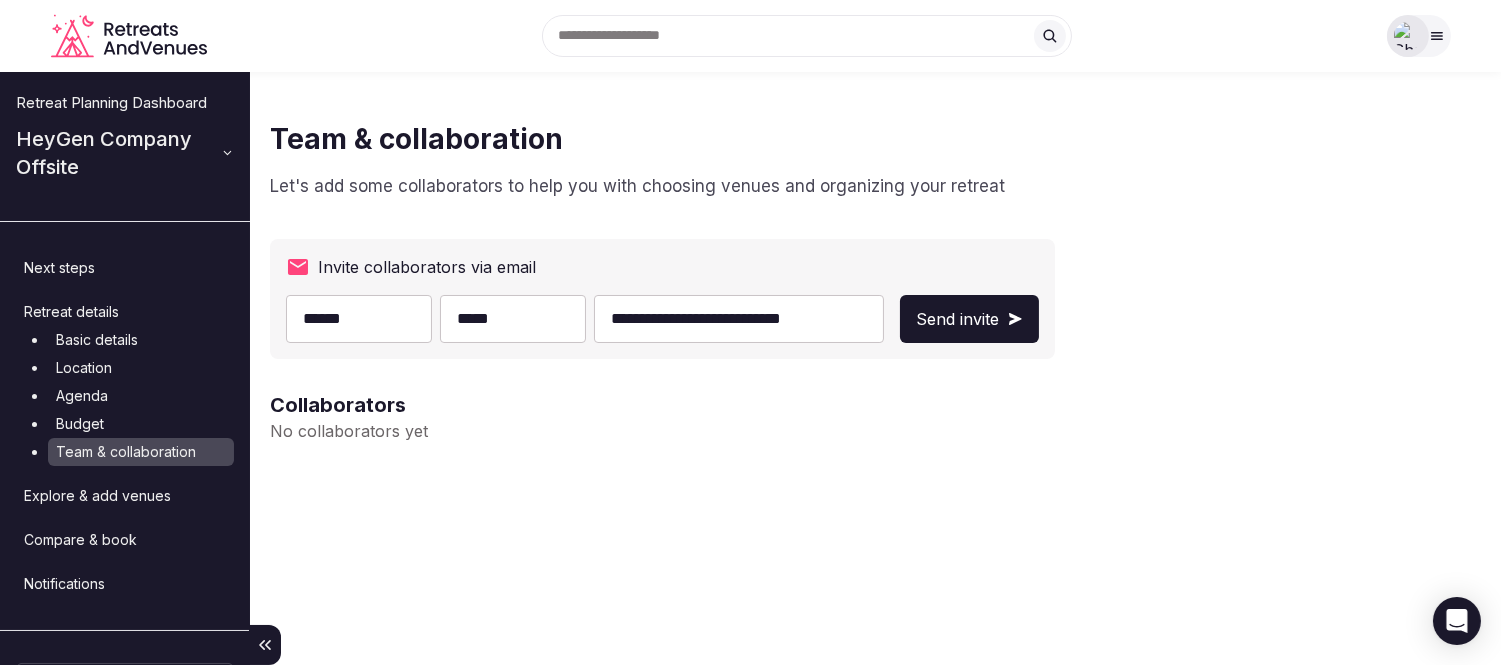 click on "Send invite" at bounding box center [957, 319] 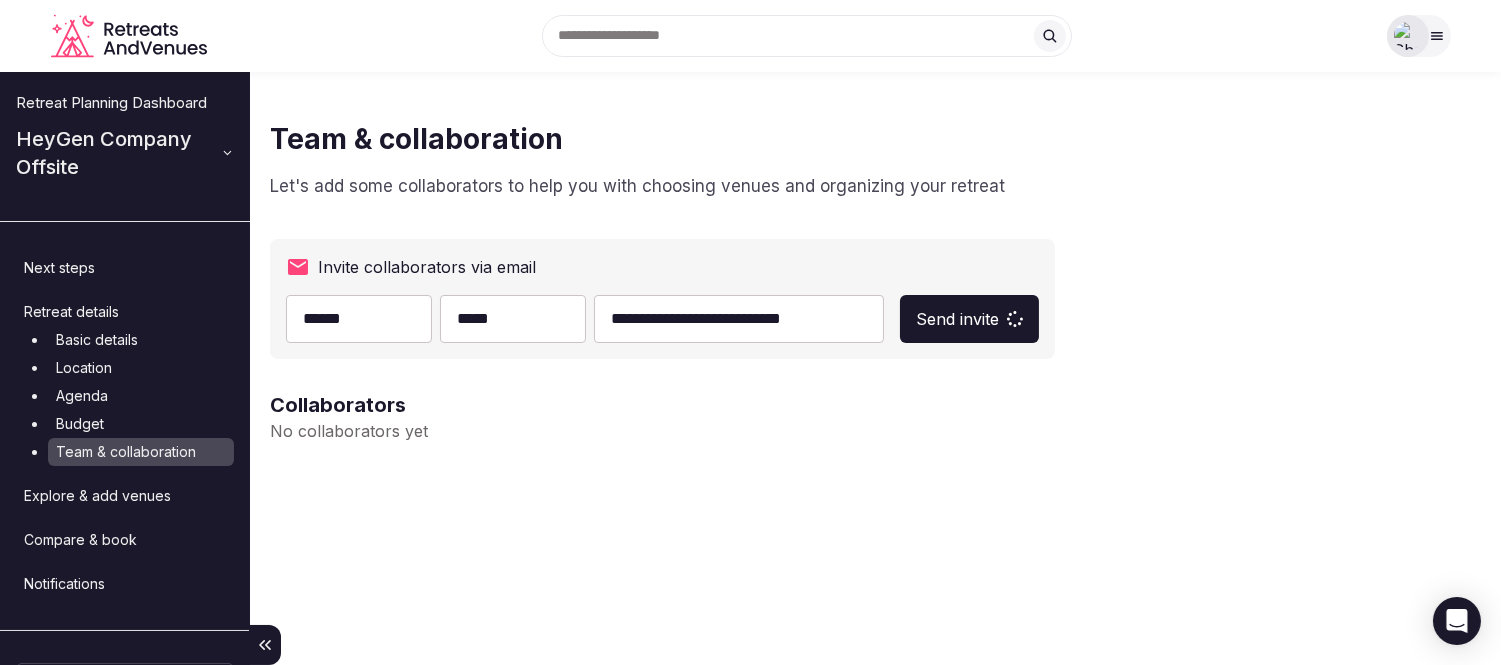 type 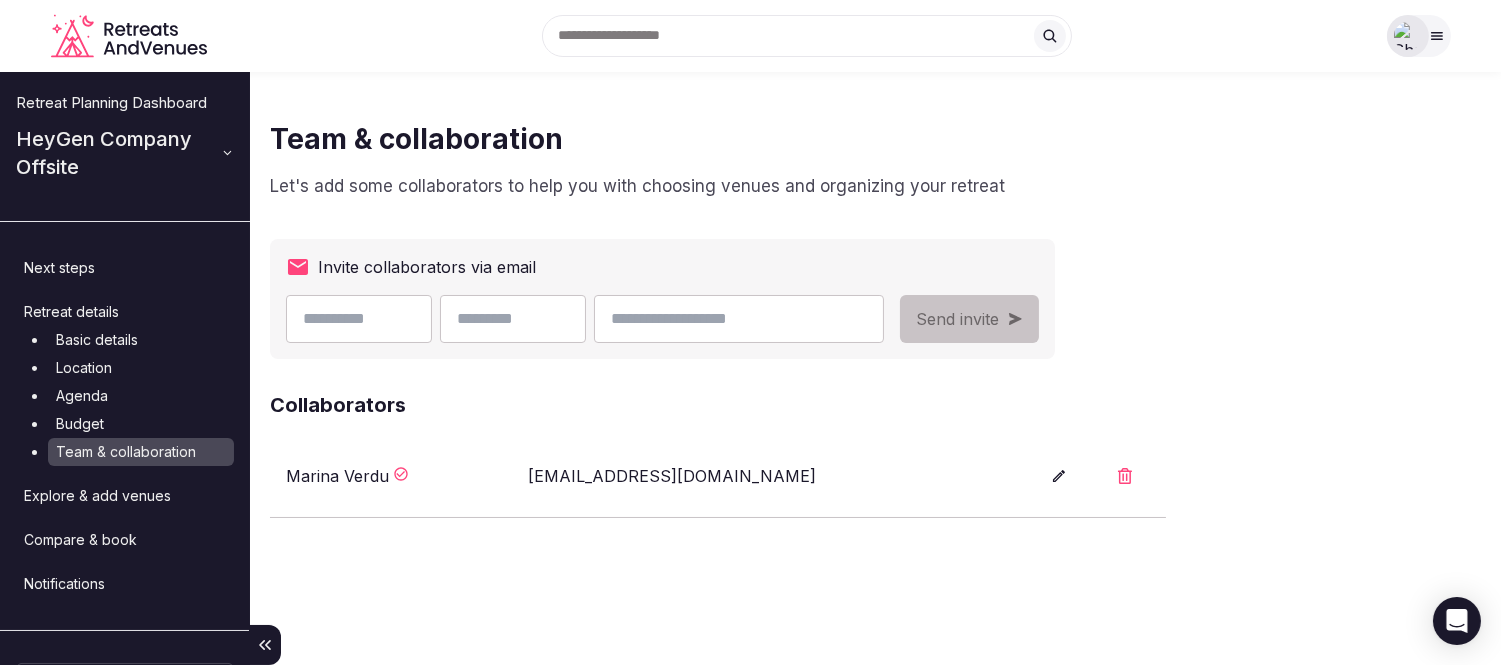 click on "Compare & book" at bounding box center [125, 540] 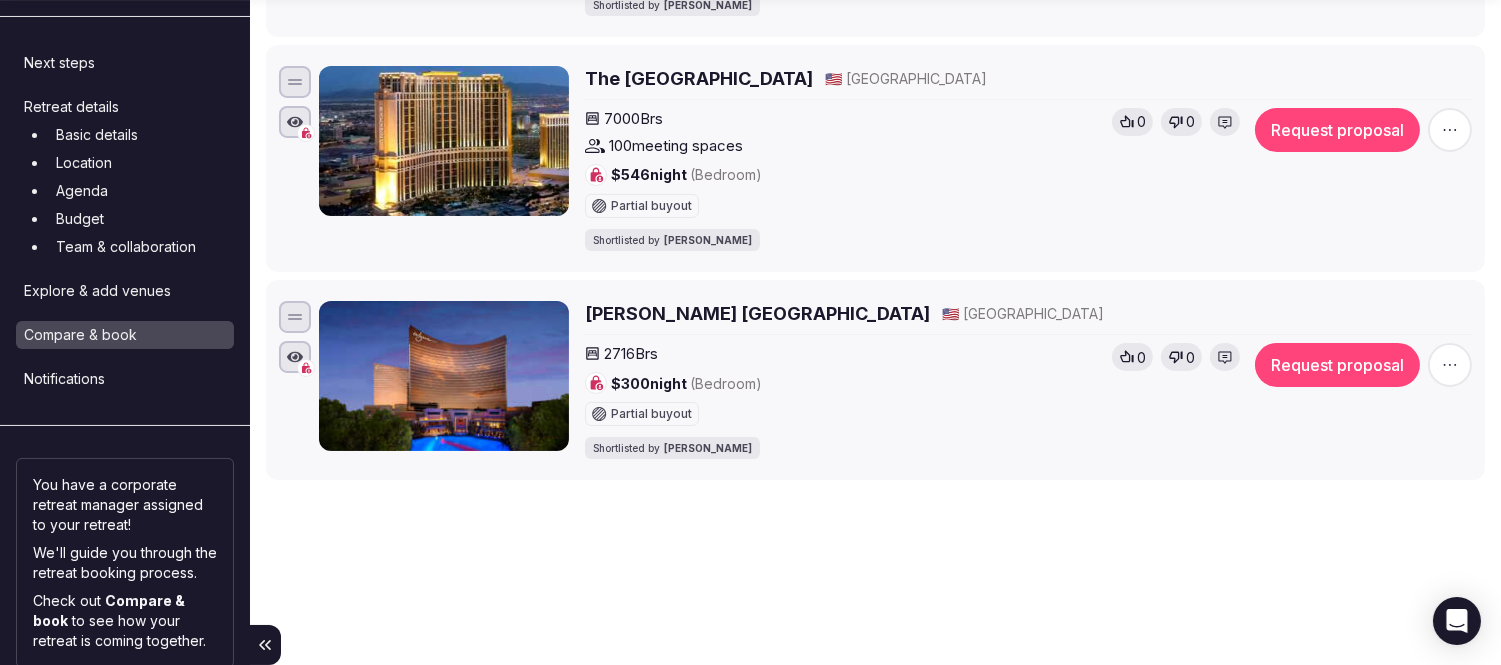 scroll, scrollTop: 556, scrollLeft: 0, axis: vertical 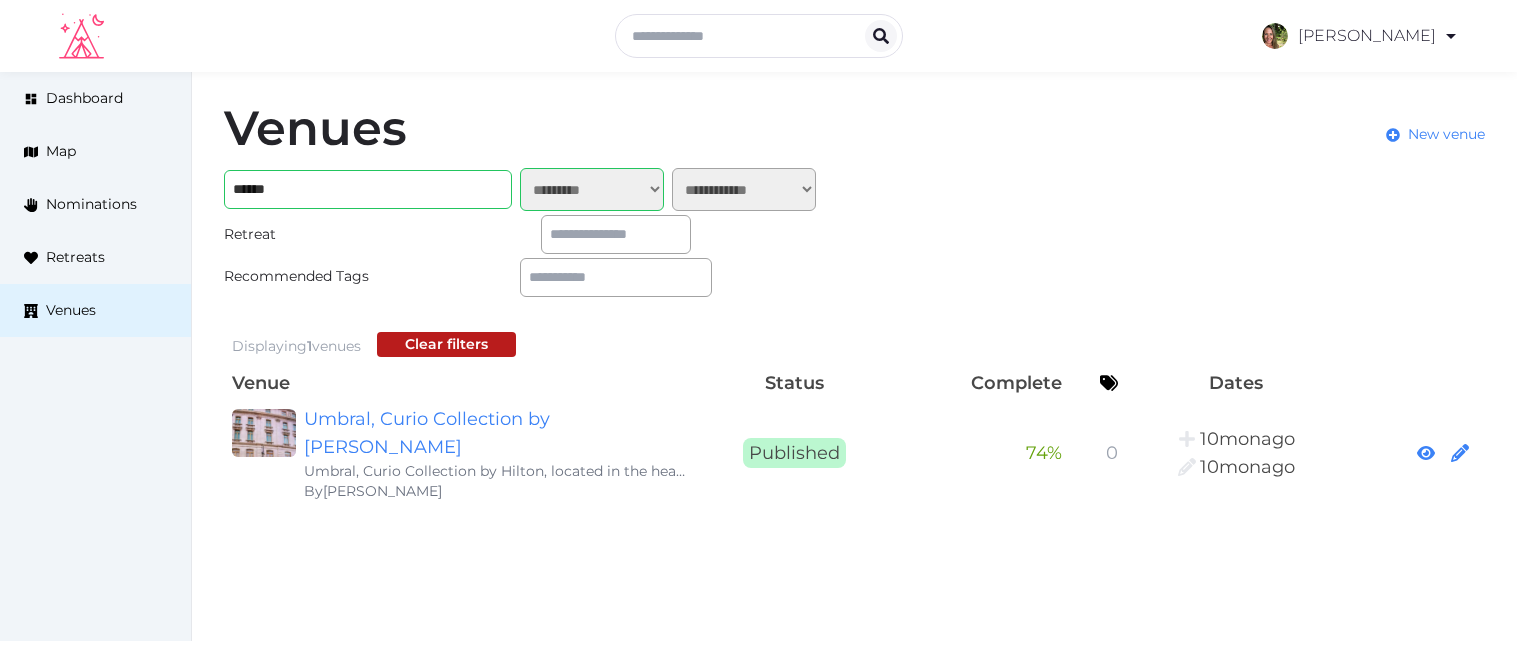 select on "*******" 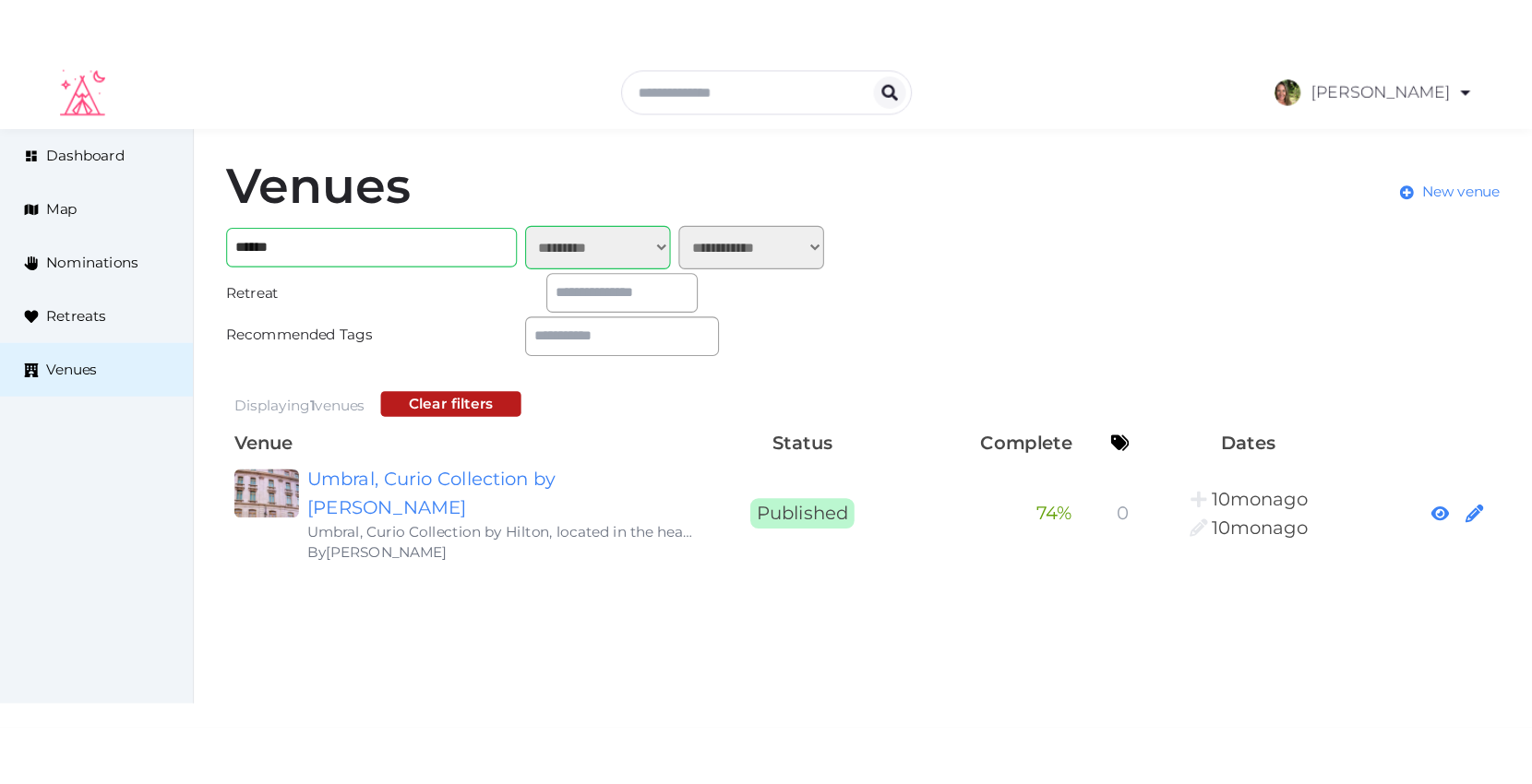 scroll, scrollTop: 0, scrollLeft: 0, axis: both 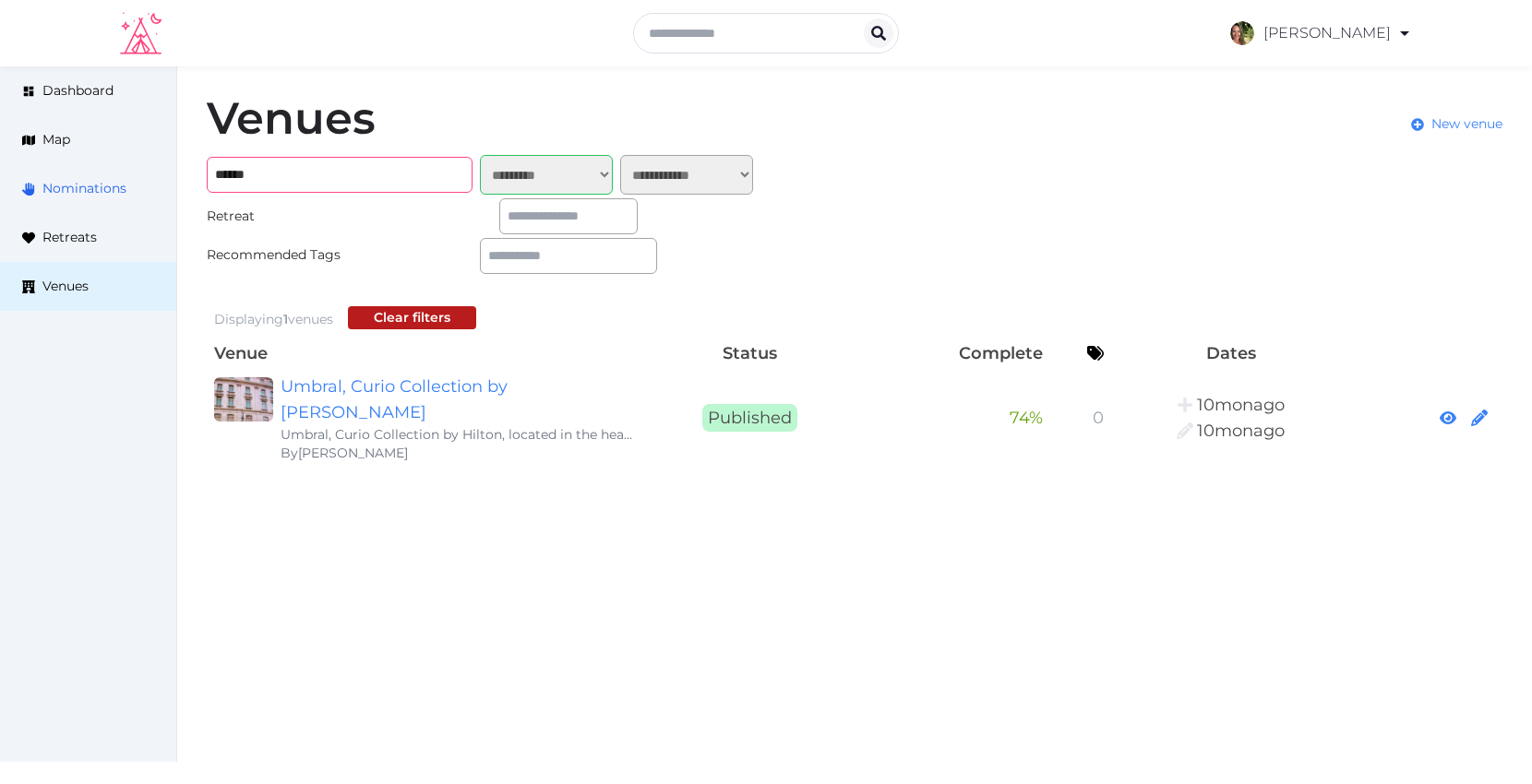 drag, startPoint x: 289, startPoint y: 171, endPoint x: 156, endPoint y: 183, distance: 133.54026 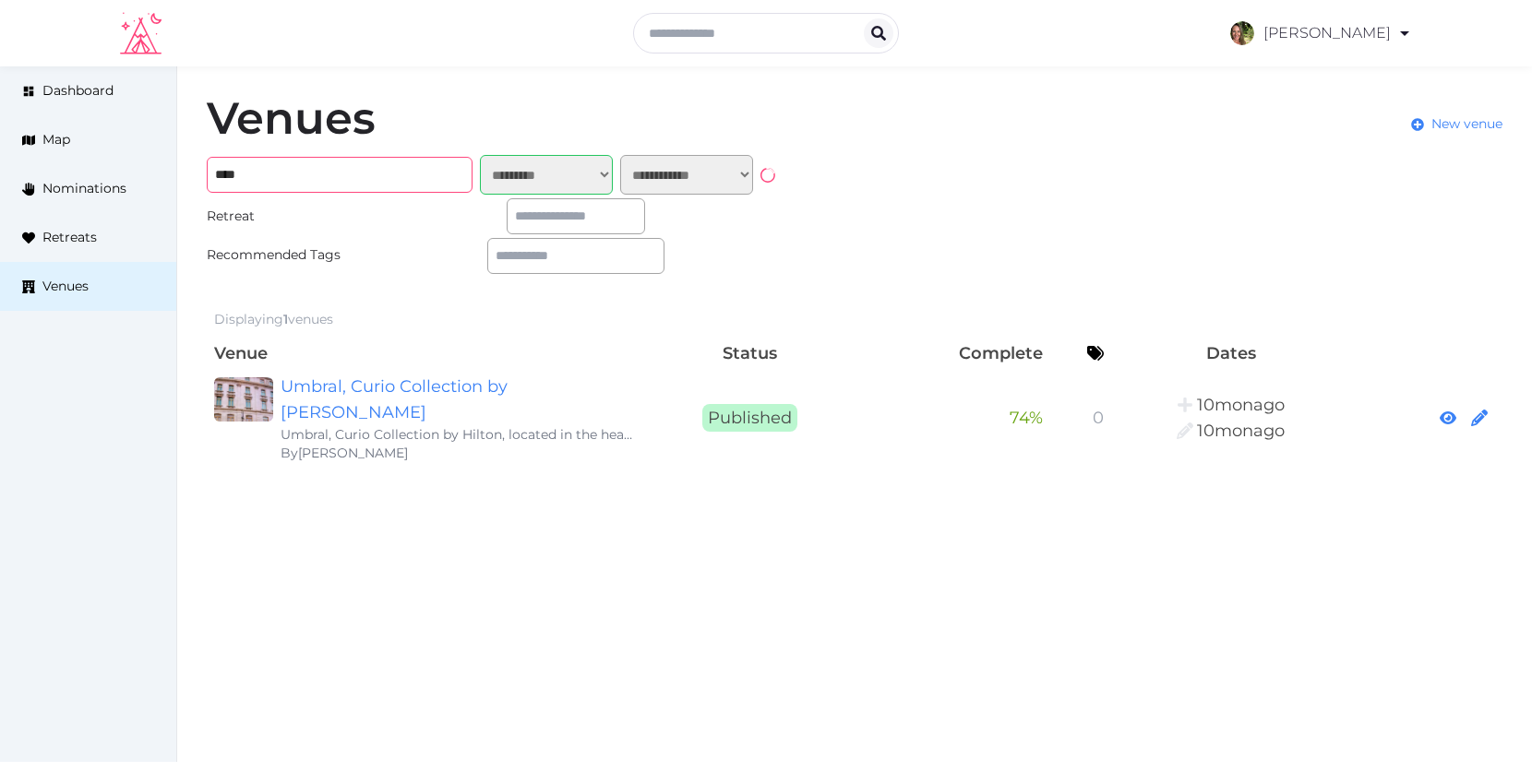 type on "**********" 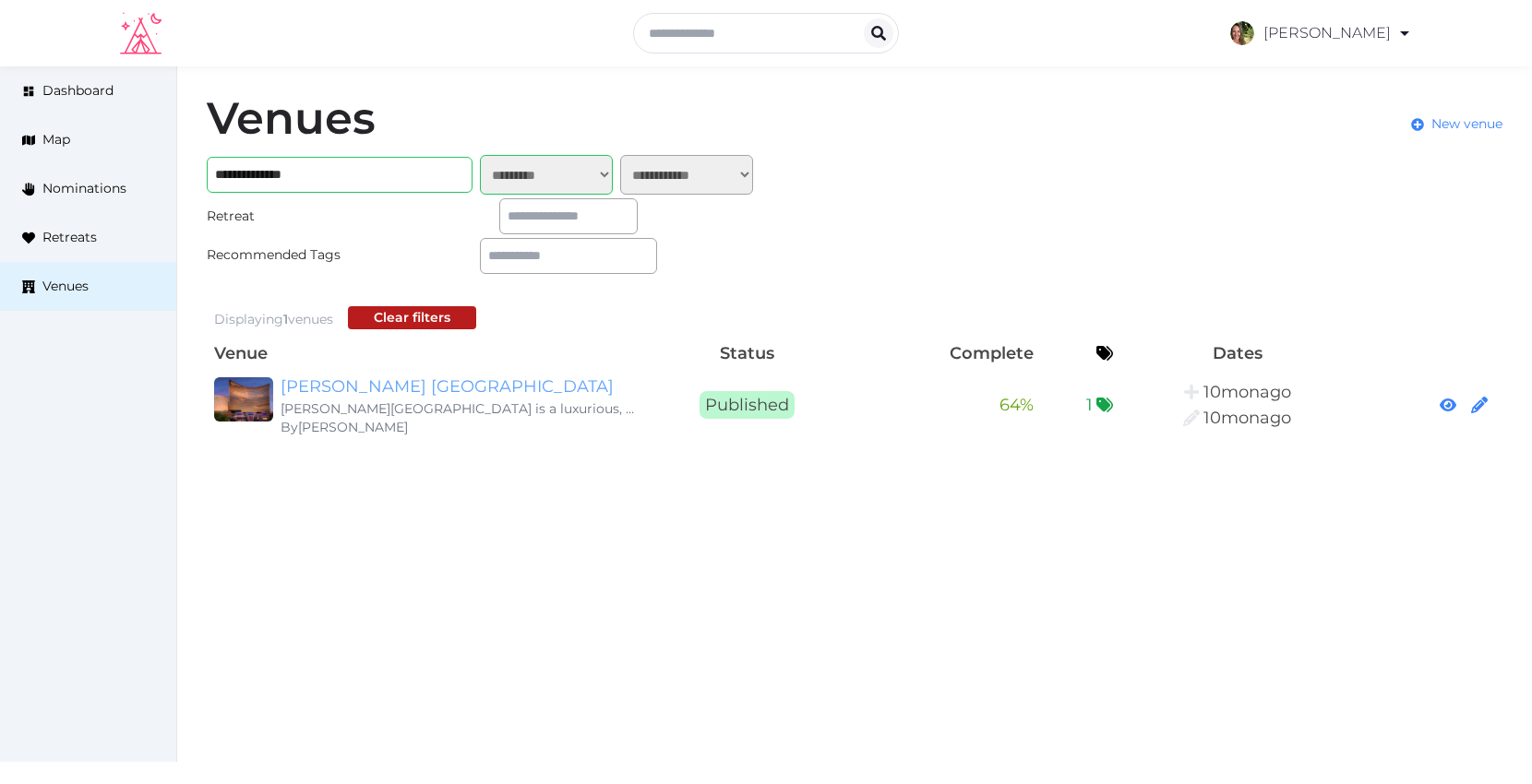 click on "[PERSON_NAME] [GEOGRAPHIC_DATA]" at bounding box center [458, 386] 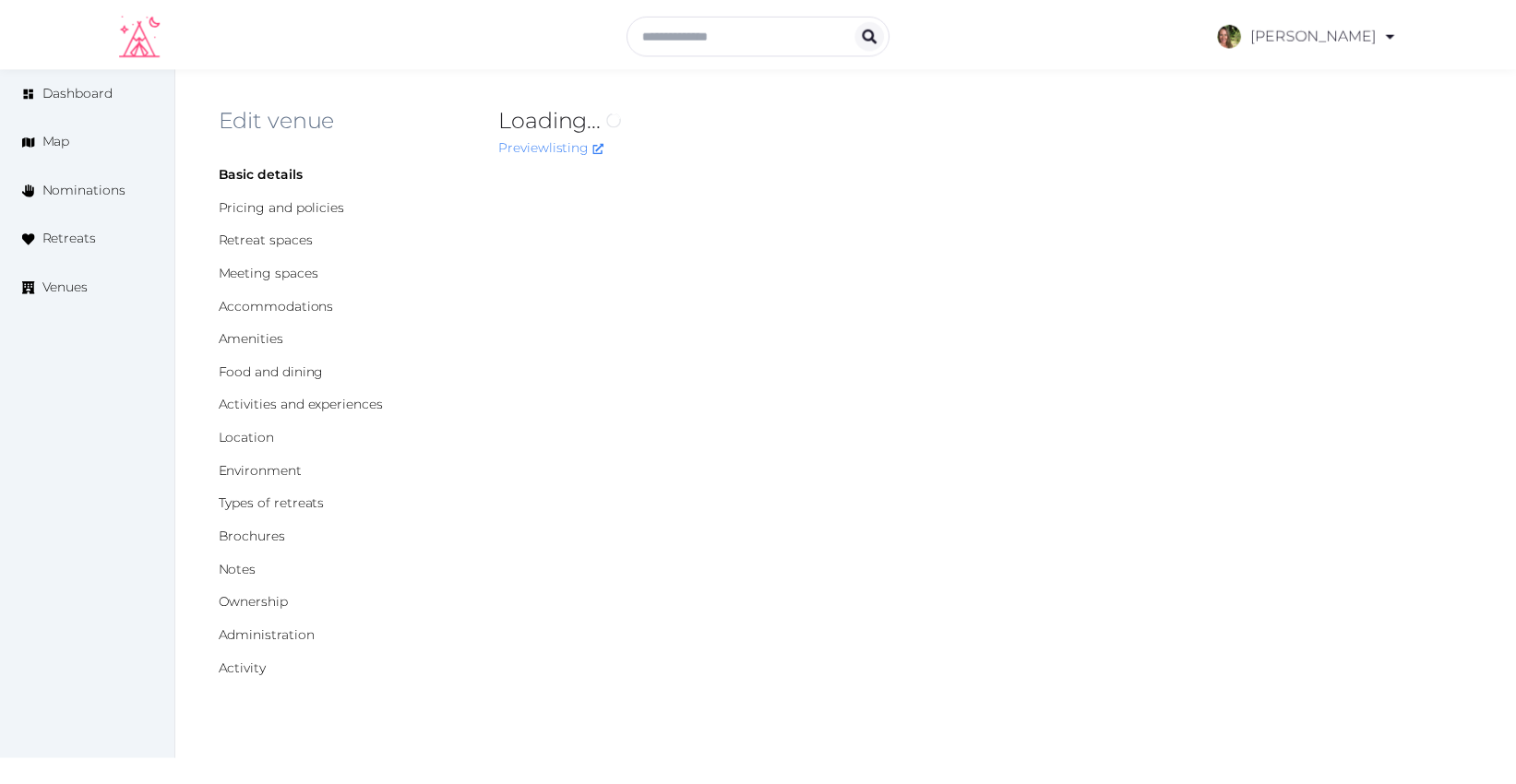 scroll, scrollTop: 0, scrollLeft: 0, axis: both 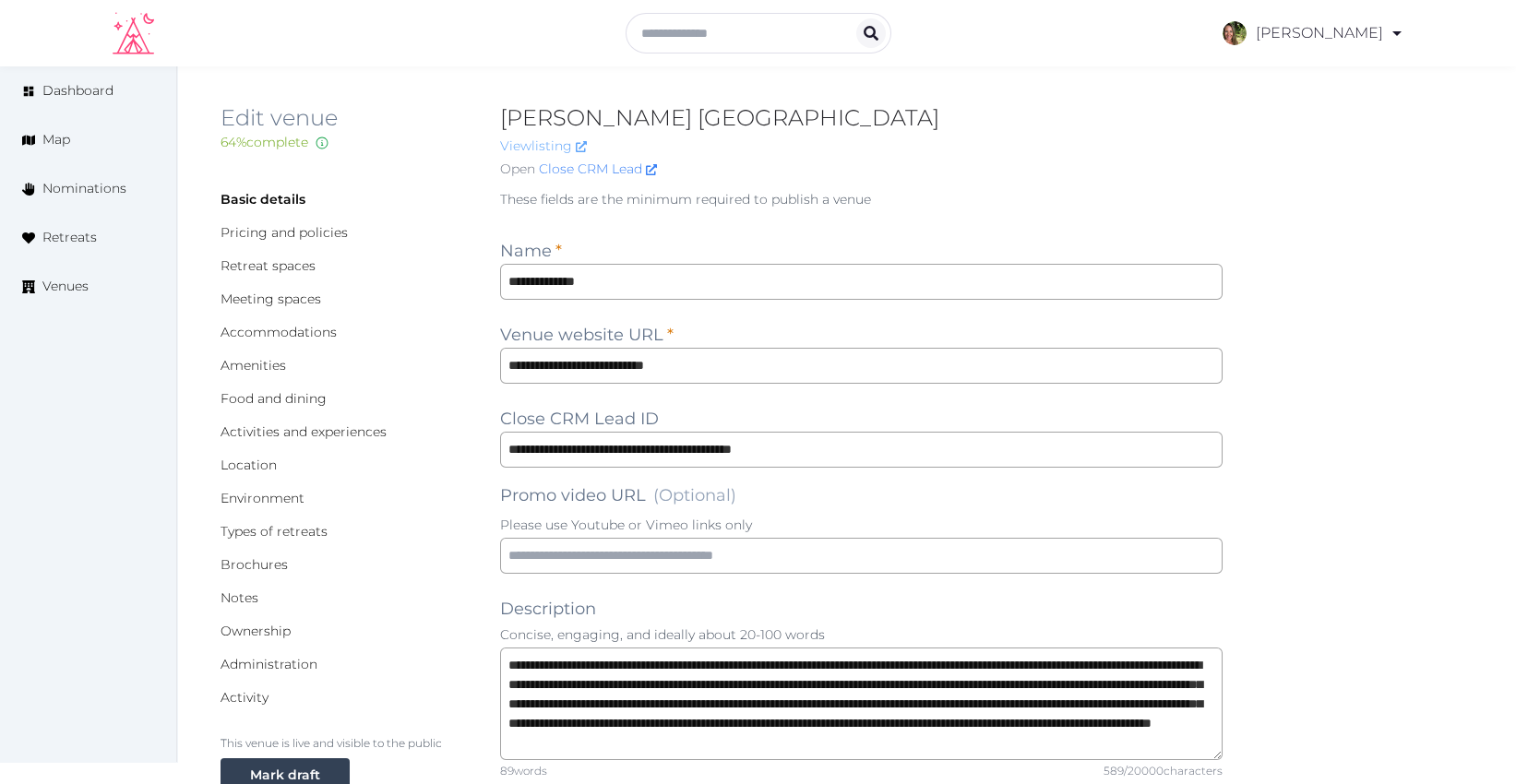 click on "View  listing" at bounding box center [543, 146] 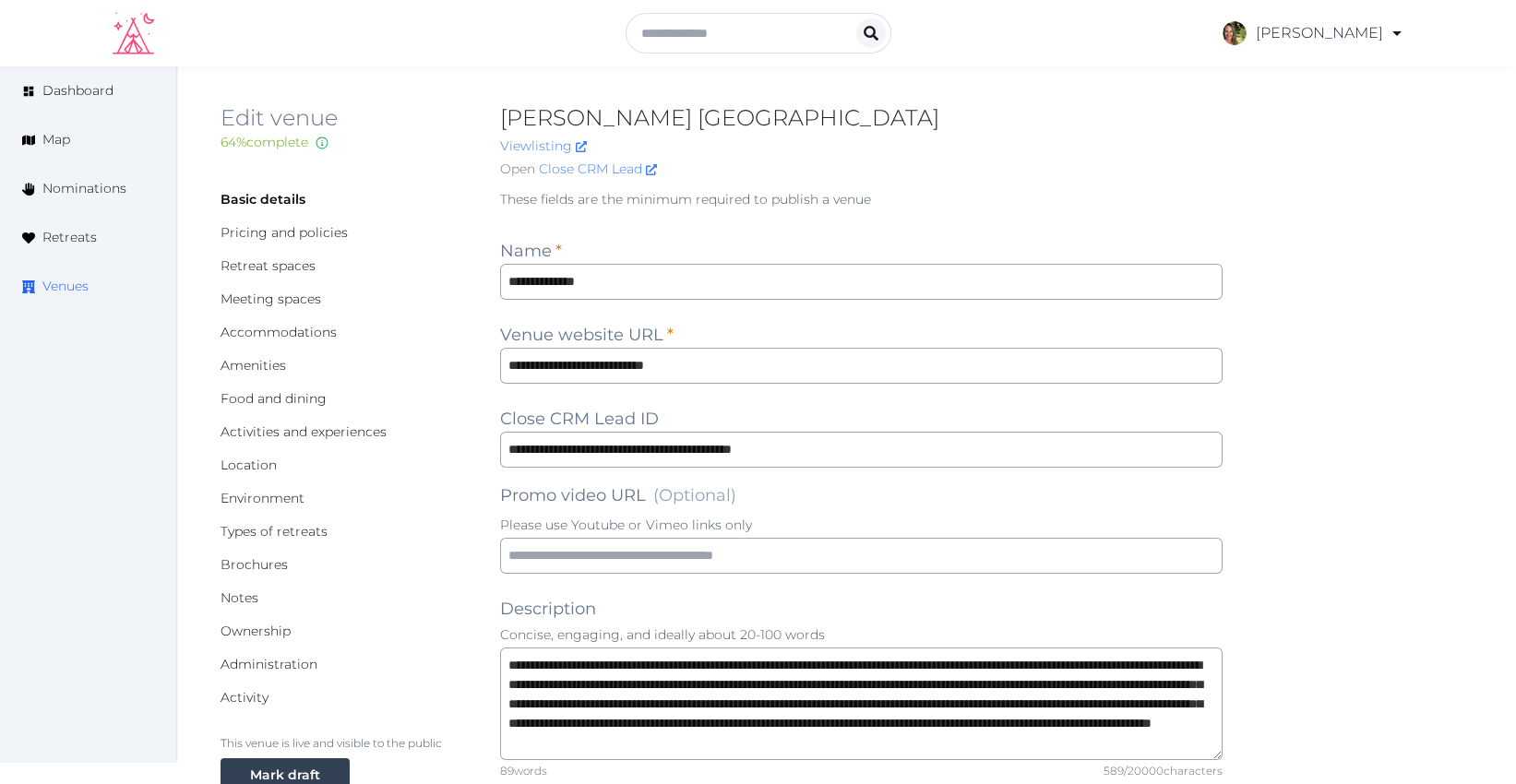 click on "Venues" at bounding box center [66, 286] 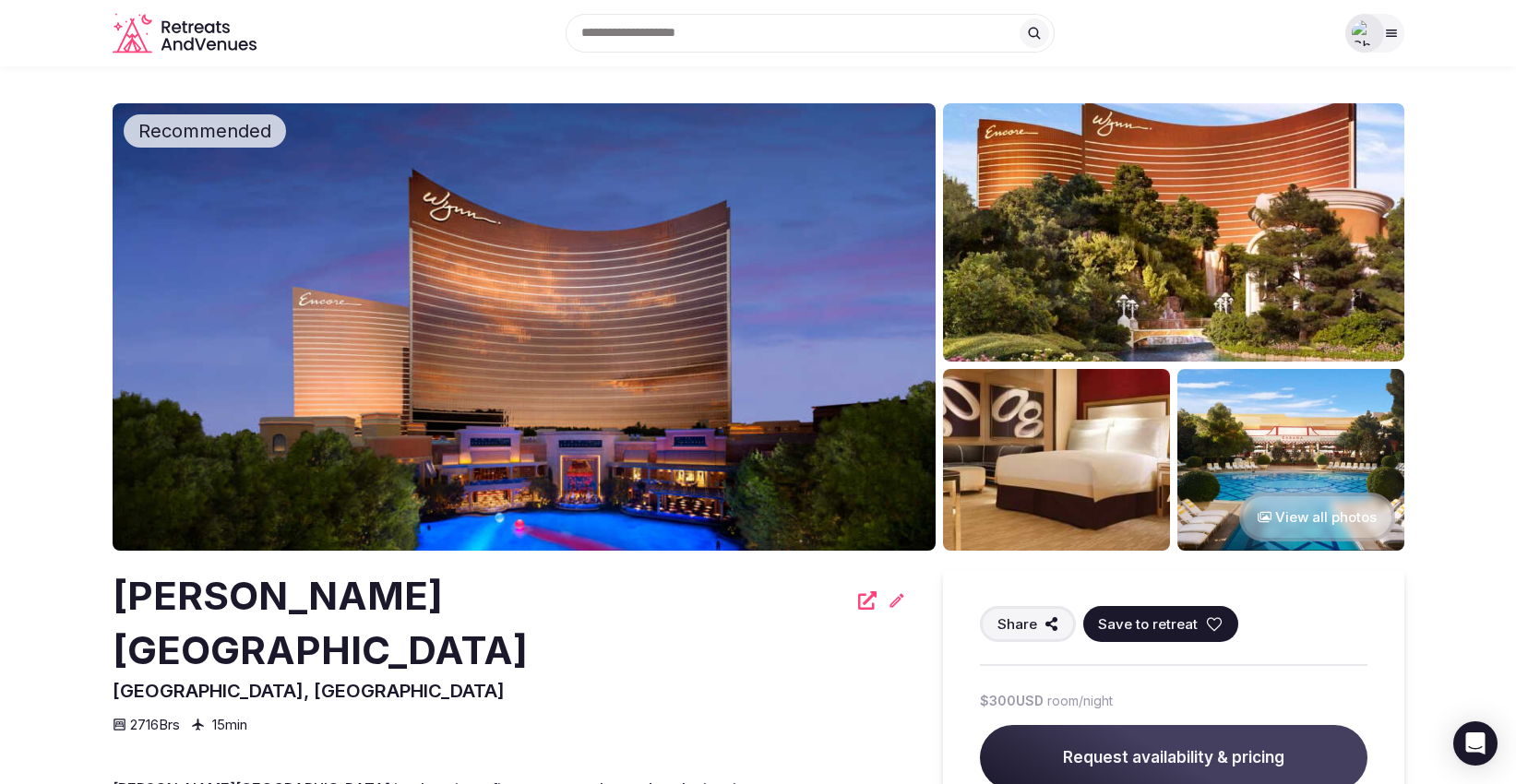 scroll, scrollTop: 0, scrollLeft: 0, axis: both 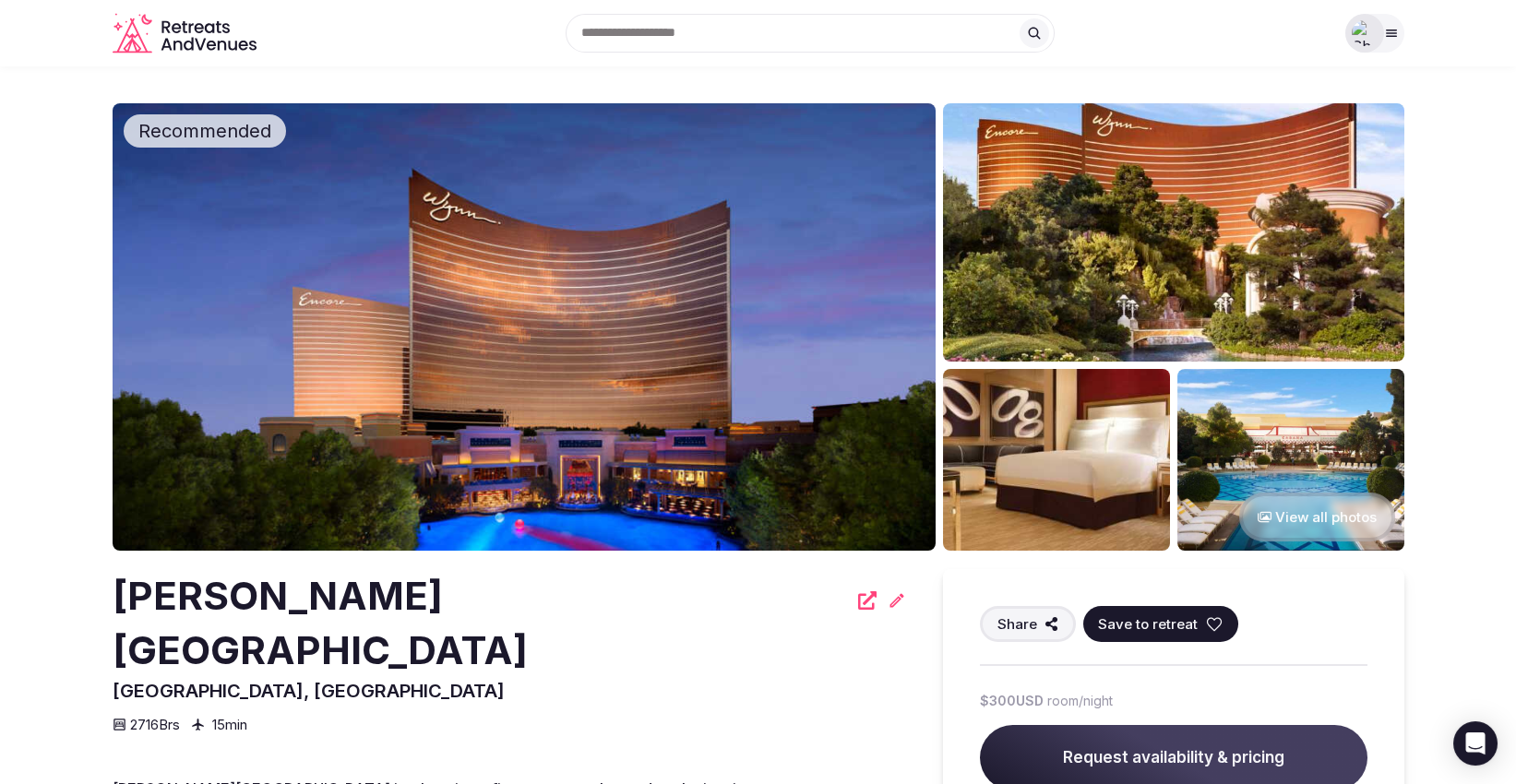 click on "Save to retreat" at bounding box center (1148, 624) 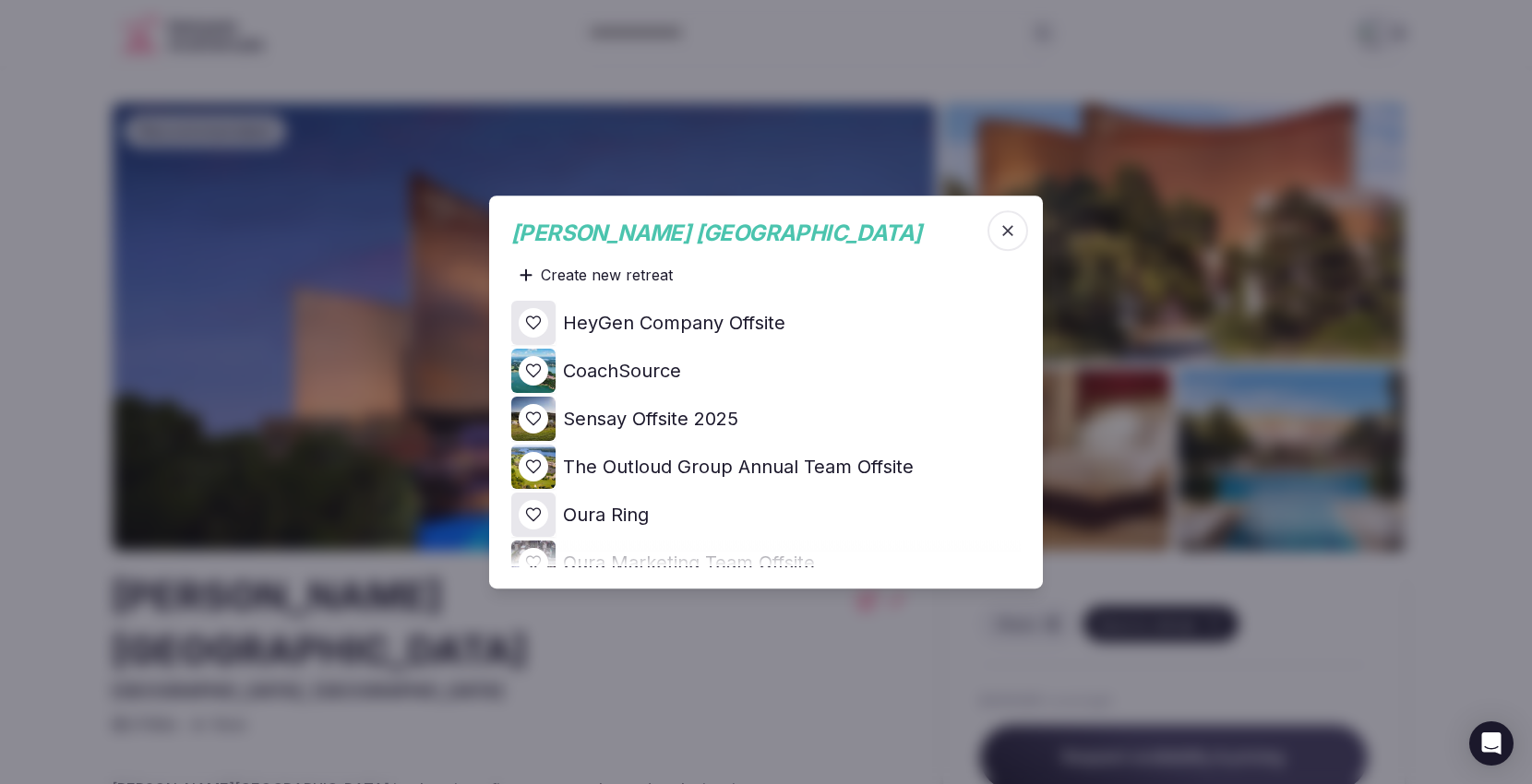 click 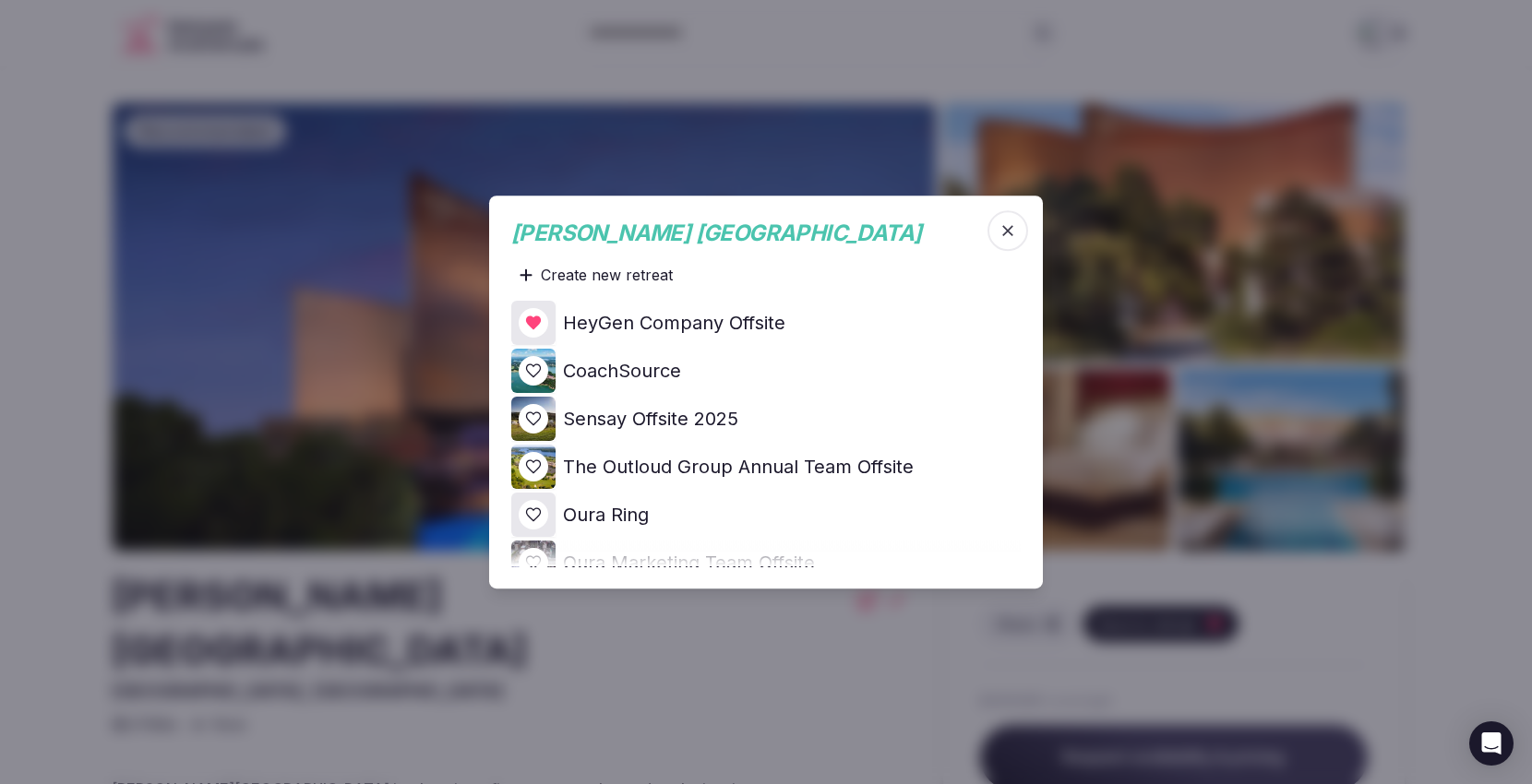 click at bounding box center (766, 392) 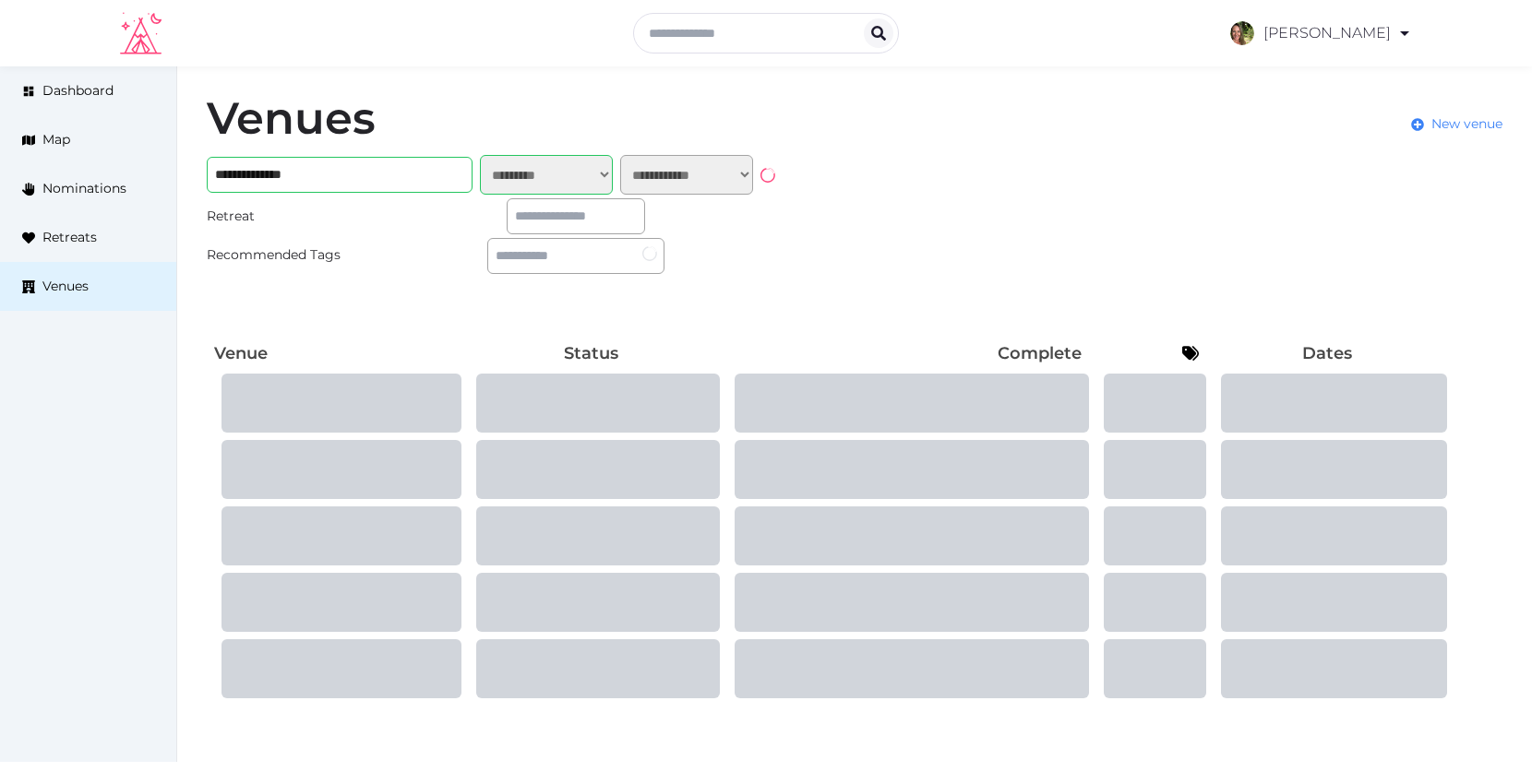 select on "*******" 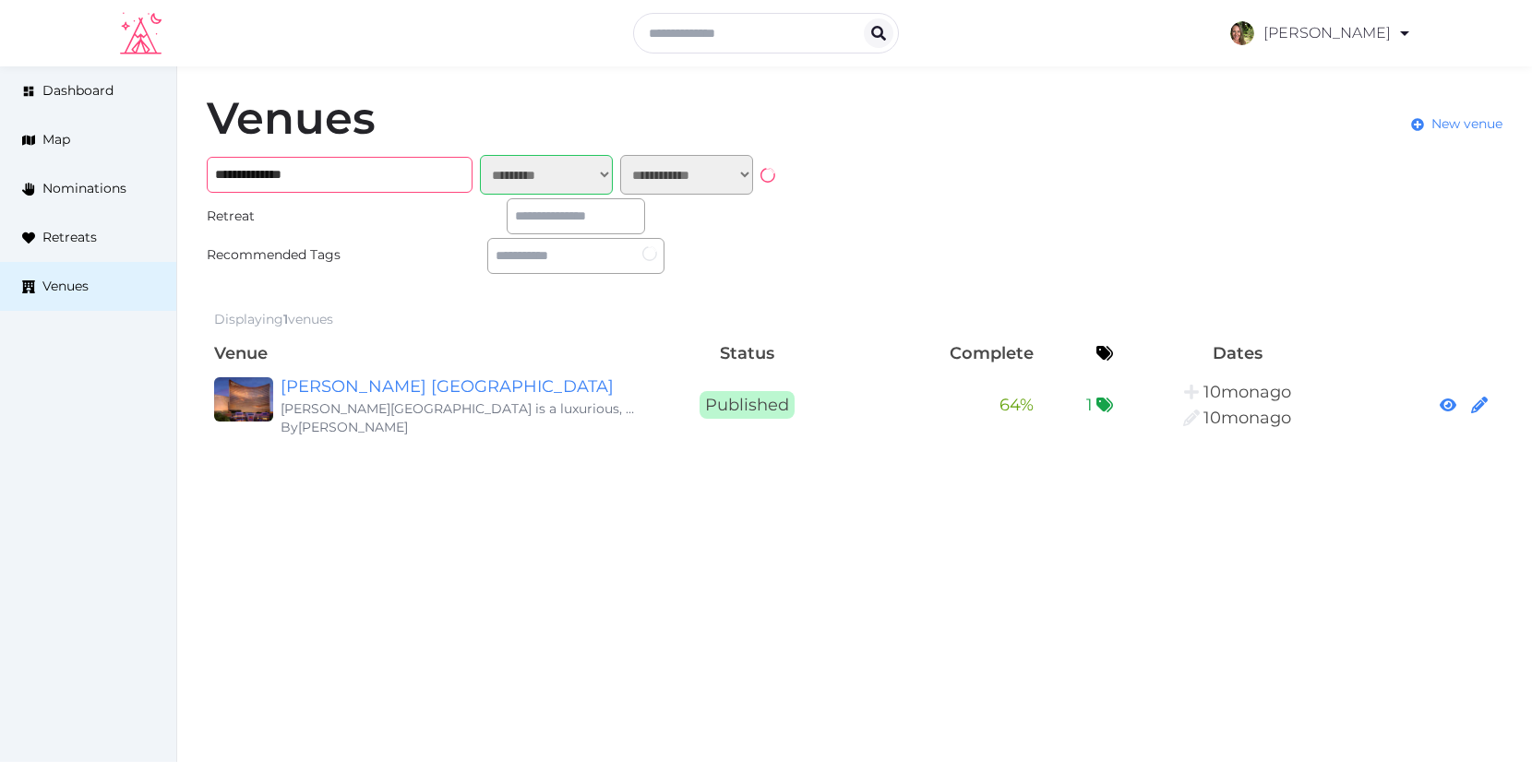 drag, startPoint x: 339, startPoint y: 170, endPoint x: 205, endPoint y: 178, distance: 134.23859 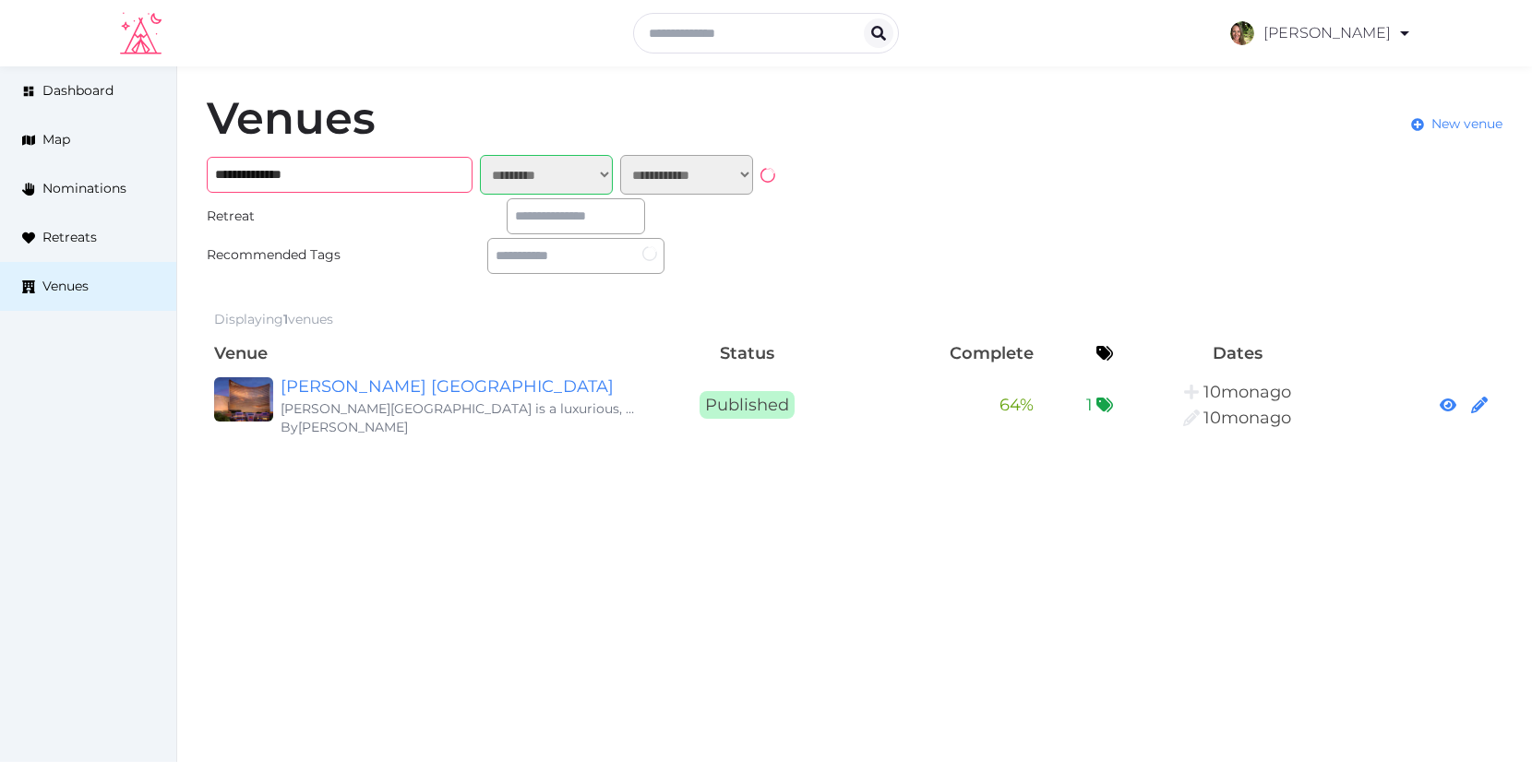 click on "**********" at bounding box center [855, 267] 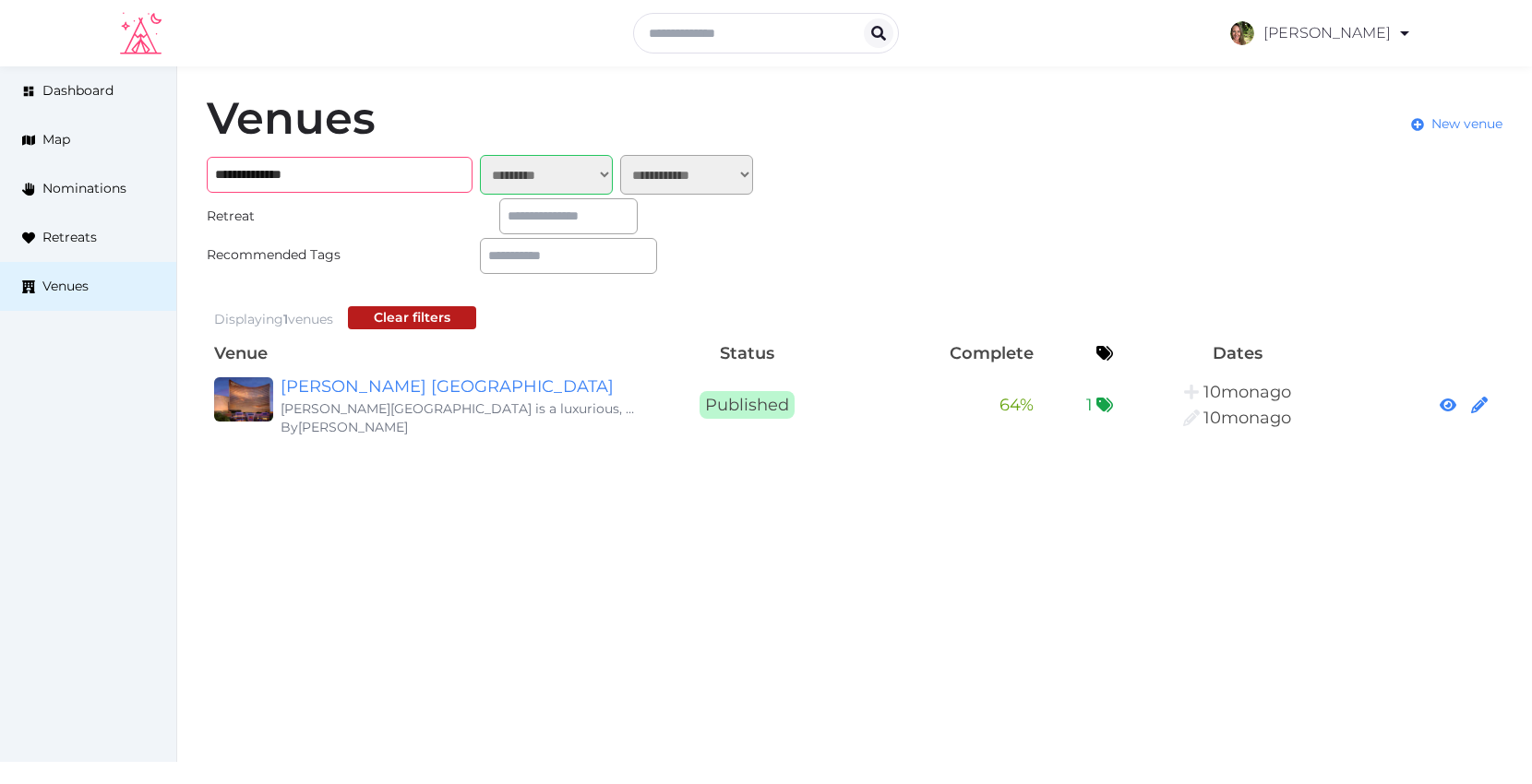 paste 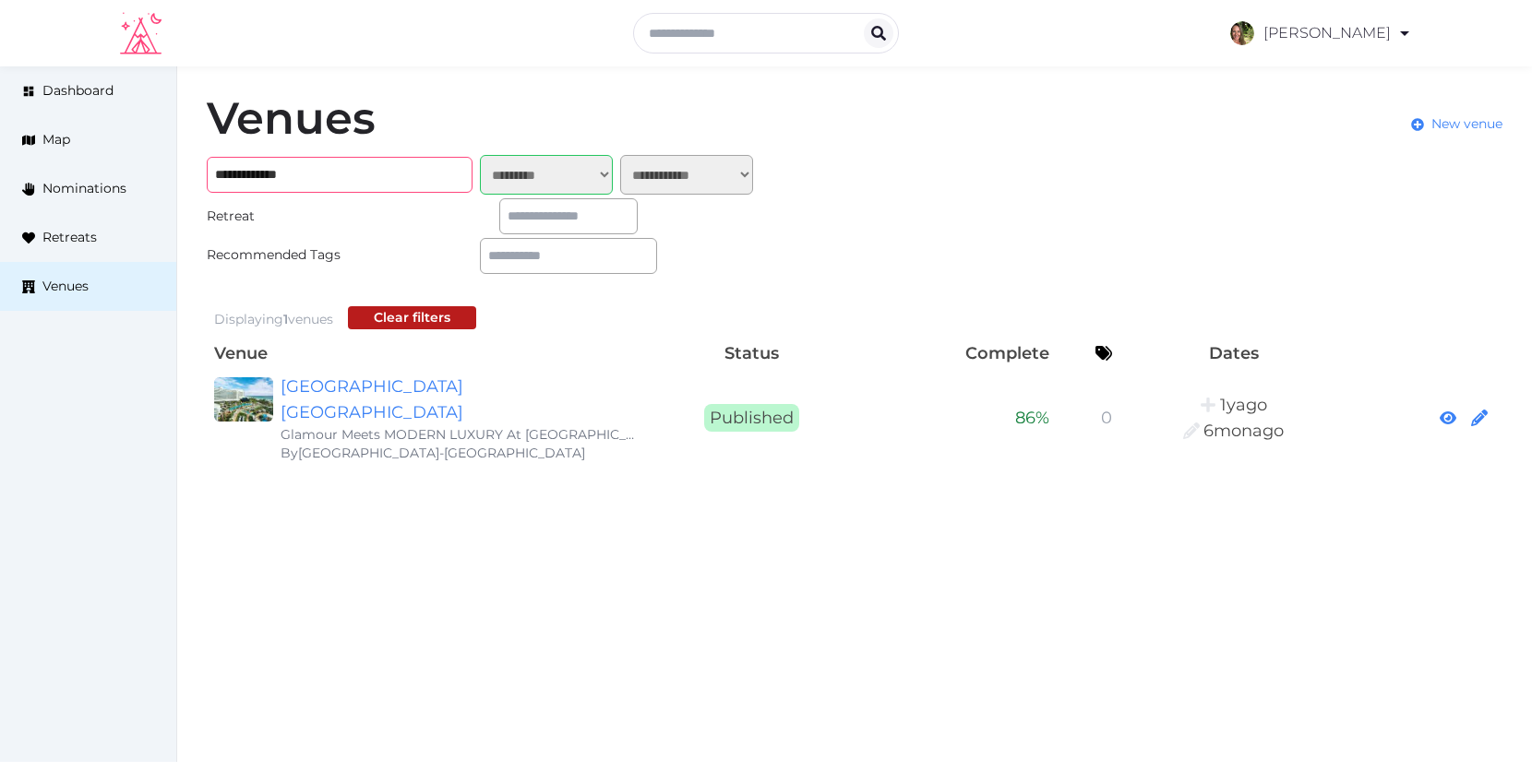 drag, startPoint x: 305, startPoint y: 176, endPoint x: 194, endPoint y: 176, distance: 111 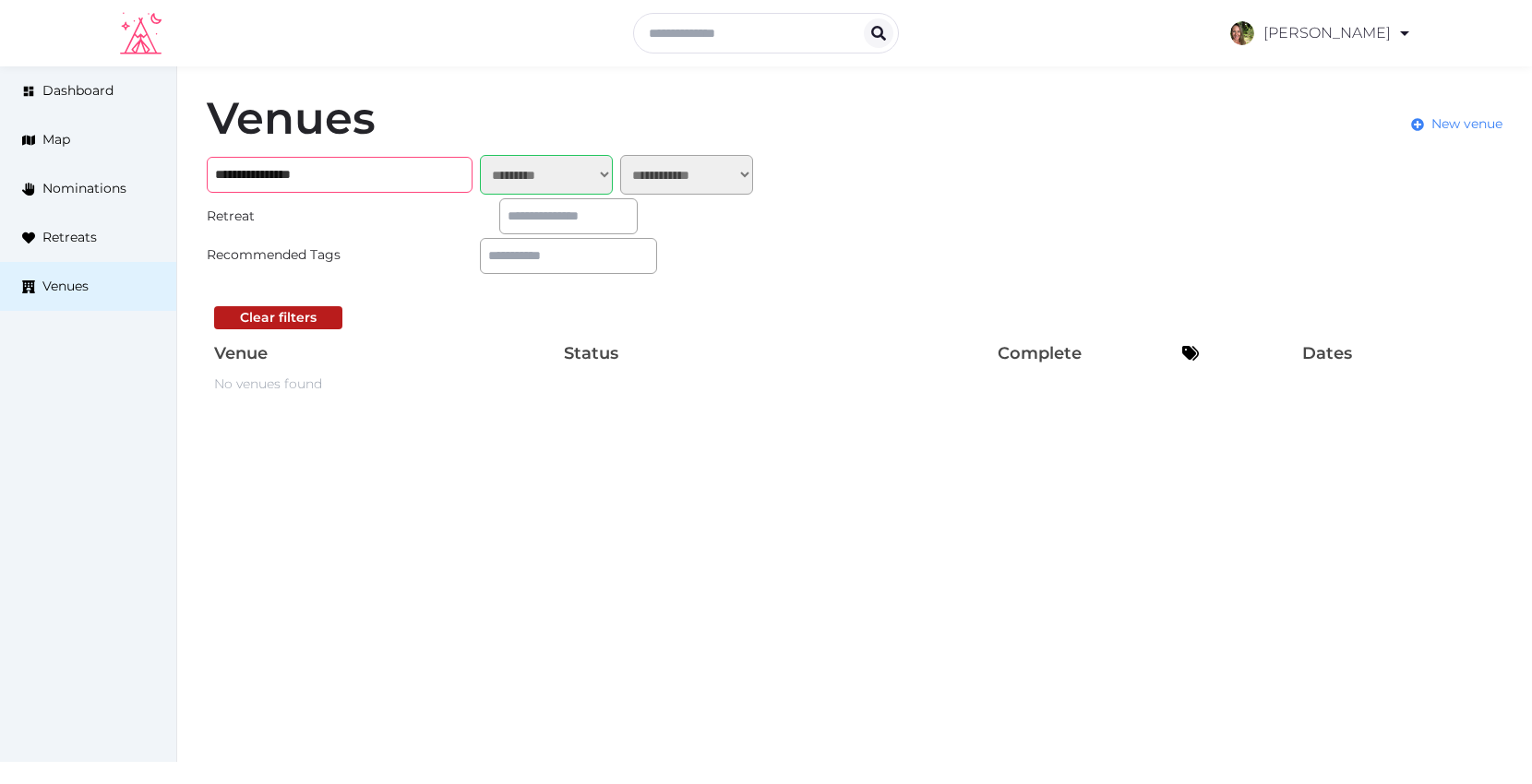 drag, startPoint x: 348, startPoint y: 170, endPoint x: 274, endPoint y: 167, distance: 74.06079 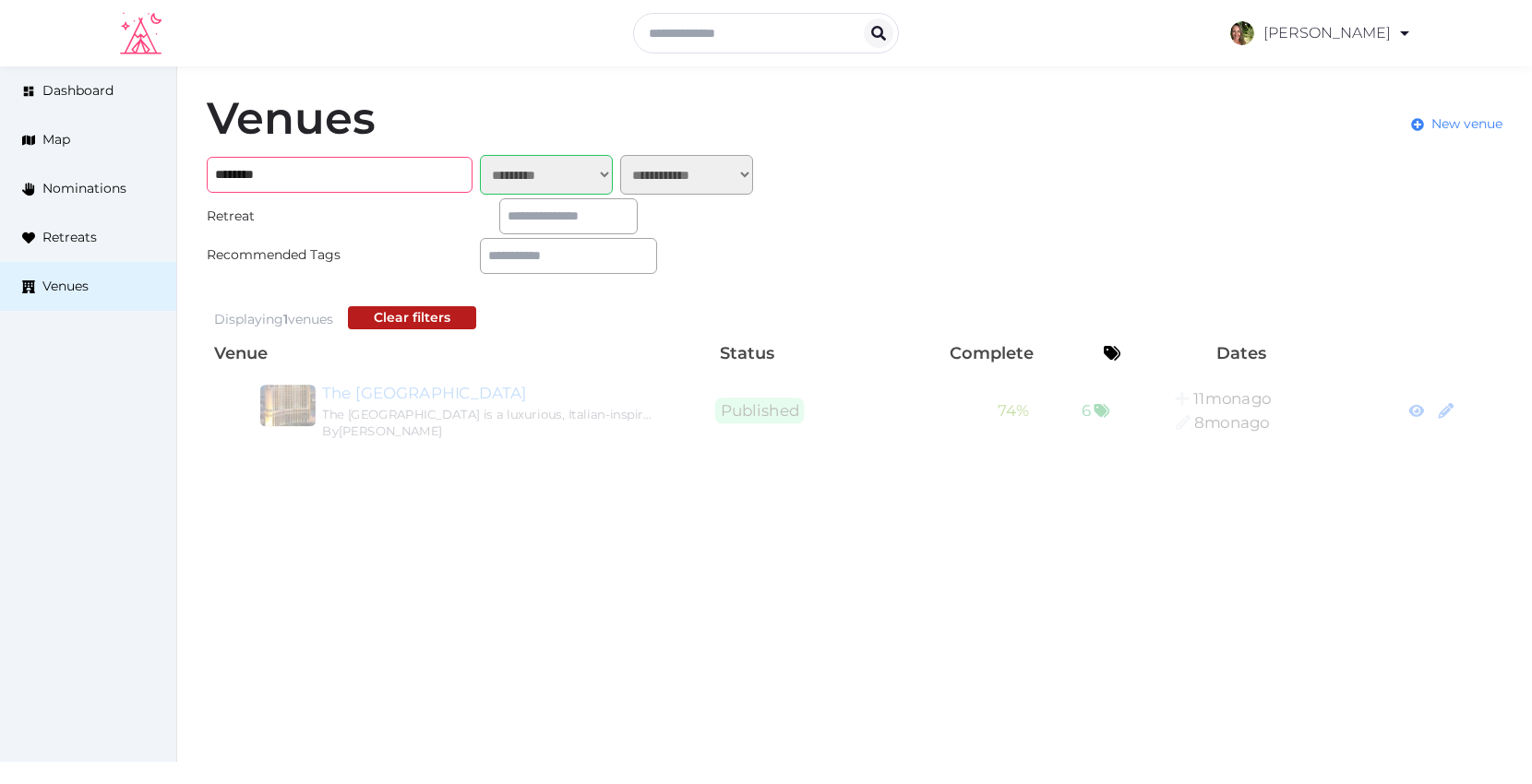 type on "********" 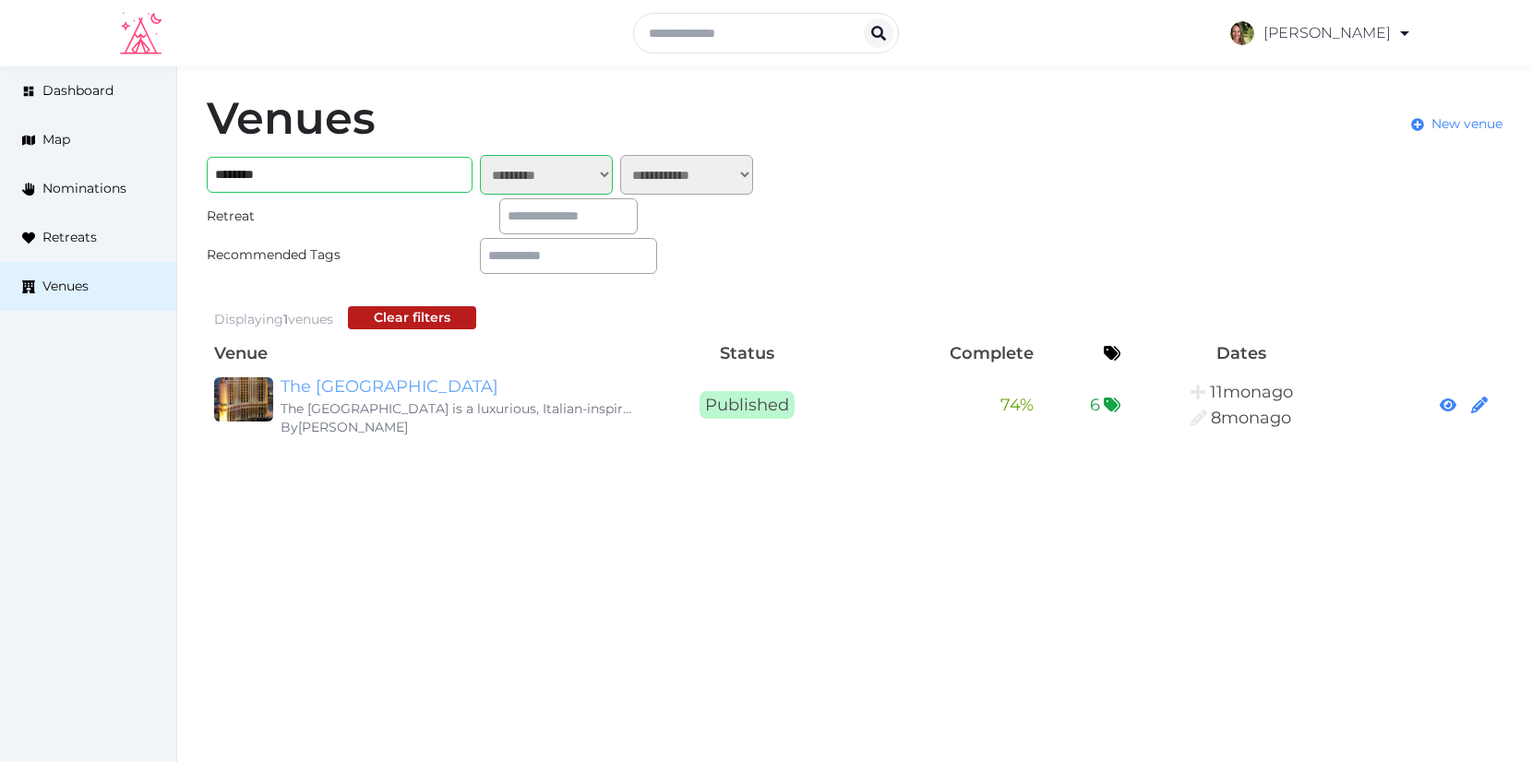 click on "The [GEOGRAPHIC_DATA]" at bounding box center (458, 386) 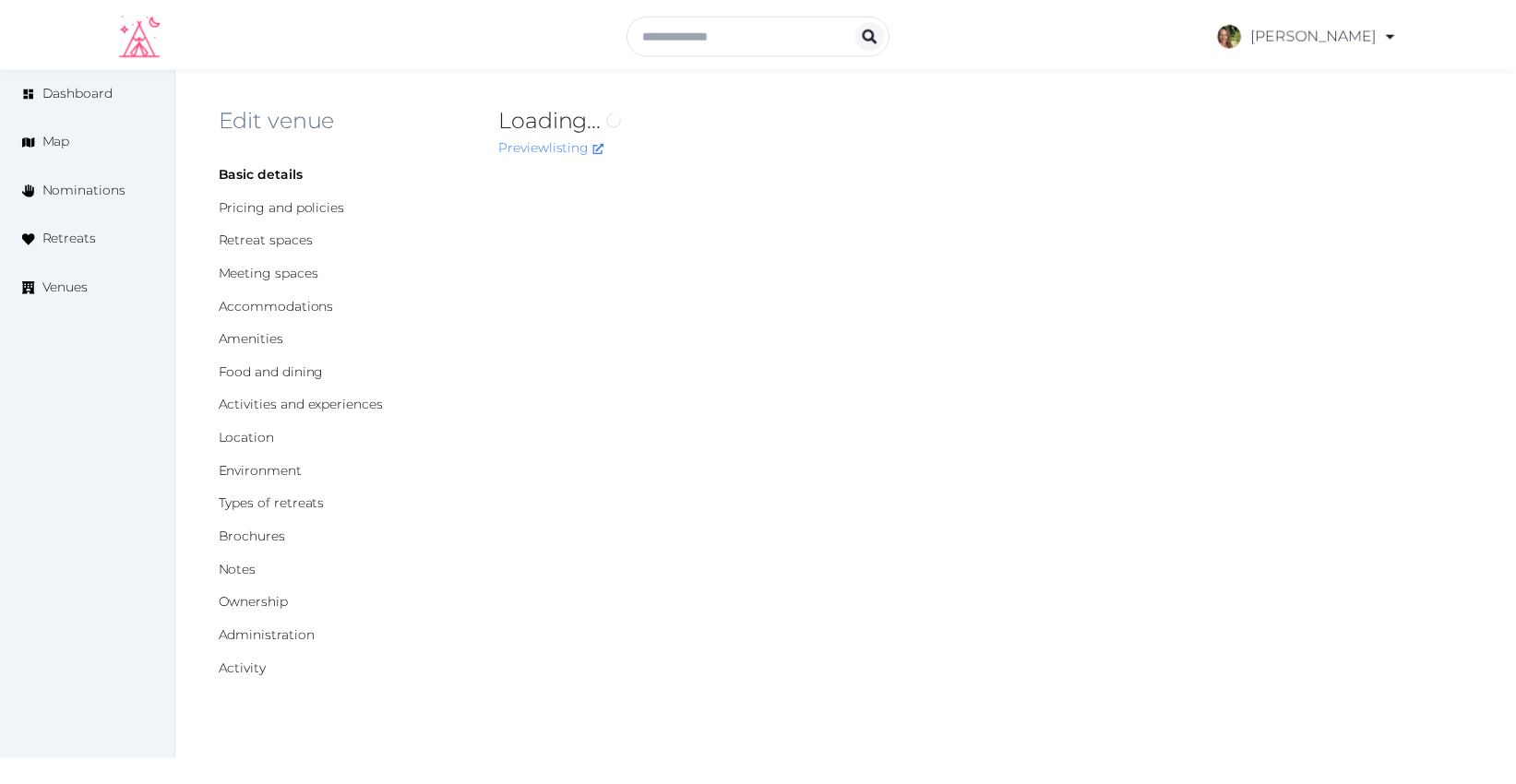 scroll, scrollTop: 0, scrollLeft: 0, axis: both 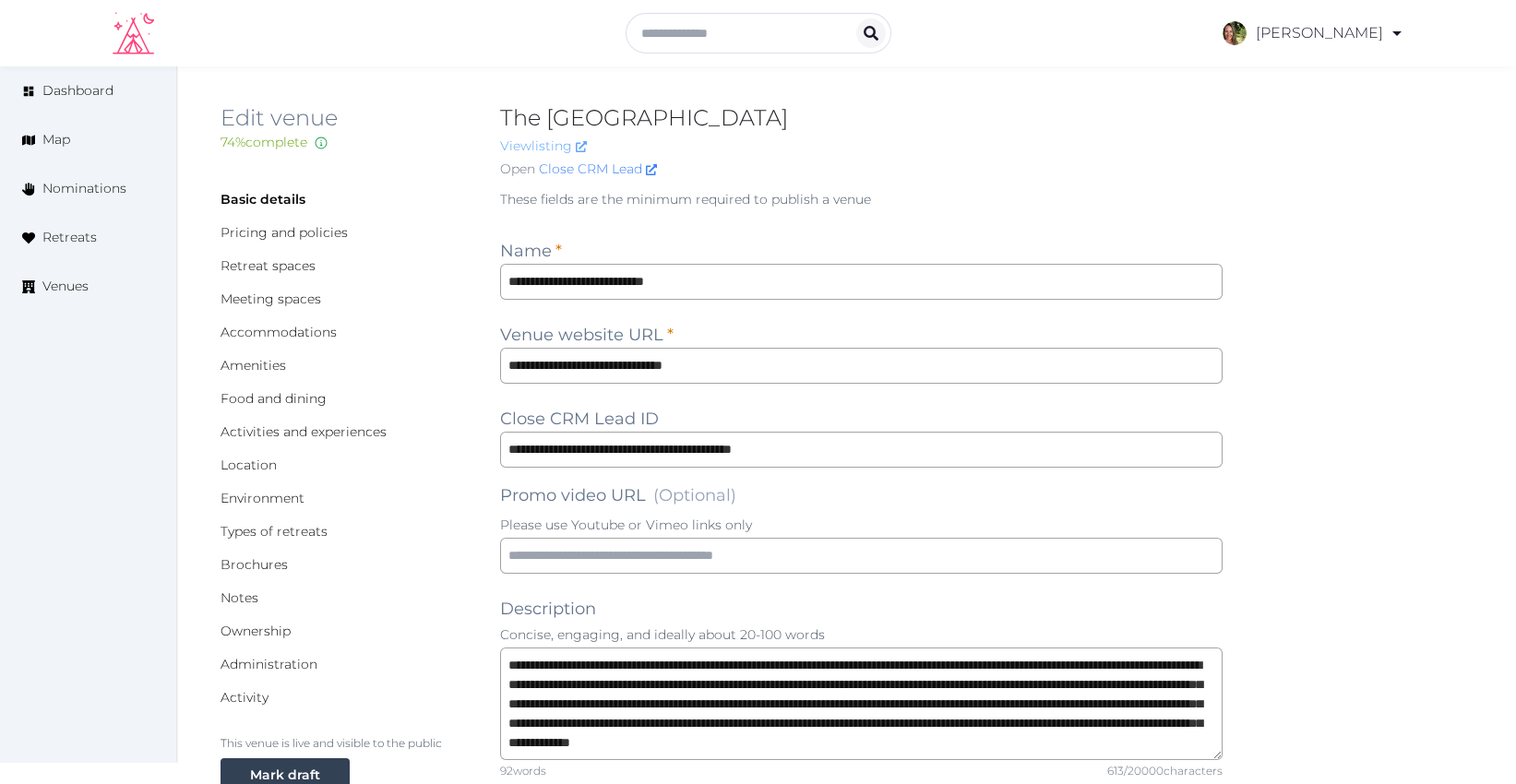 click on "View  listing" at bounding box center (543, 146) 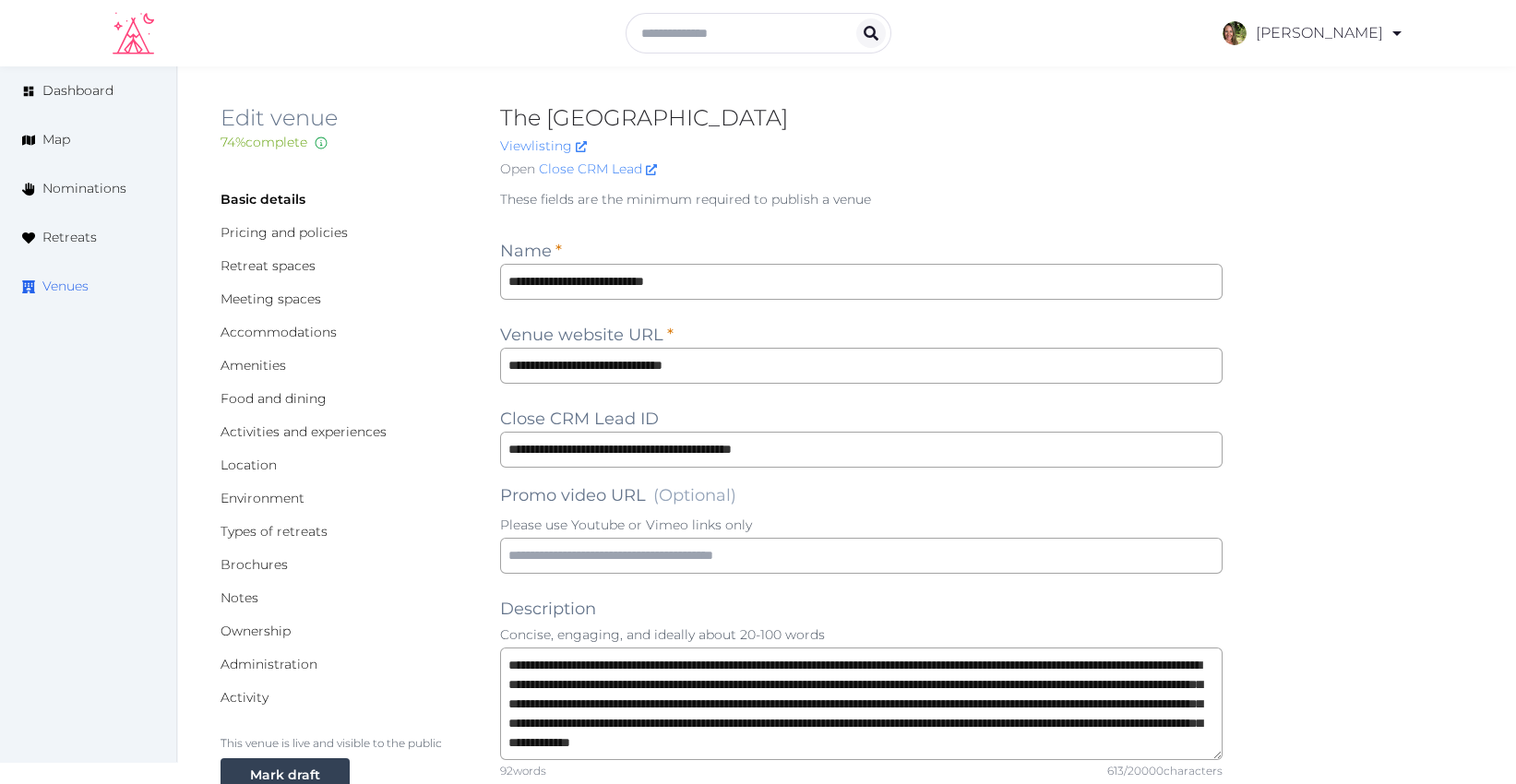 click on "Venues" at bounding box center [66, 286] 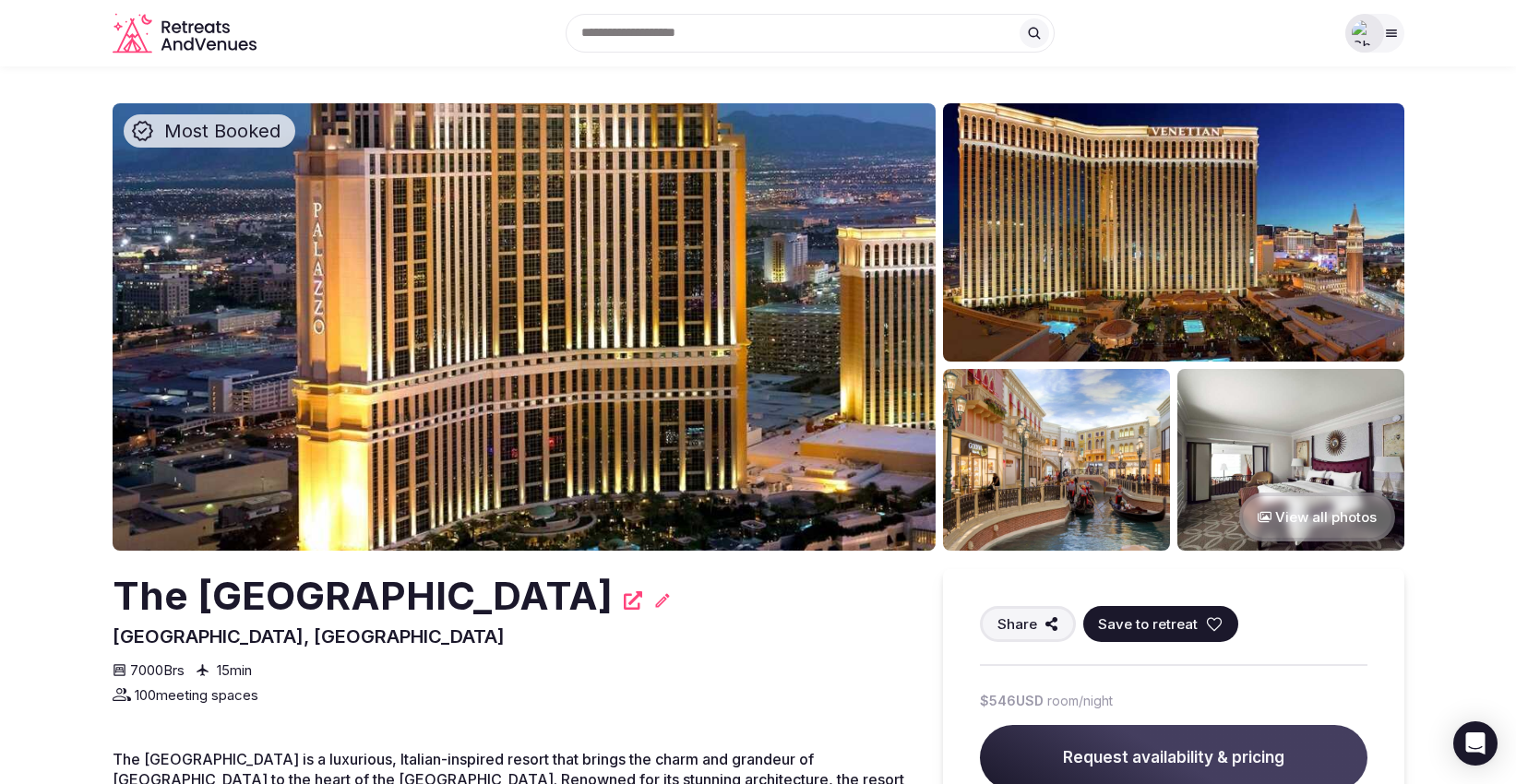 scroll, scrollTop: 0, scrollLeft: 0, axis: both 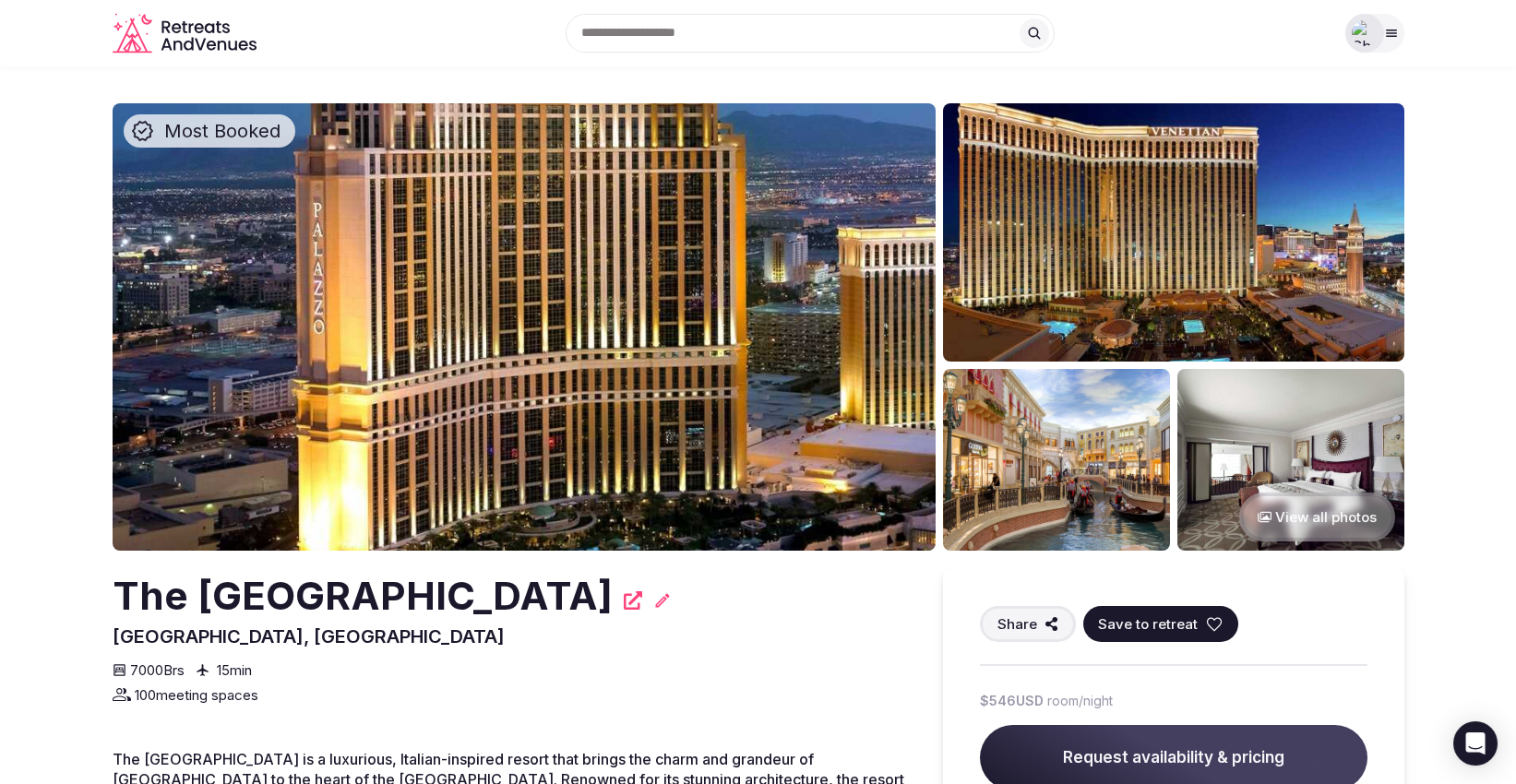 click on "Save to retreat" at bounding box center [1148, 624] 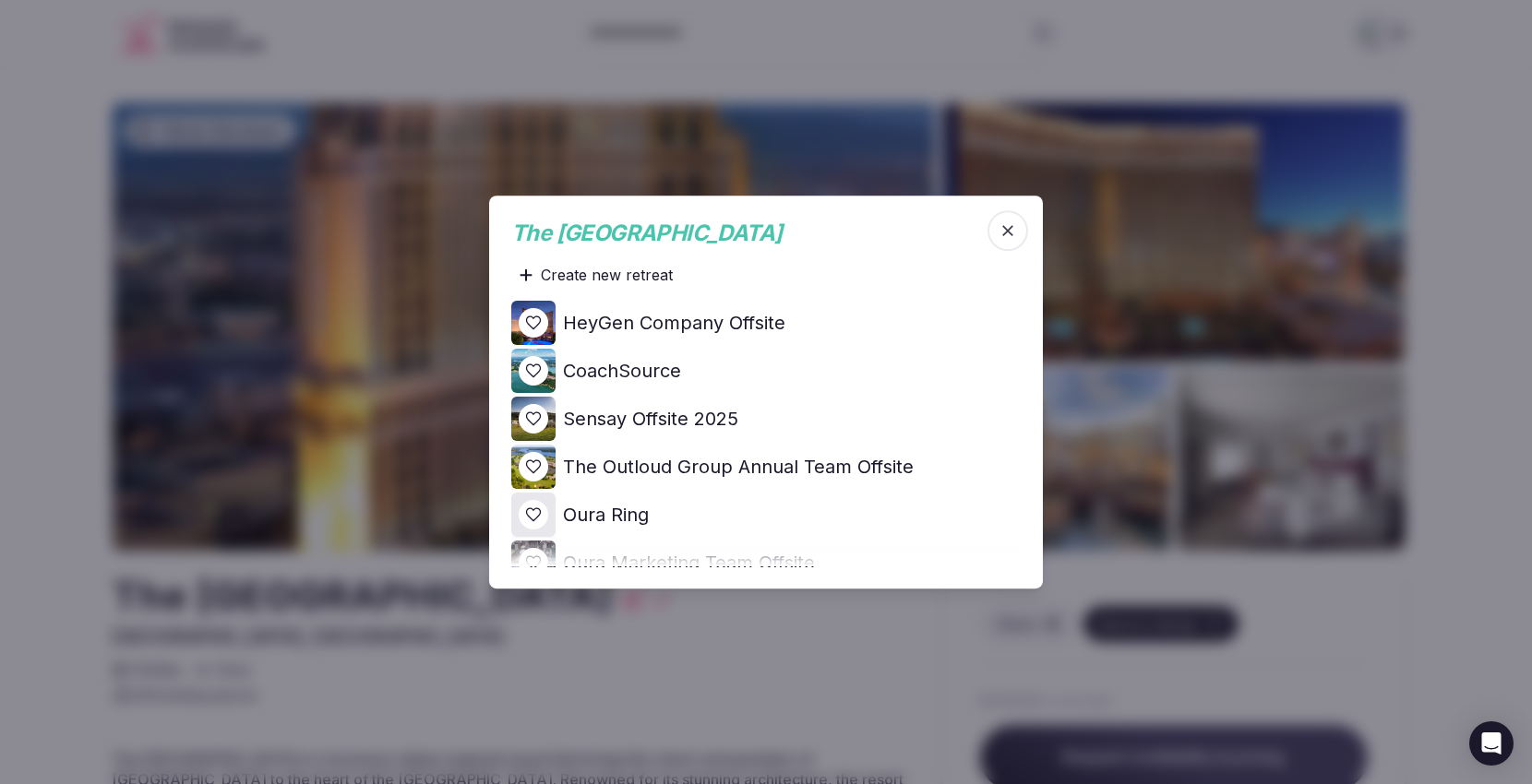 click 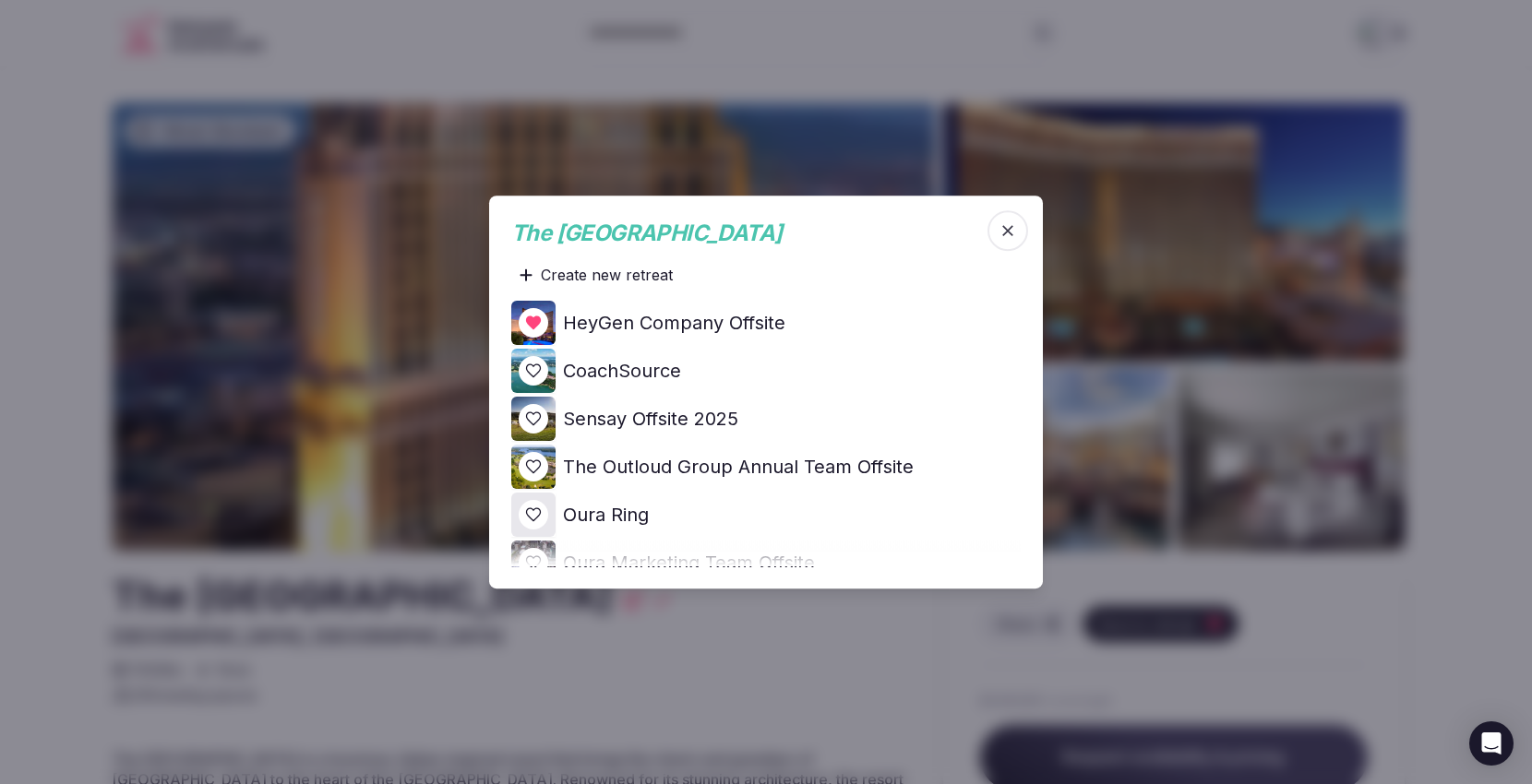 click at bounding box center (766, 392) 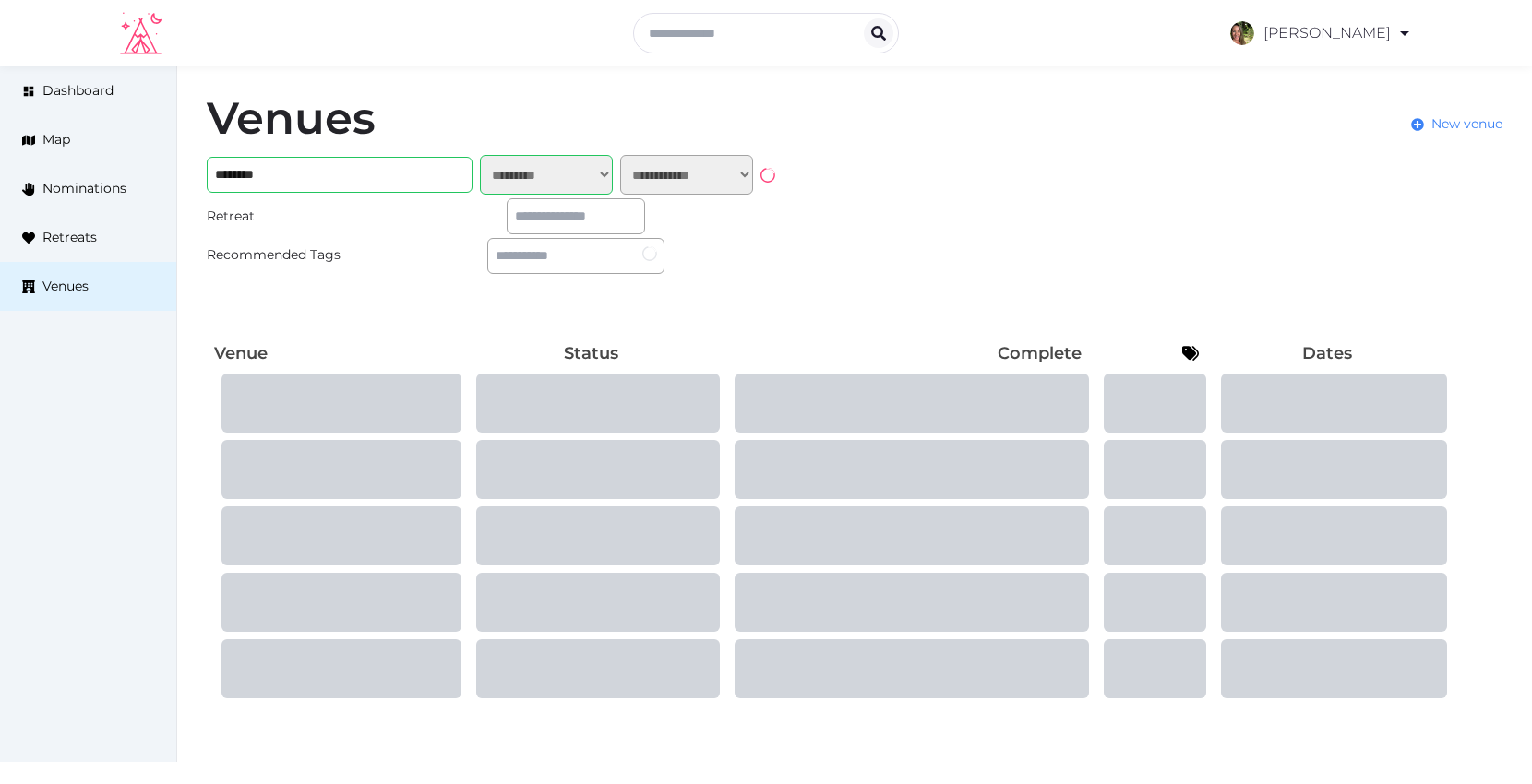 select on "*******" 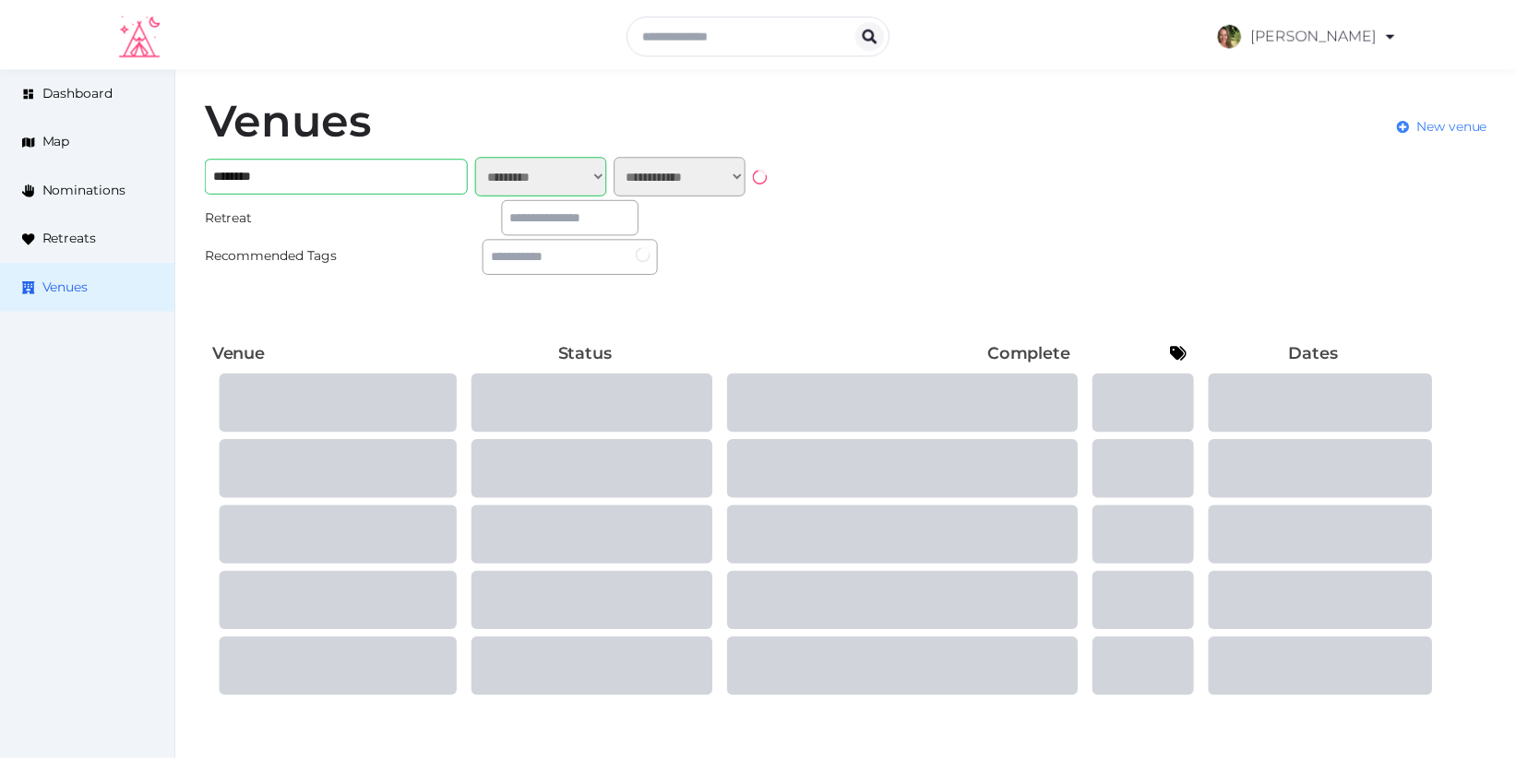 scroll, scrollTop: 0, scrollLeft: 0, axis: both 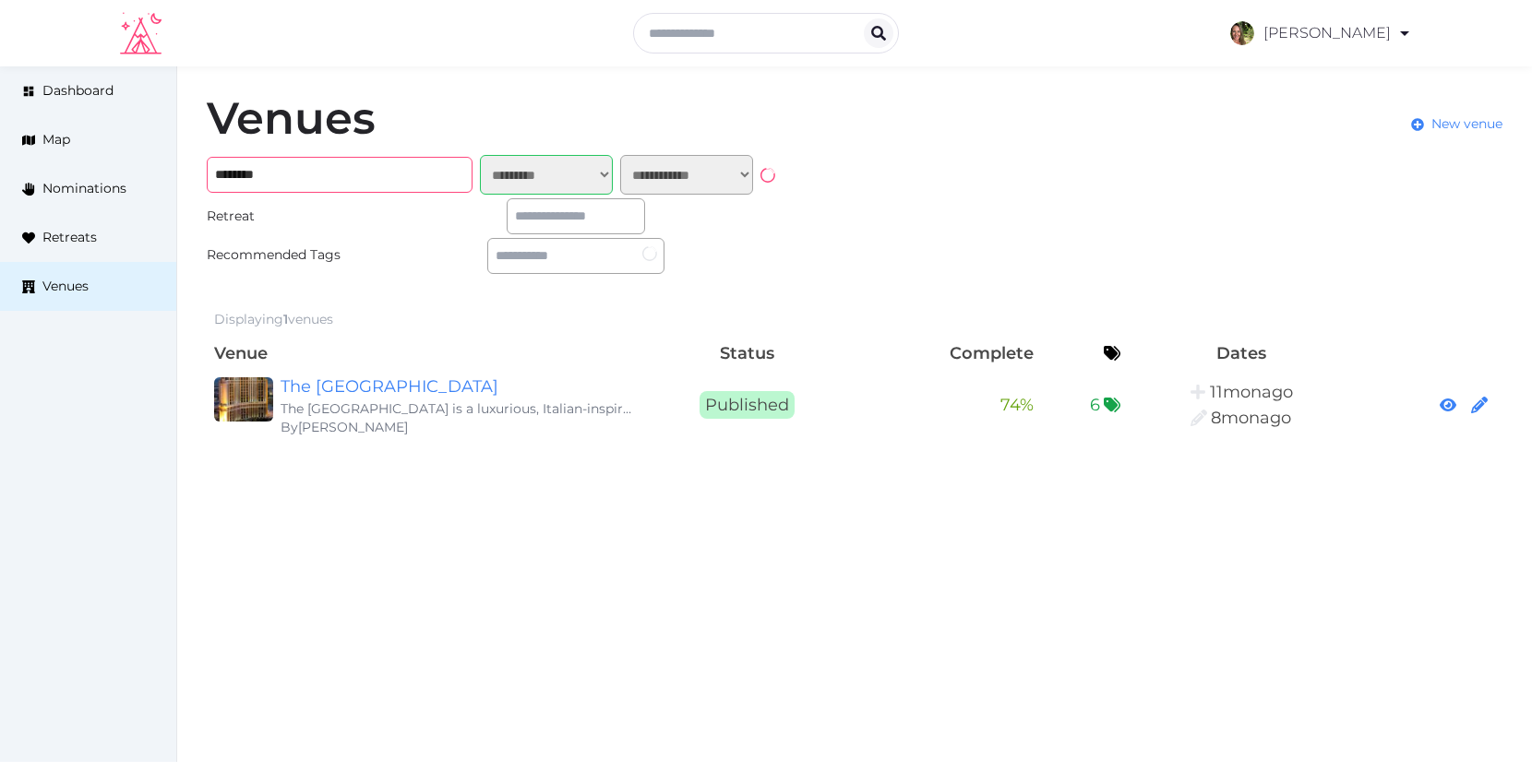 drag, startPoint x: 309, startPoint y: 167, endPoint x: 184, endPoint y: 170, distance: 125.03599 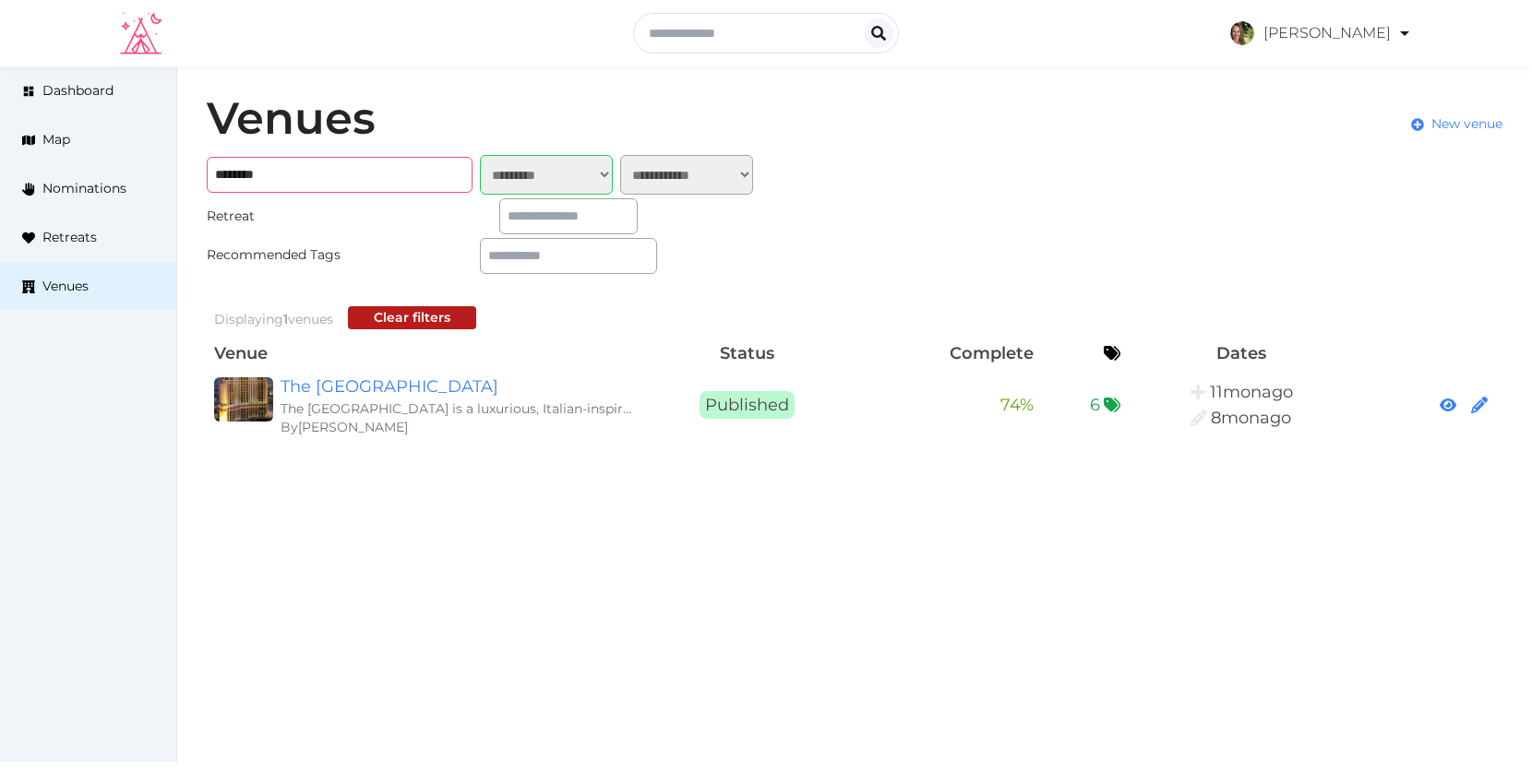paste 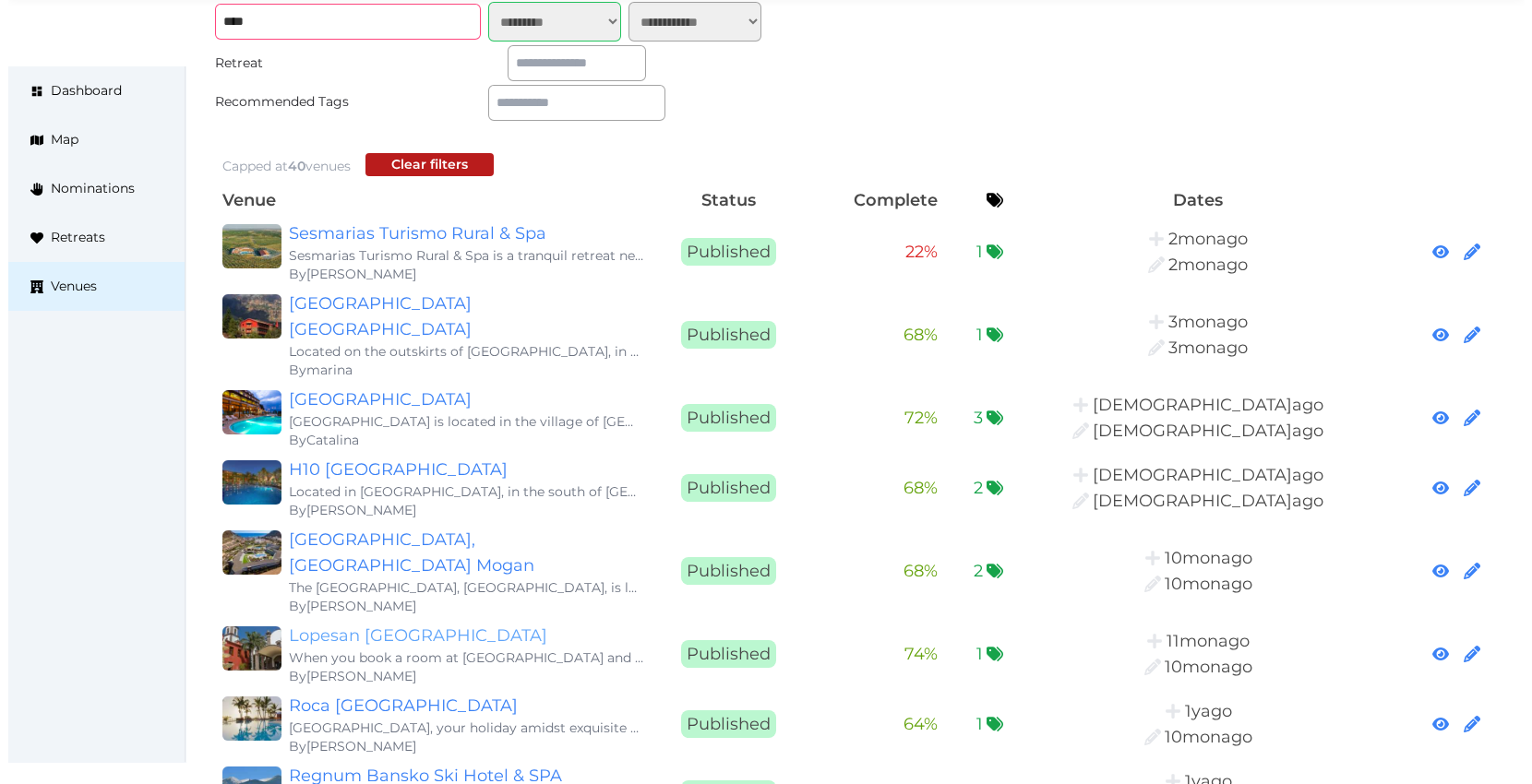 scroll, scrollTop: 0, scrollLeft: 0, axis: both 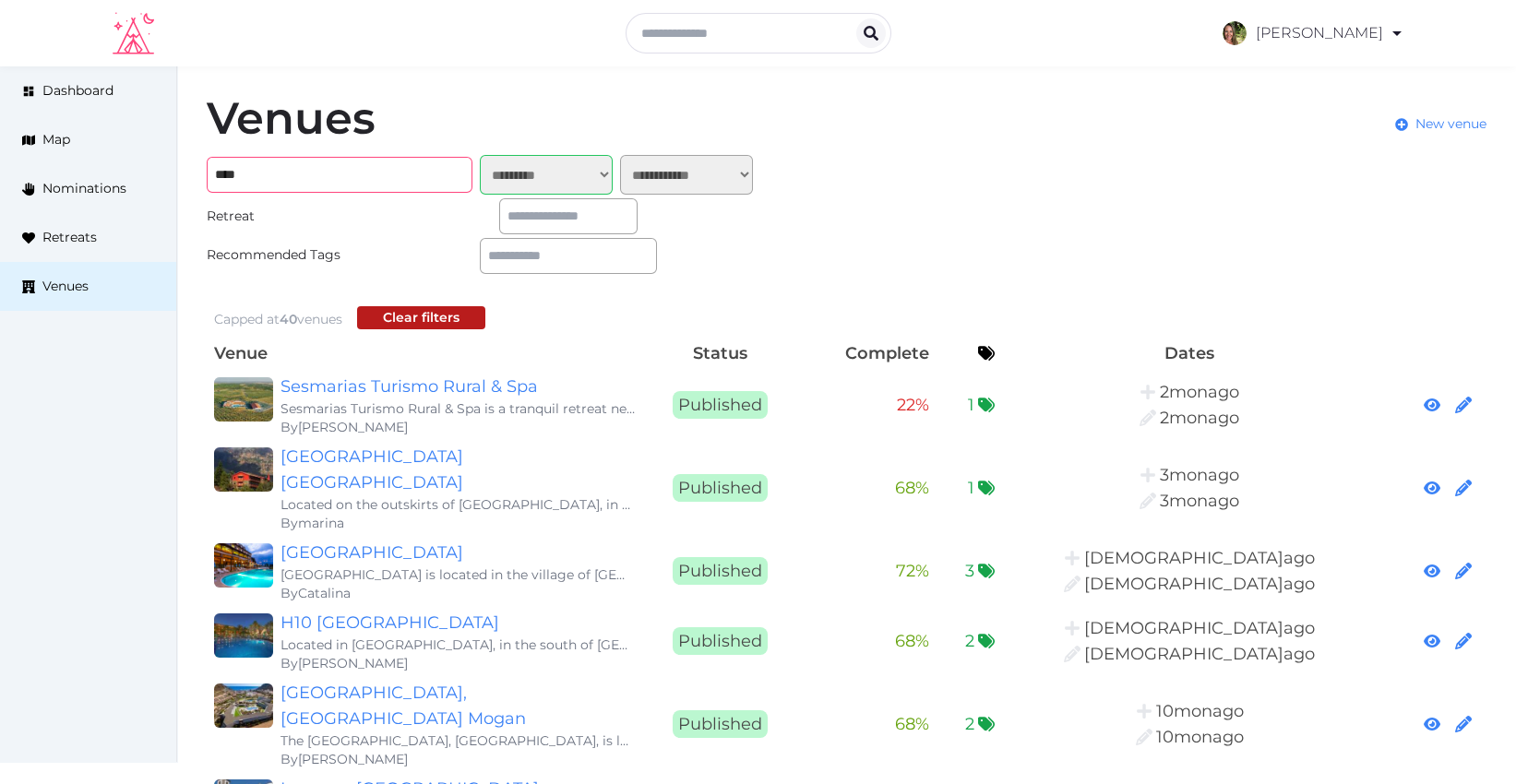 drag, startPoint x: 250, startPoint y: 190, endPoint x: 198, endPoint y: 174, distance: 54.4059 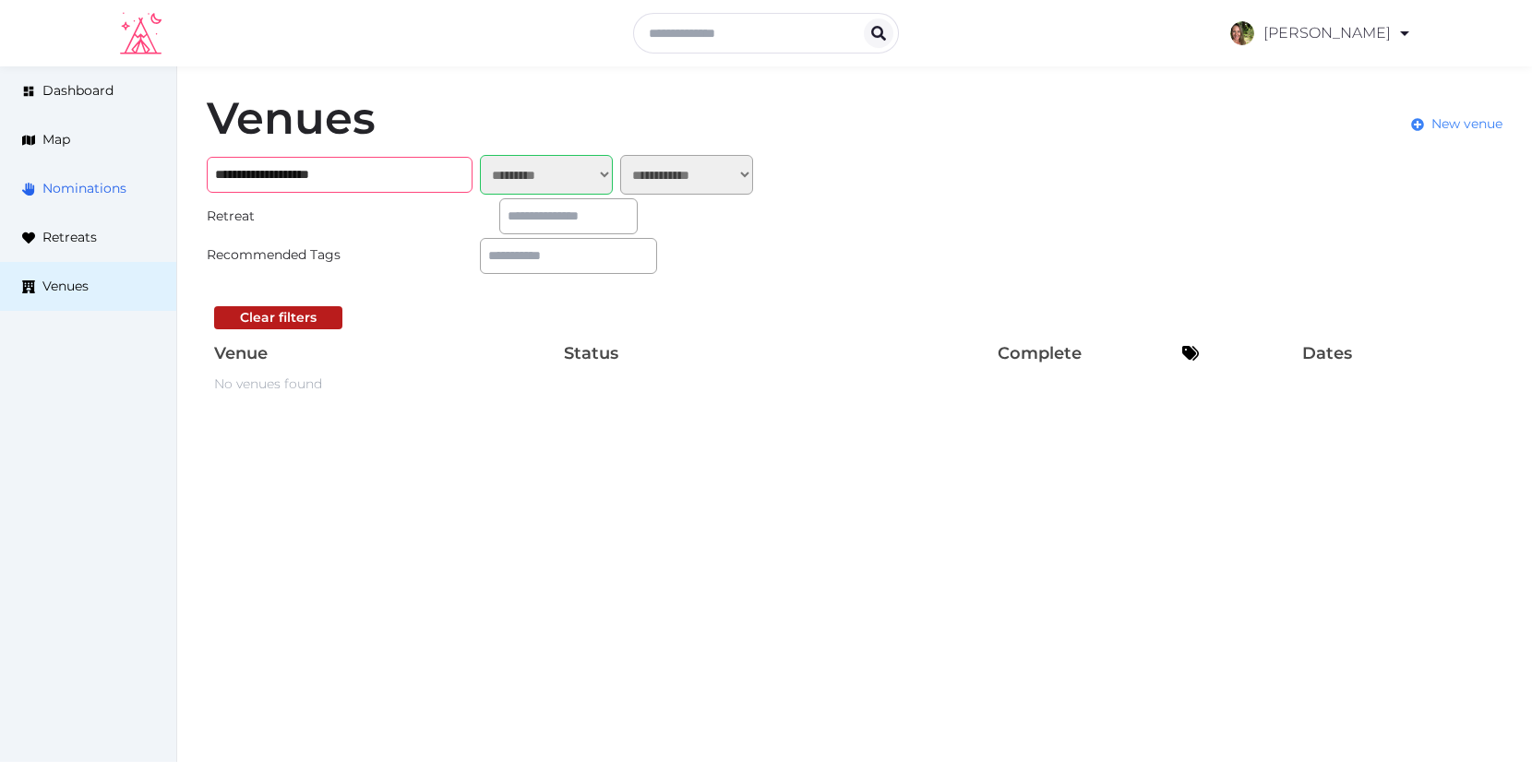 drag, startPoint x: 364, startPoint y: 179, endPoint x: 169, endPoint y: 185, distance: 195.09229 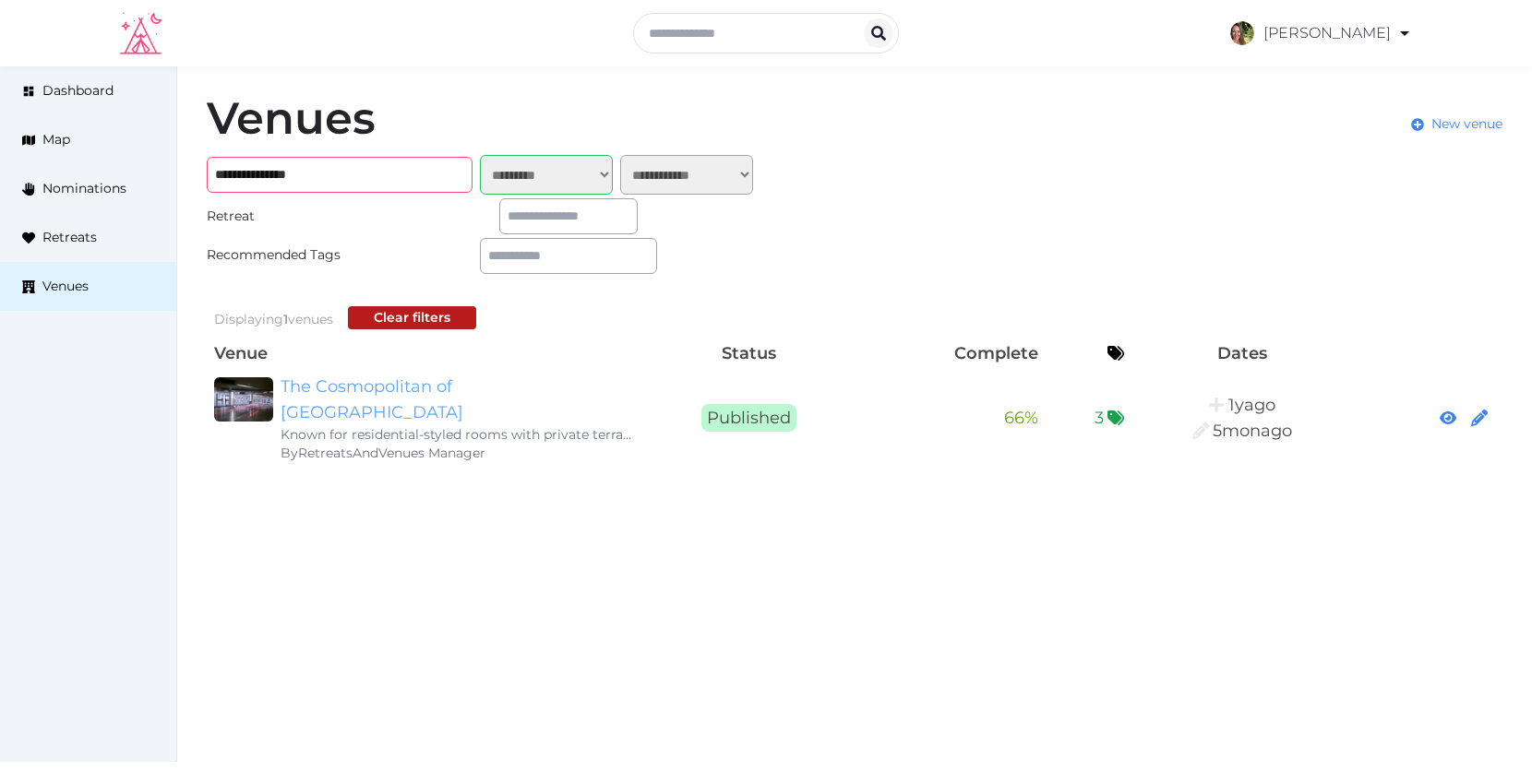 type on "**********" 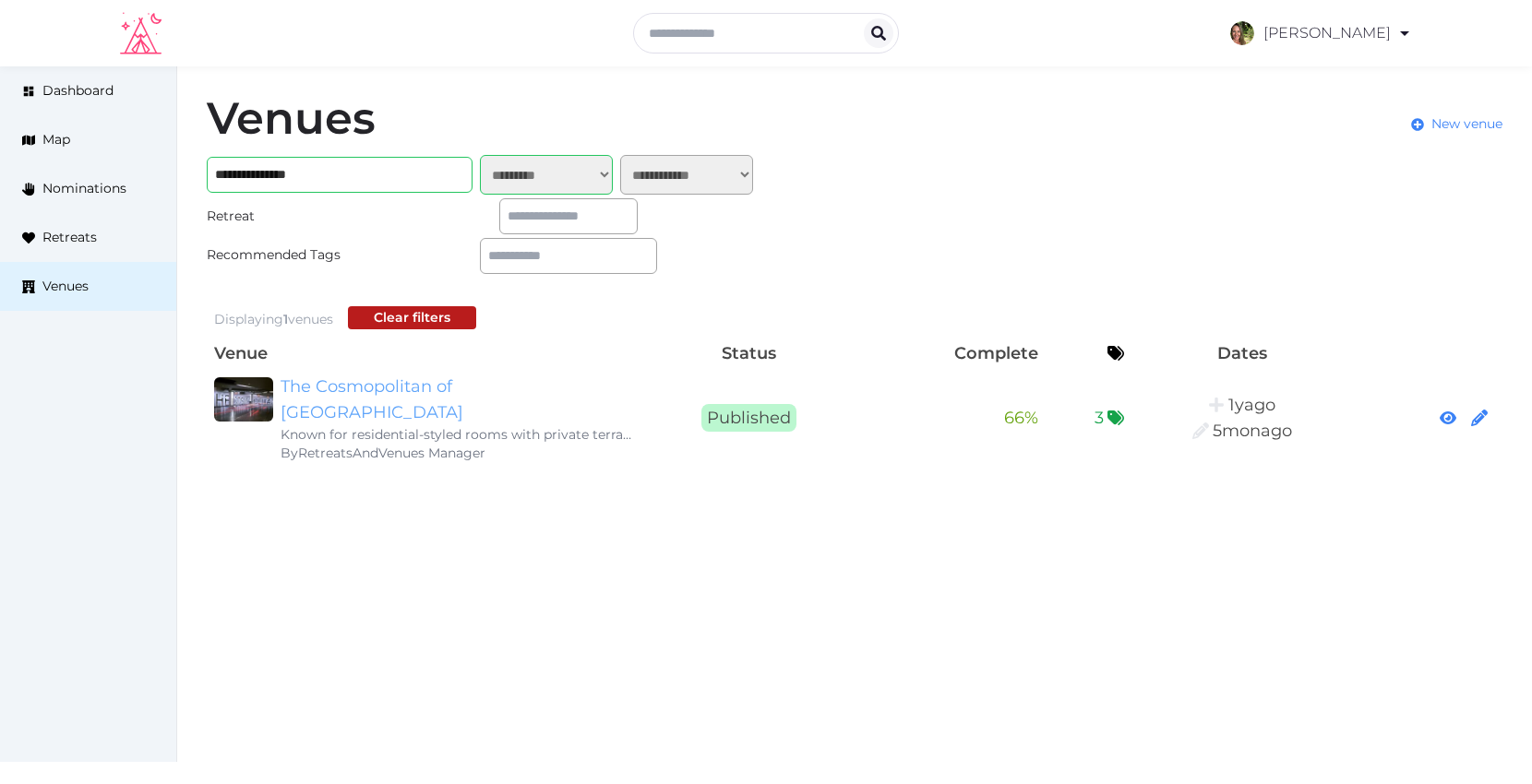 click on "The Cosmopolitan of [GEOGRAPHIC_DATA]" at bounding box center [458, 399] 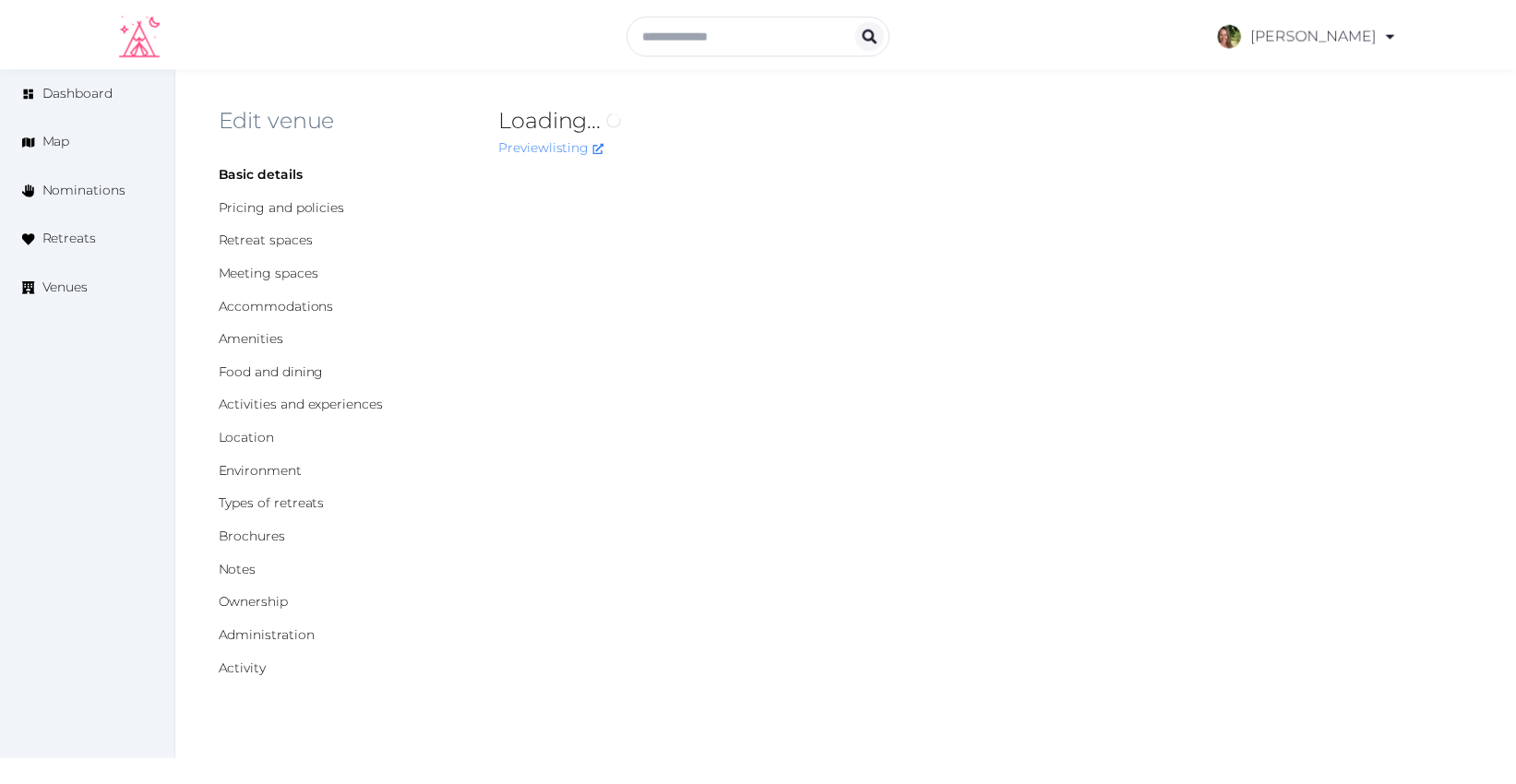 scroll, scrollTop: 0, scrollLeft: 0, axis: both 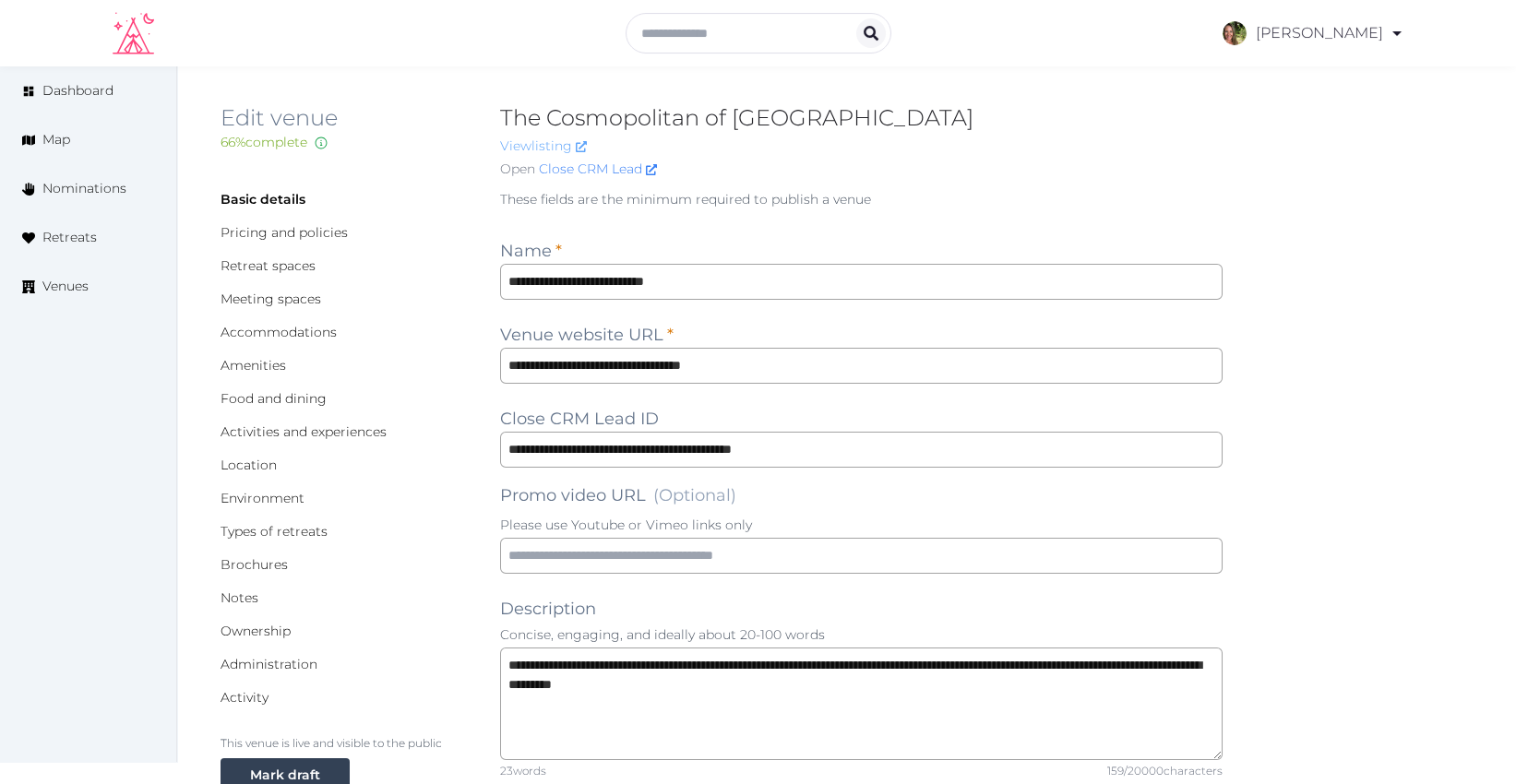 click on "View  listing" at bounding box center [543, 146] 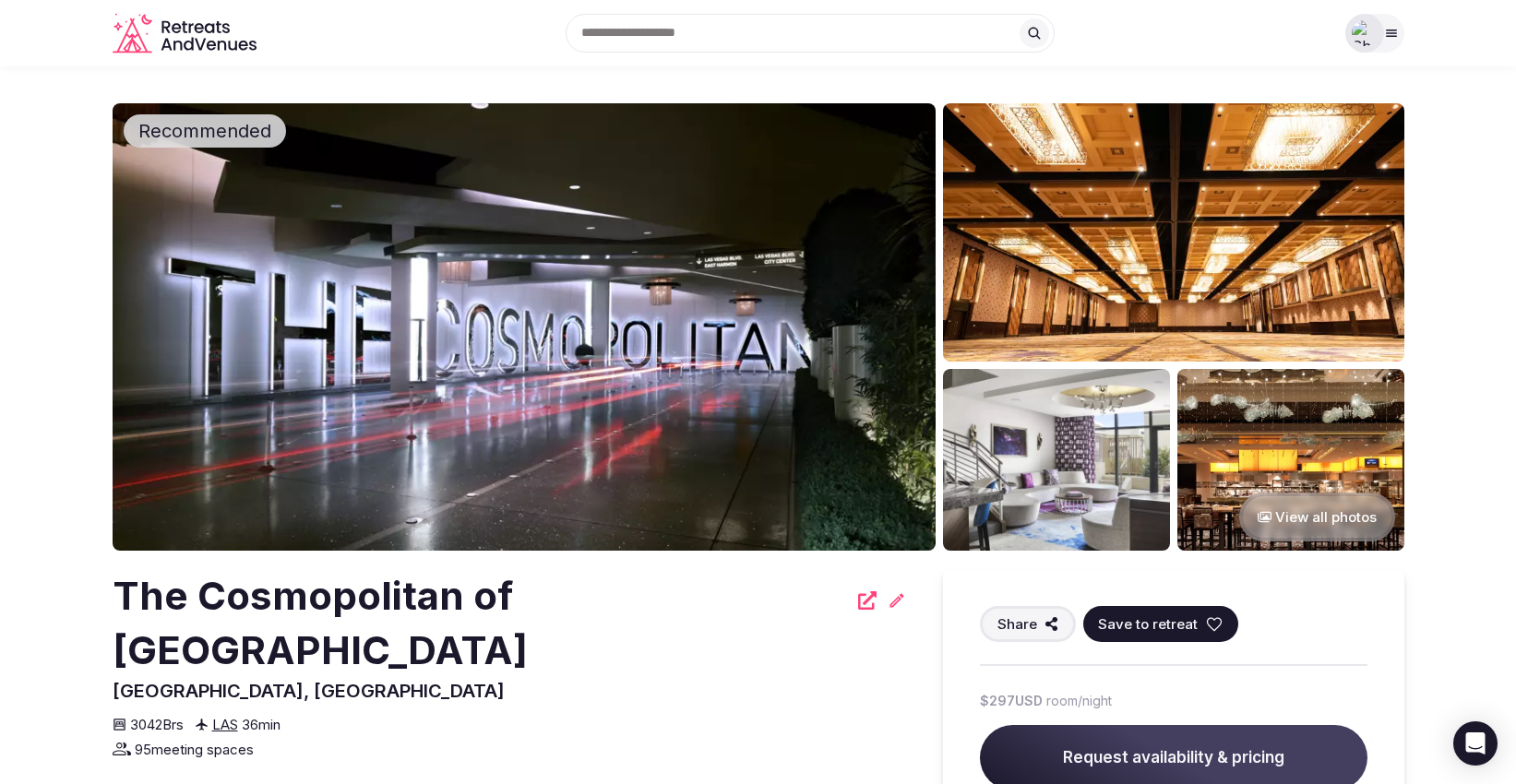 scroll, scrollTop: 0, scrollLeft: 0, axis: both 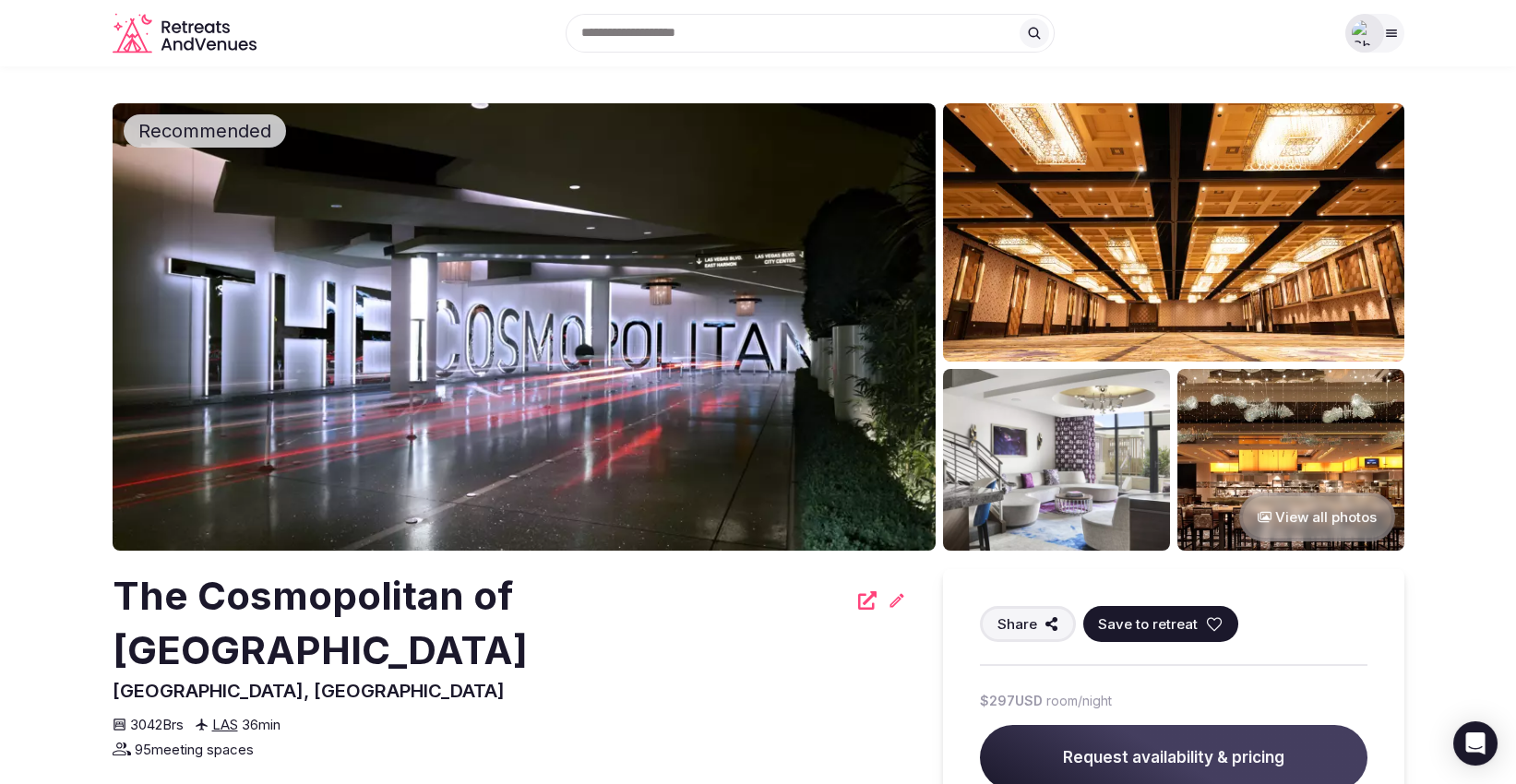 click on "Save to retreat" at bounding box center [1148, 624] 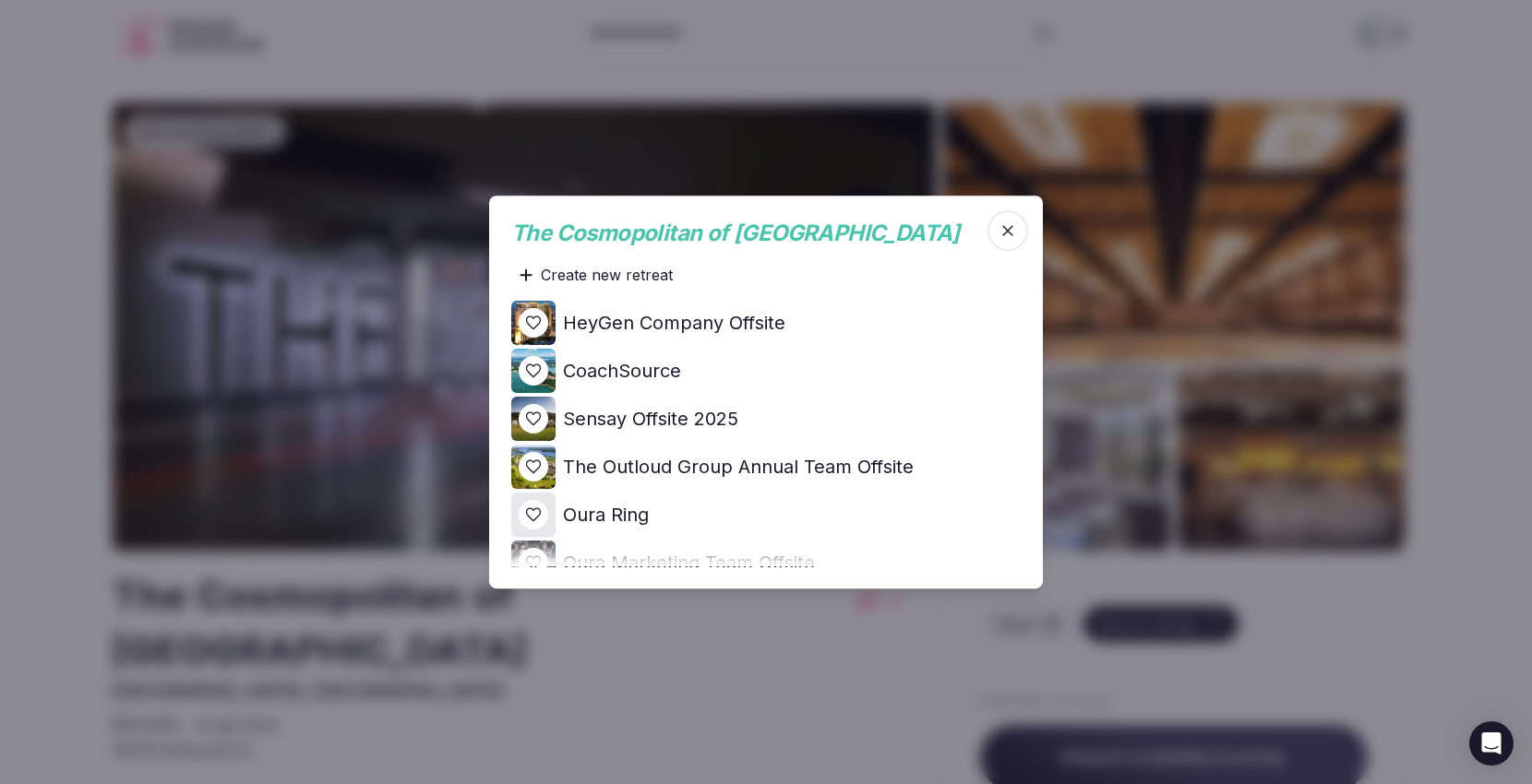 click 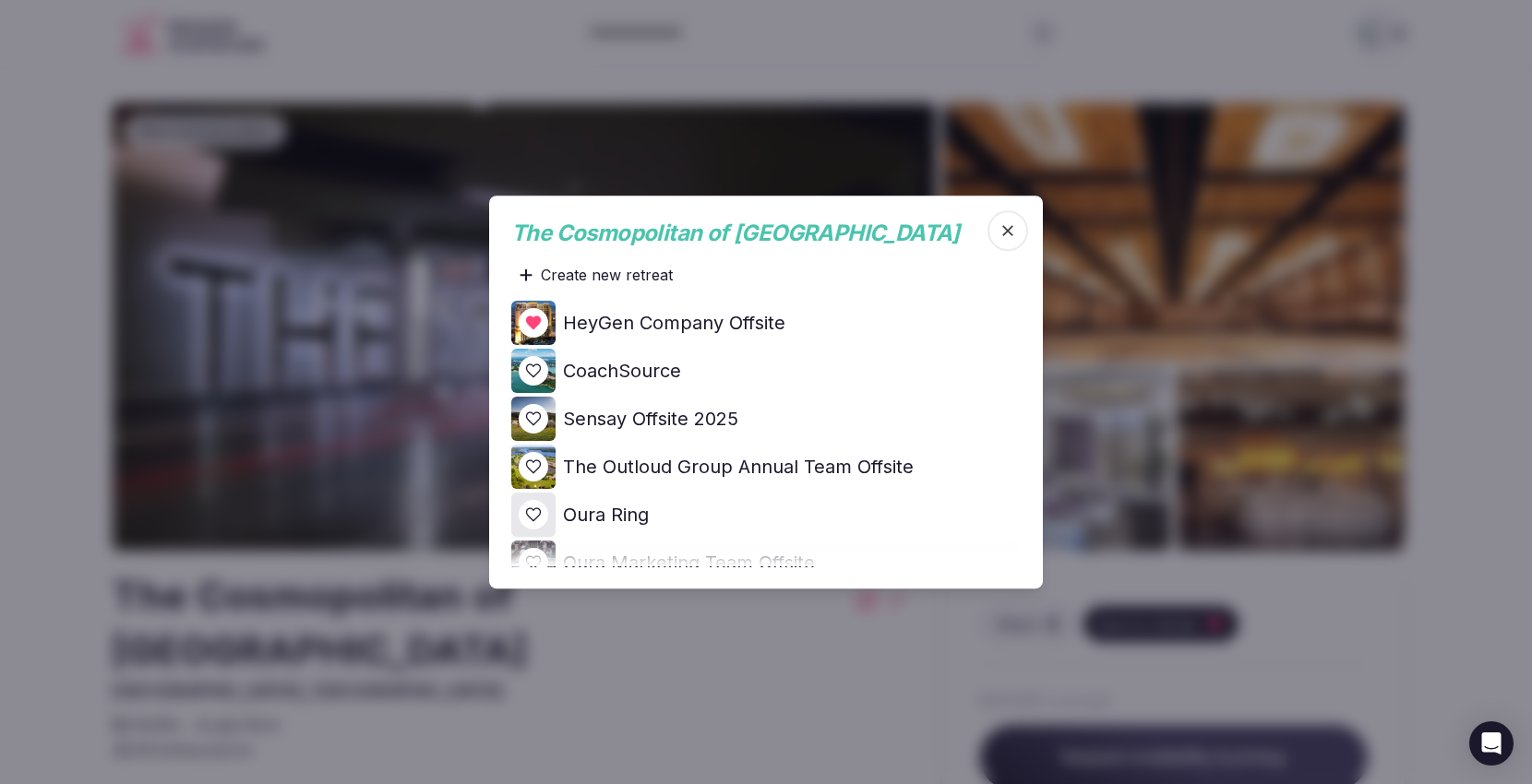 click at bounding box center [766, 392] 